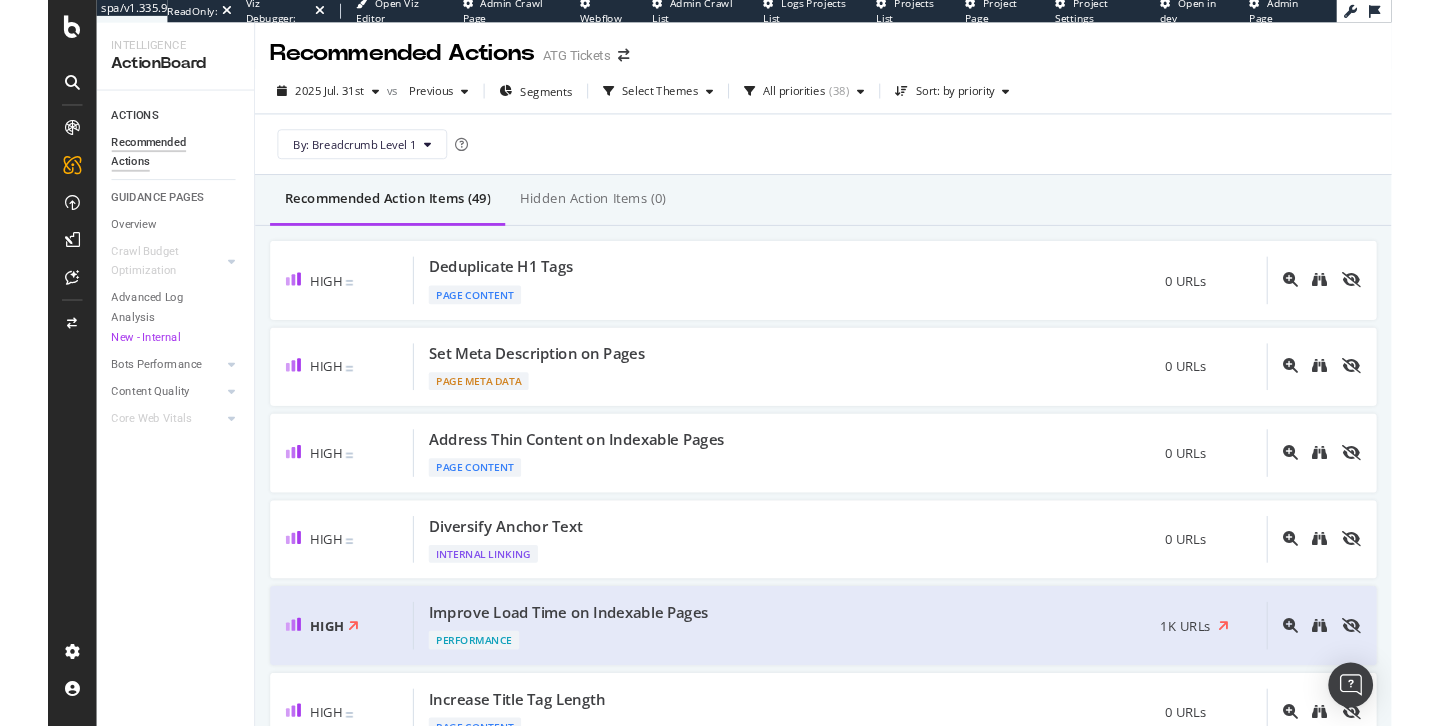 scroll, scrollTop: 0, scrollLeft: 0, axis: both 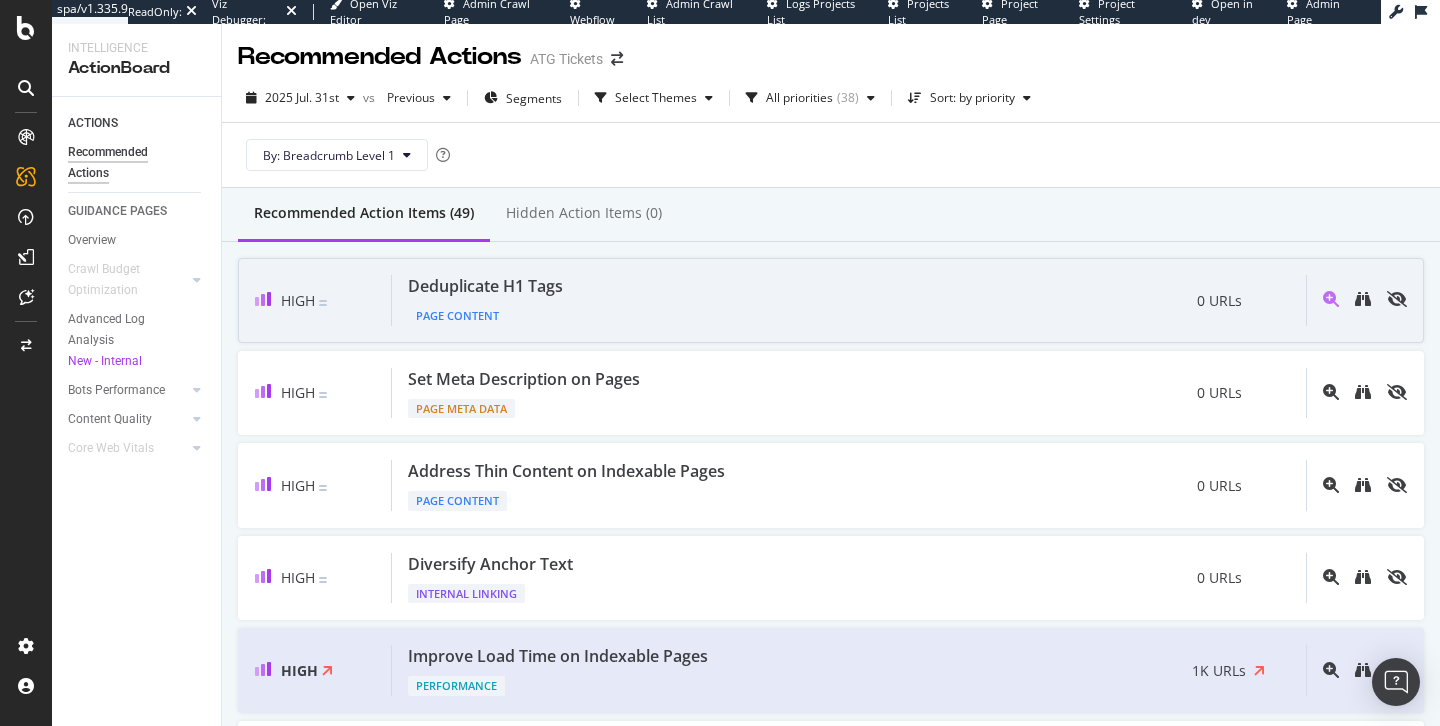click on "Deduplicate H1 Tags Page Content 0 URLs" at bounding box center (849, 300) 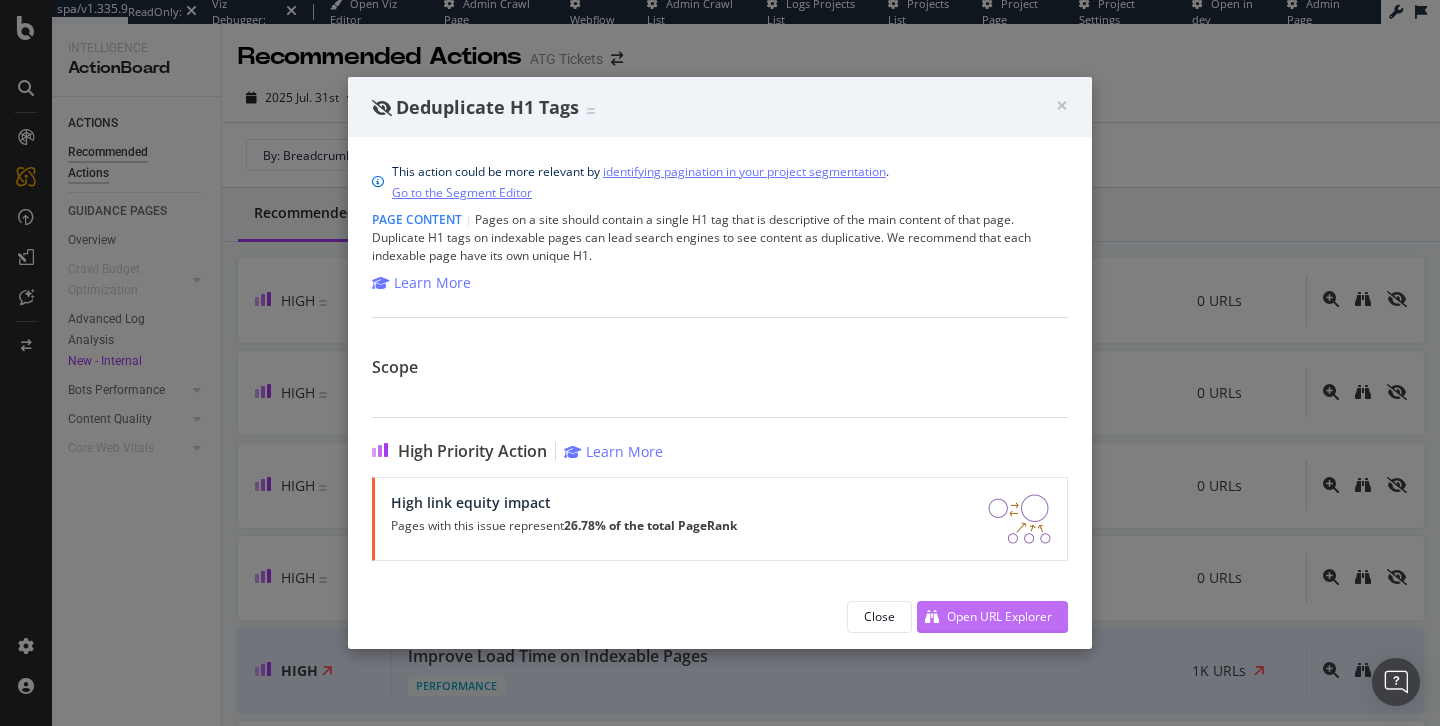 click on "Open URL Explorer" at bounding box center (999, 616) 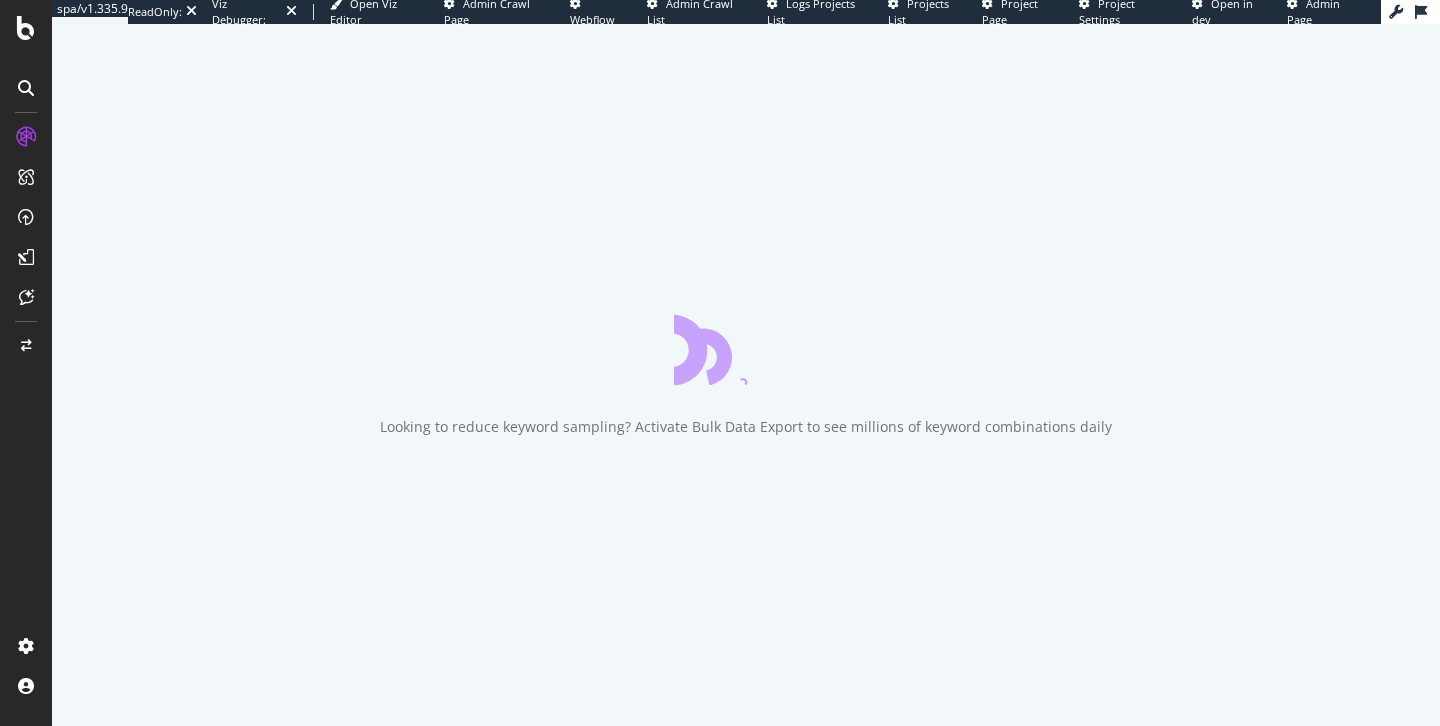 scroll, scrollTop: 0, scrollLeft: 0, axis: both 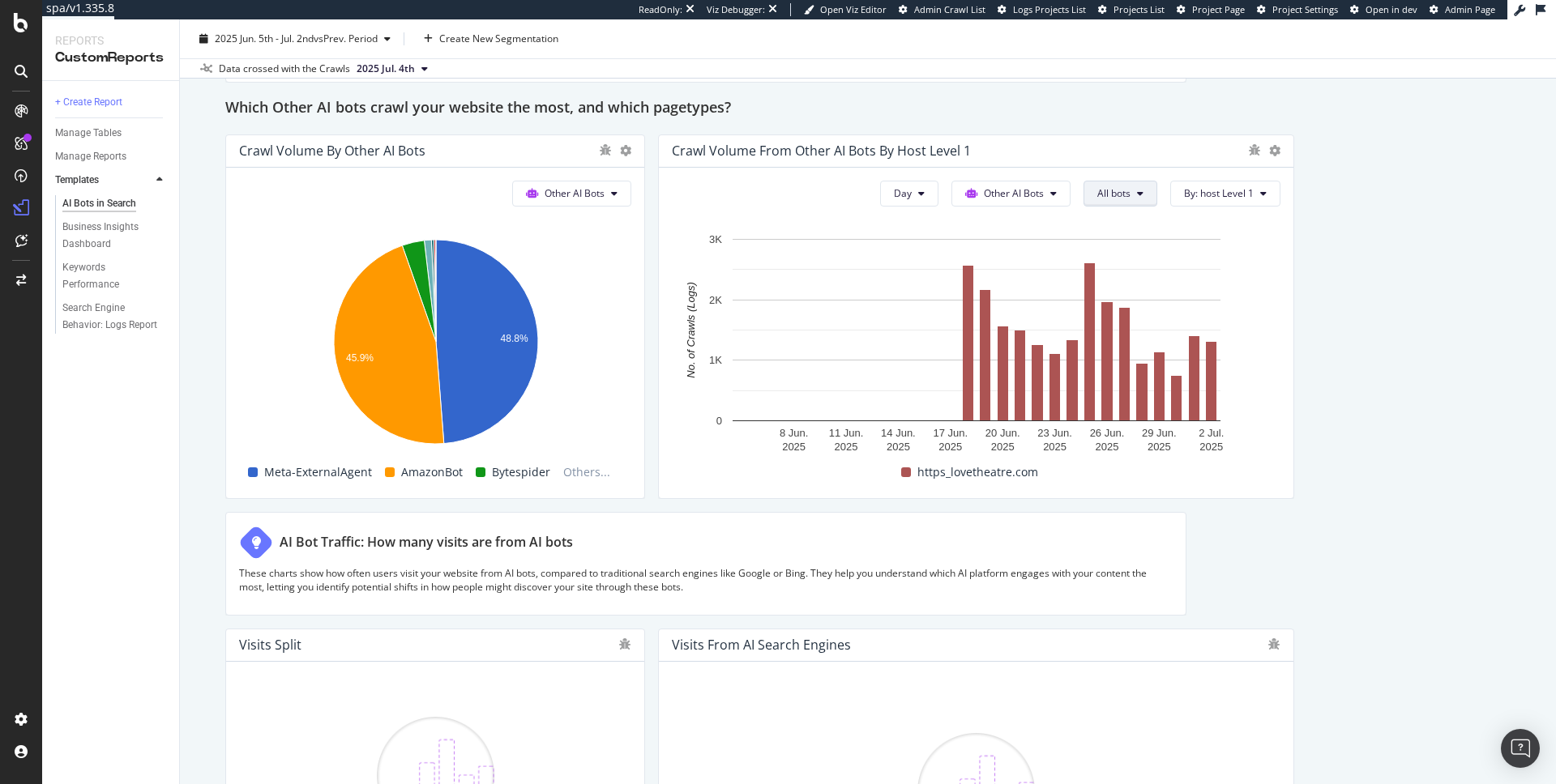 click on "All bots" at bounding box center [1105, -376] 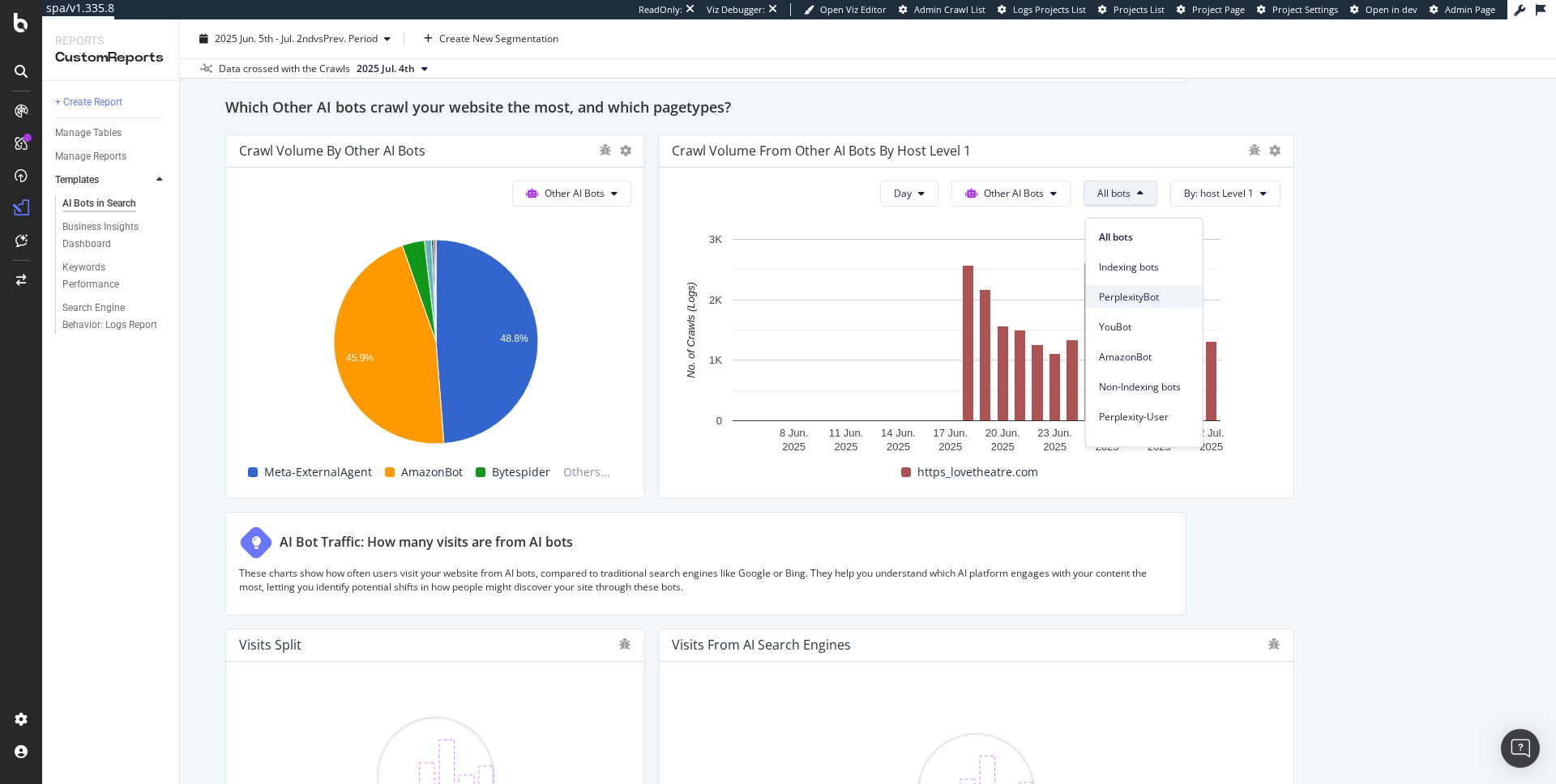 click on "PerplexityBot" at bounding box center [1144, 296] 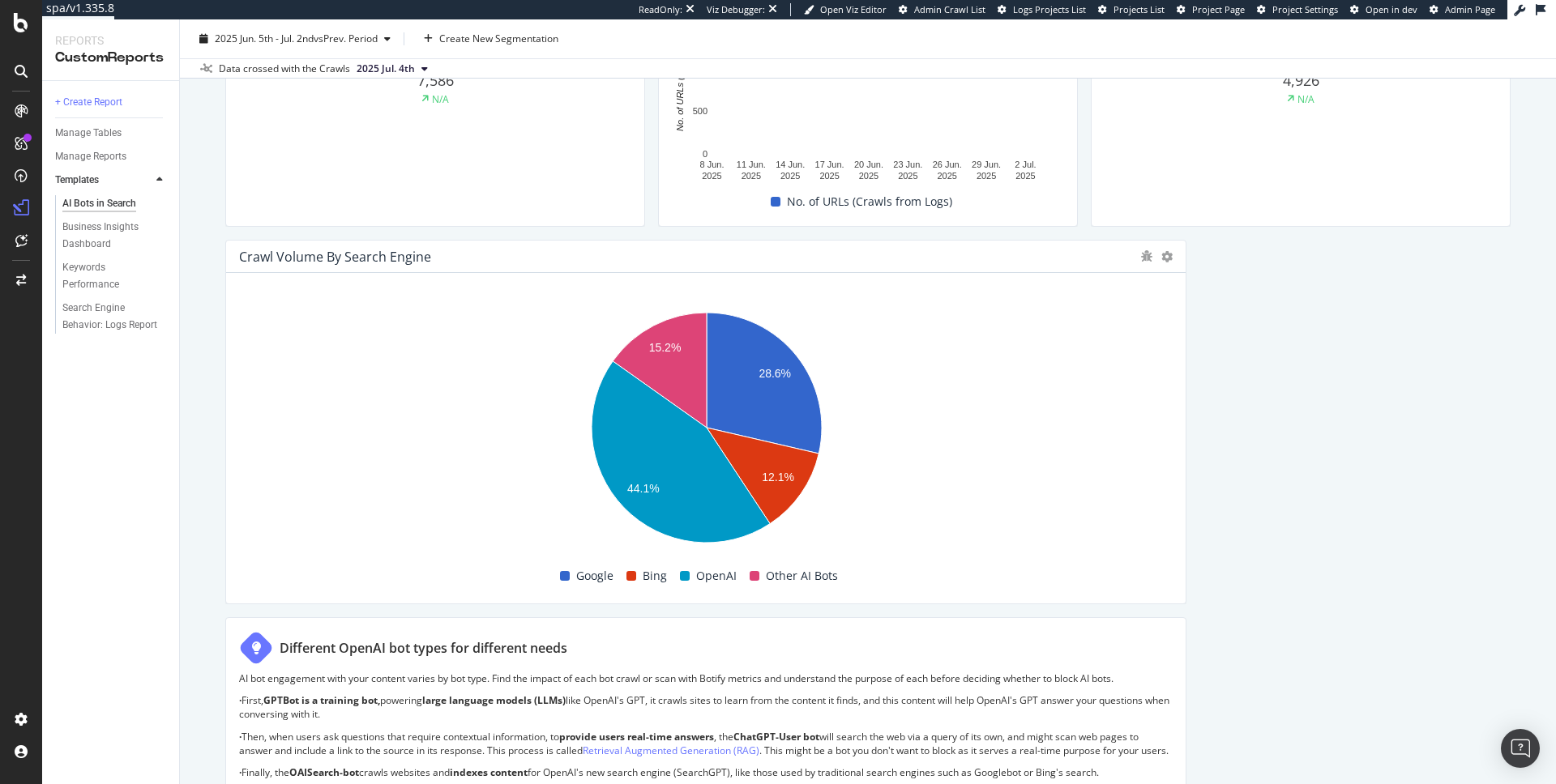 scroll, scrollTop: 664, scrollLeft: 0, axis: vertical 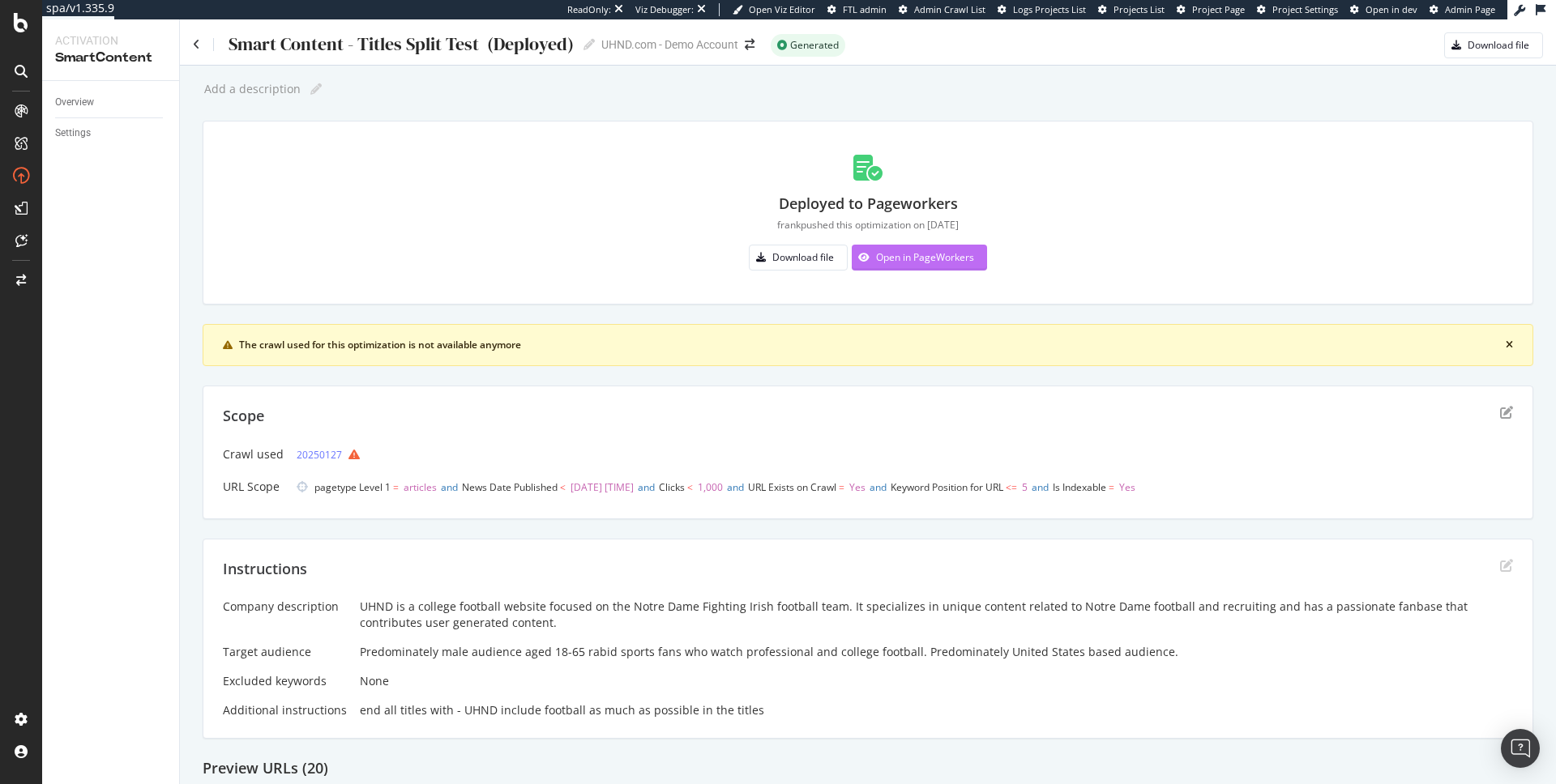 click on "Open in PageWorkers" at bounding box center [925, 257] 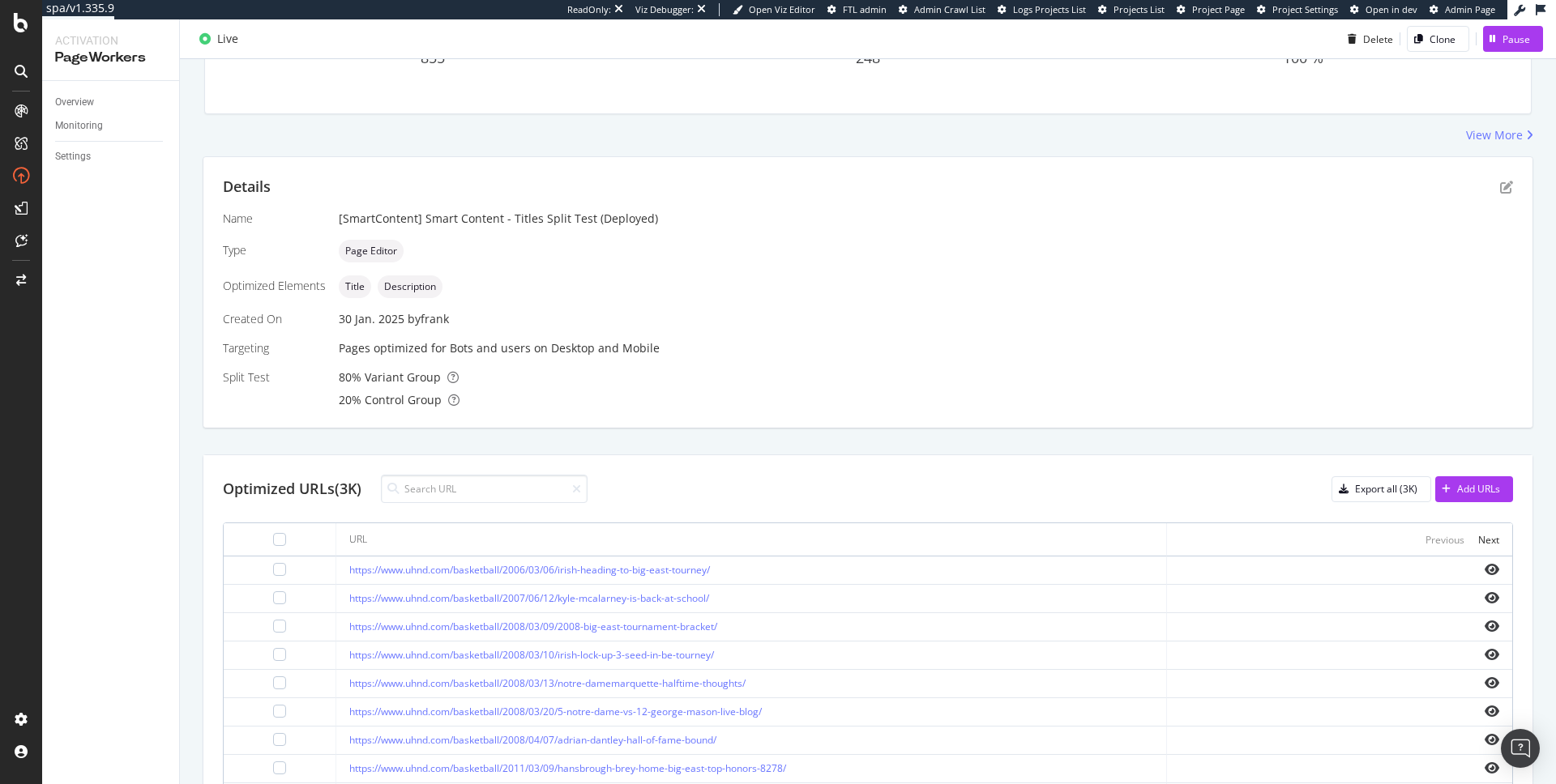 scroll, scrollTop: 0, scrollLeft: 0, axis: both 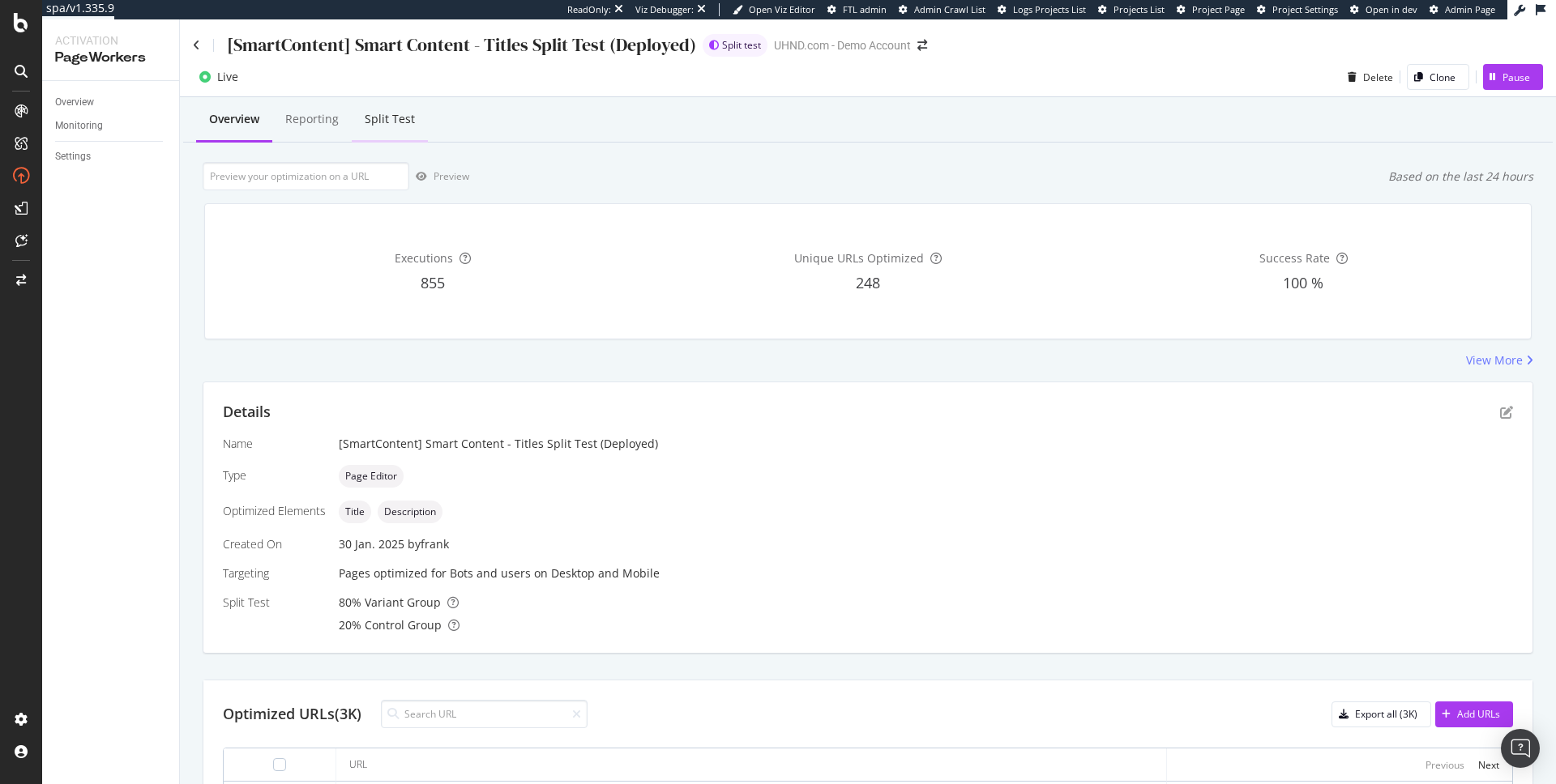click on "Split Test" at bounding box center [390, 119] 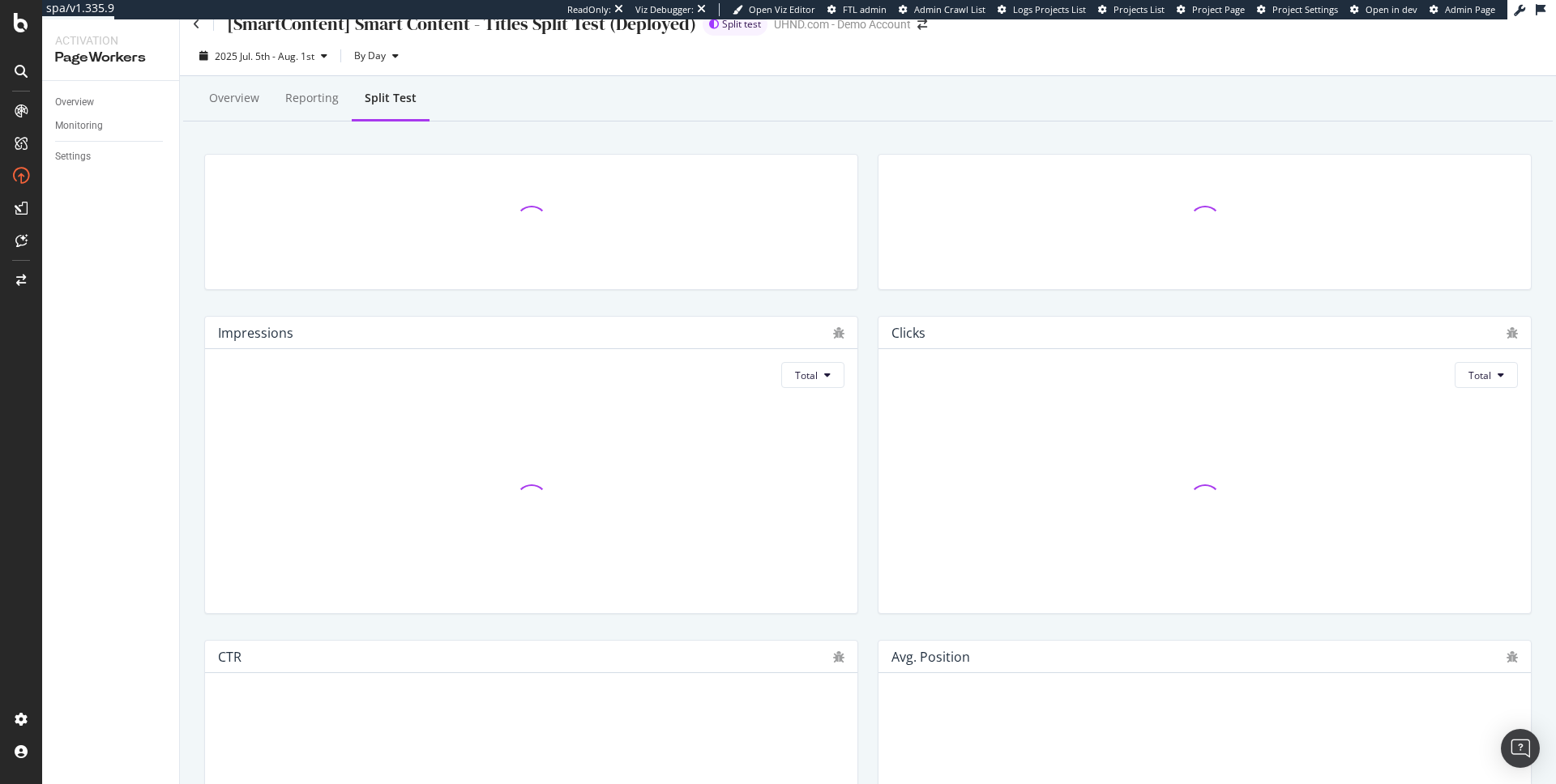 scroll, scrollTop: 0, scrollLeft: 0, axis: both 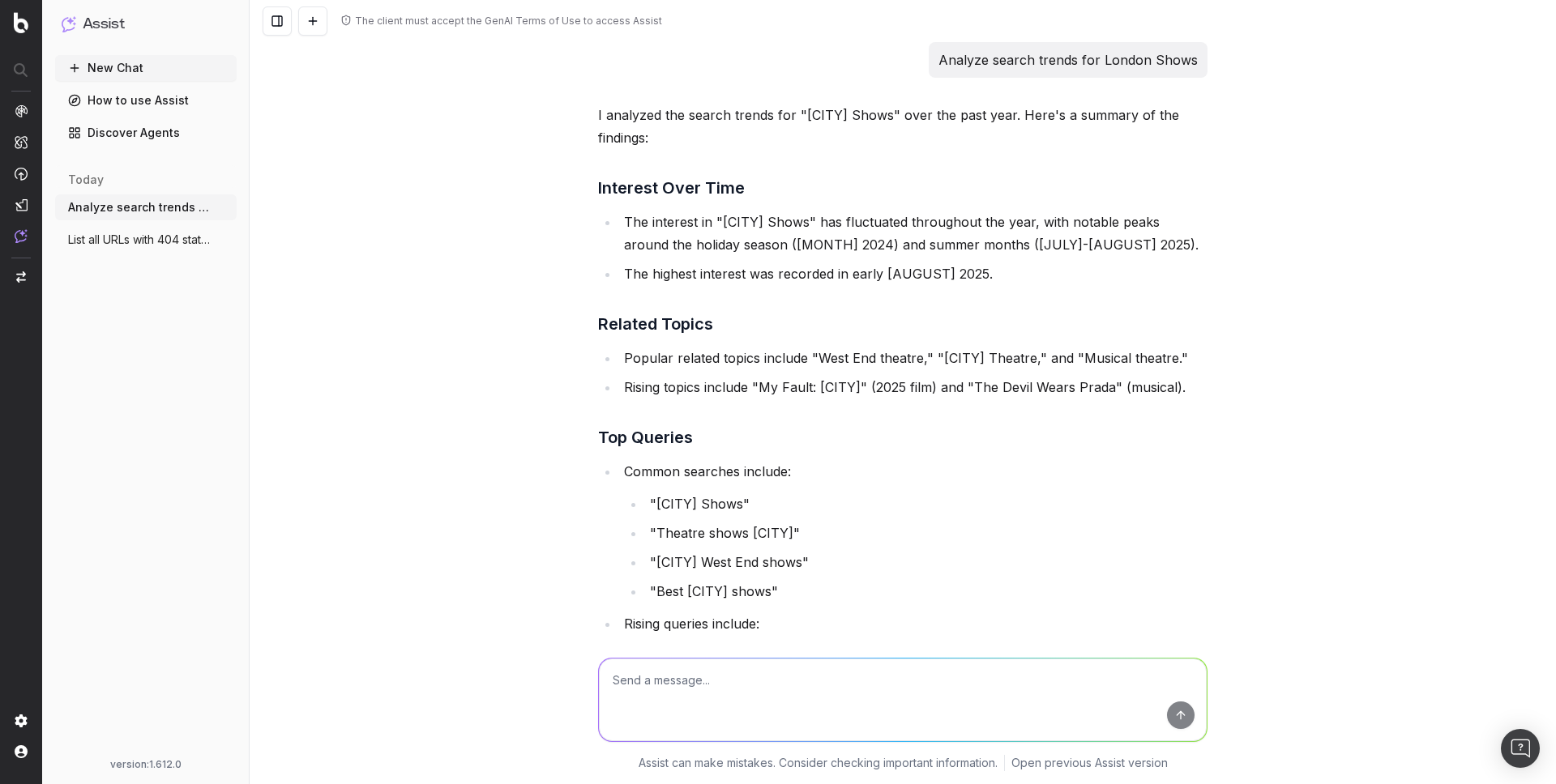 click on "List all URLs with 404 status code from" at bounding box center (139, 240) 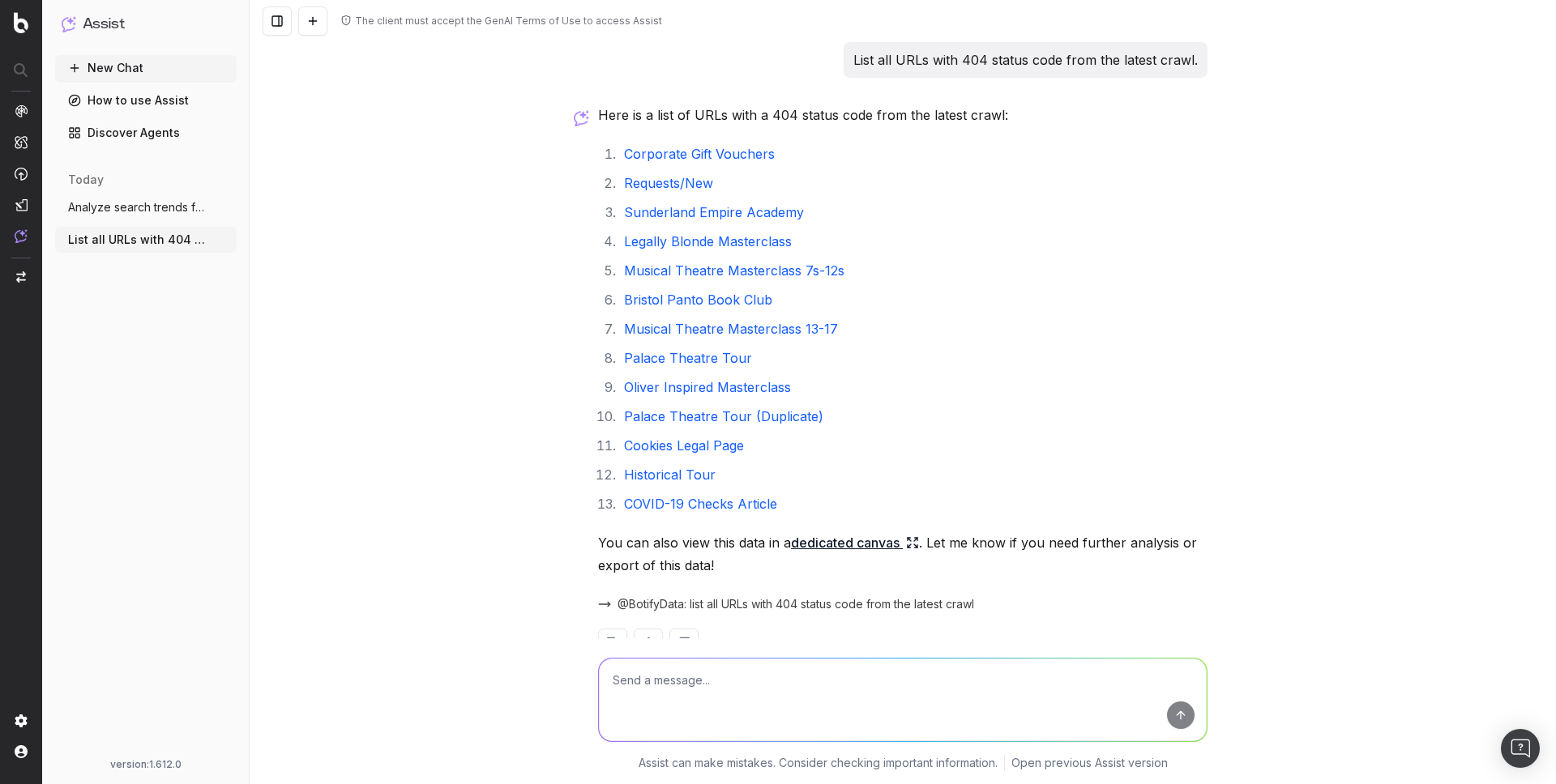 click on "COVID-19 Checks Article" at bounding box center [700, 504] 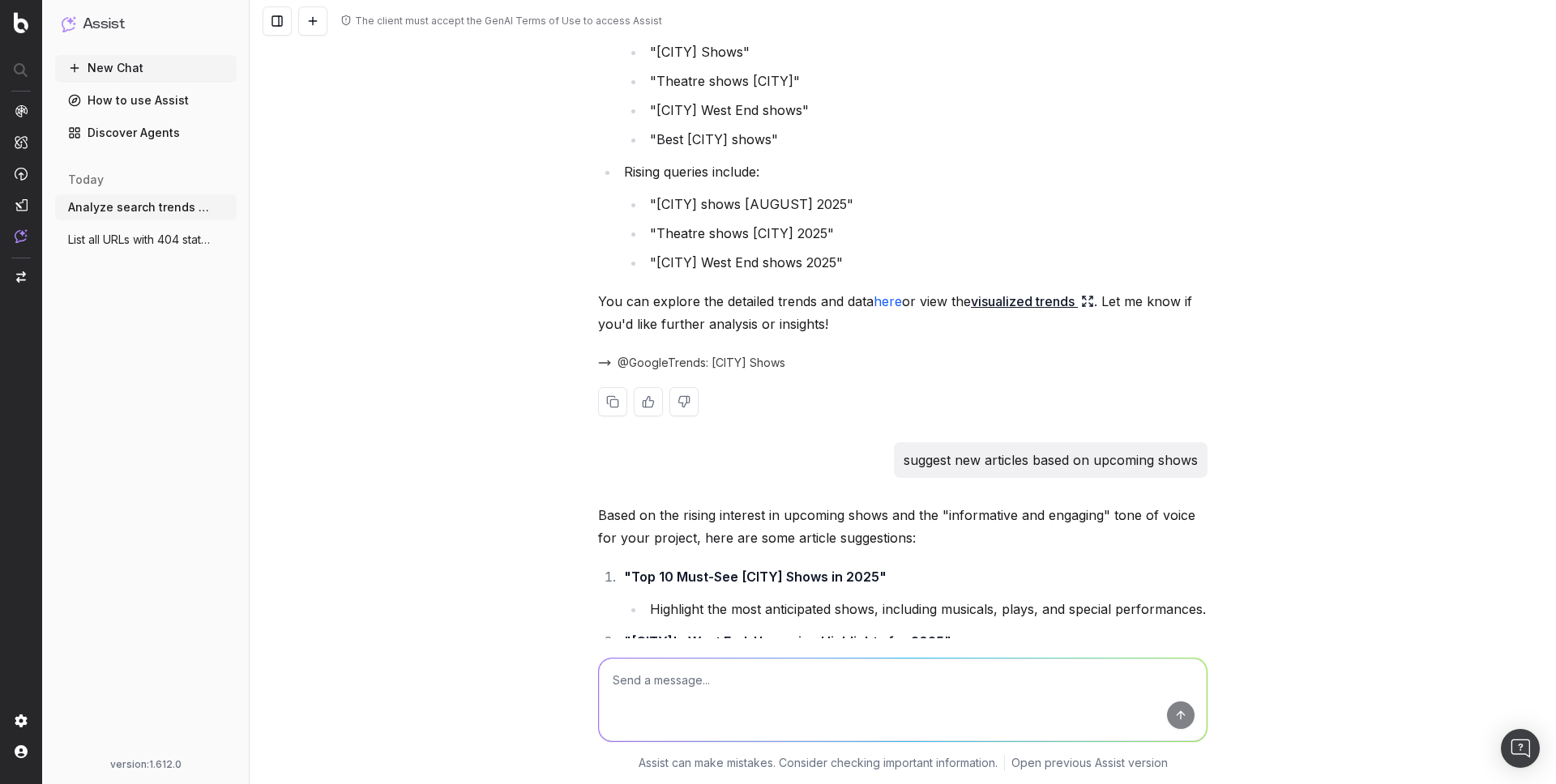 scroll, scrollTop: 454, scrollLeft: 0, axis: vertical 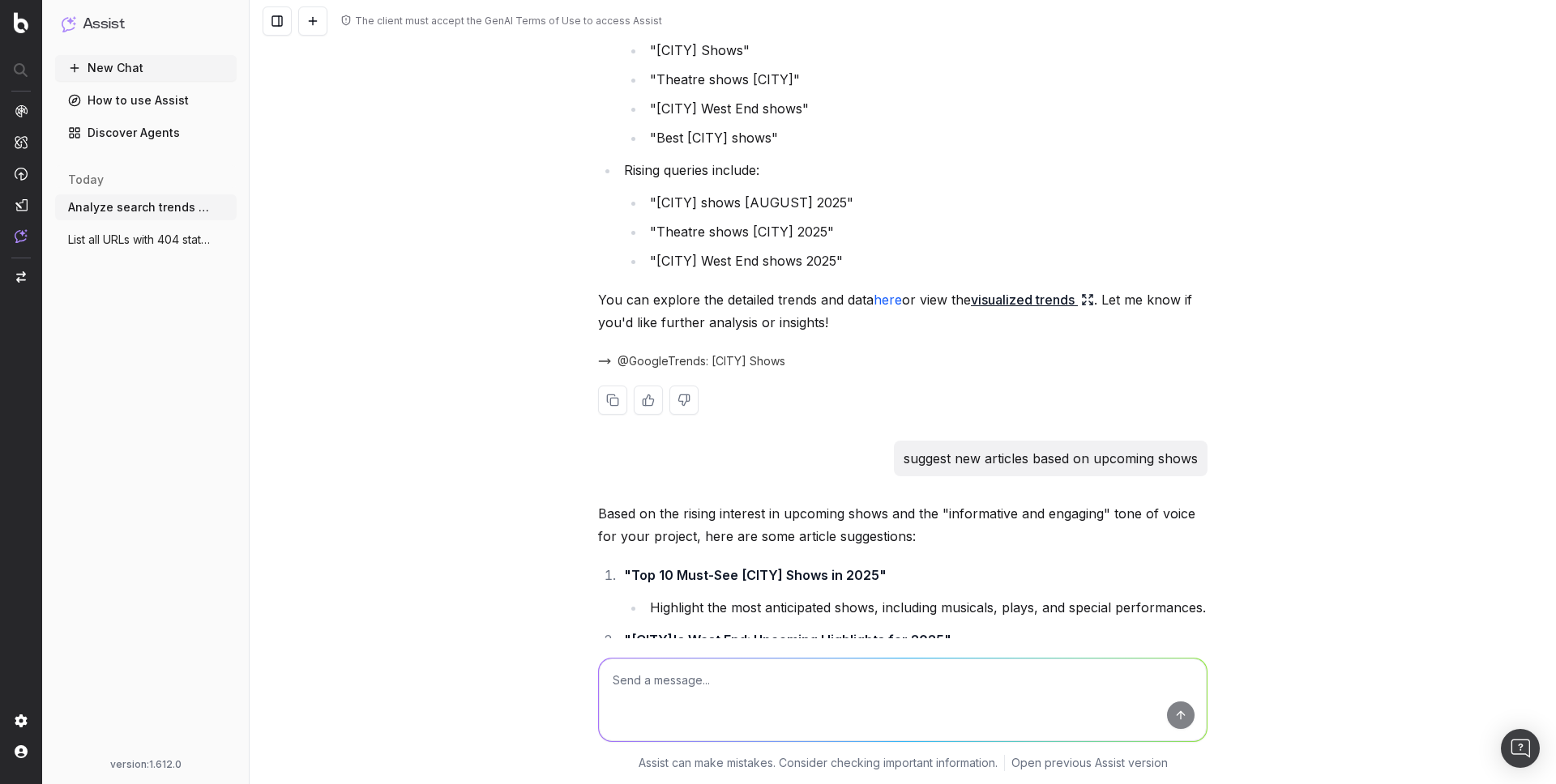 click on "visualized trends" at bounding box center (1032, 300) 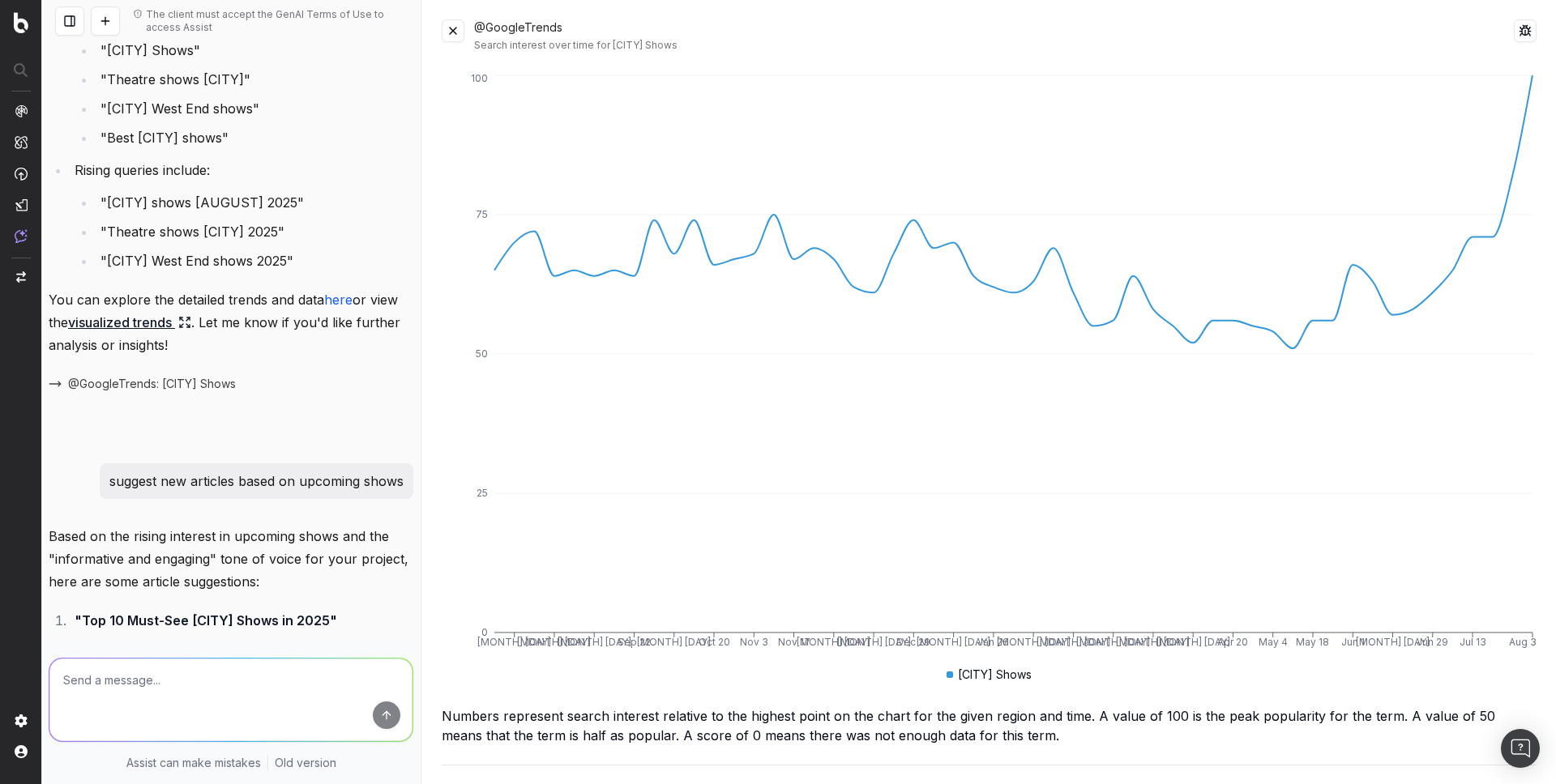 click at bounding box center (453, 31) 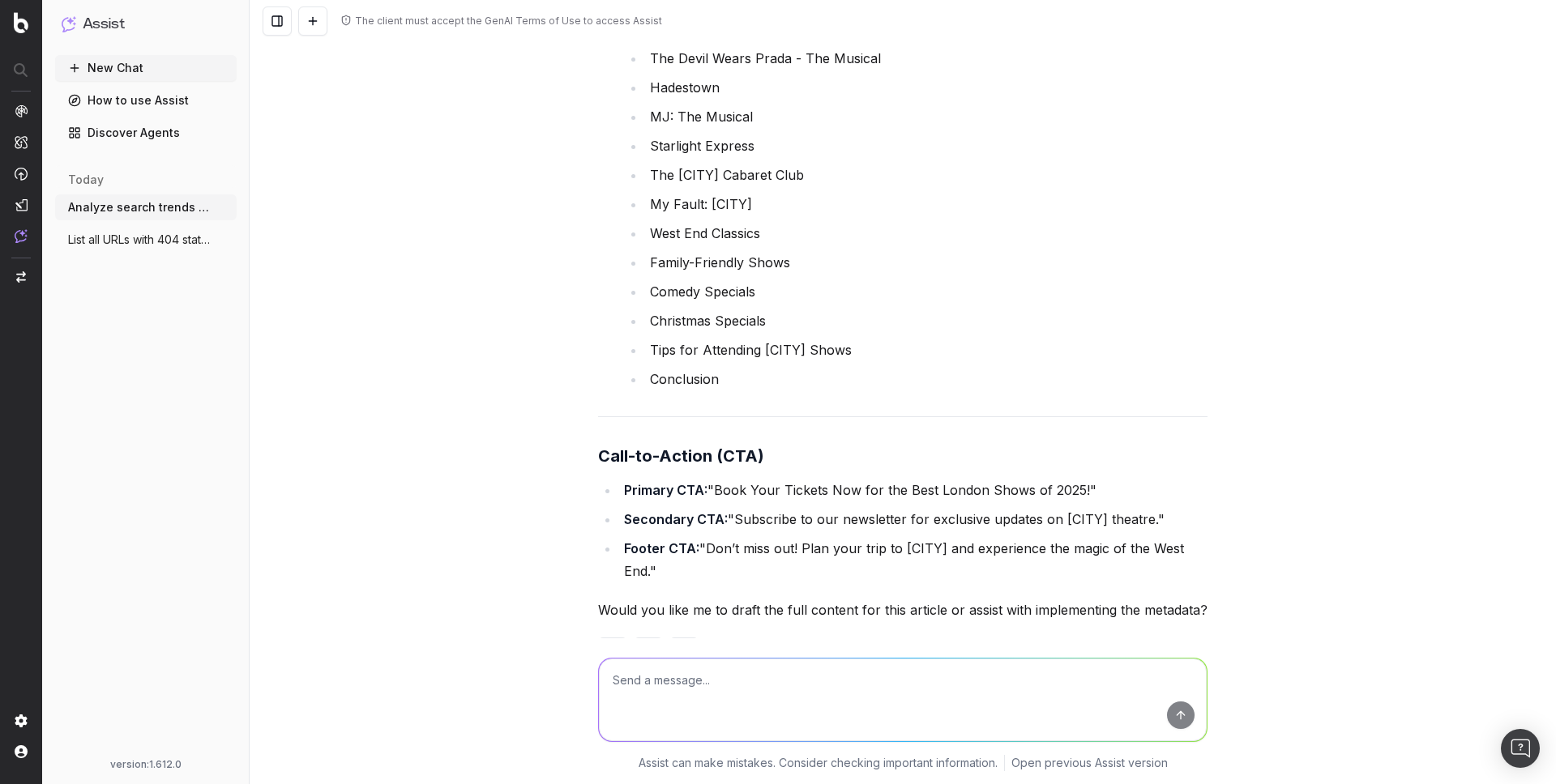 scroll, scrollTop: 3264, scrollLeft: 0, axis: vertical 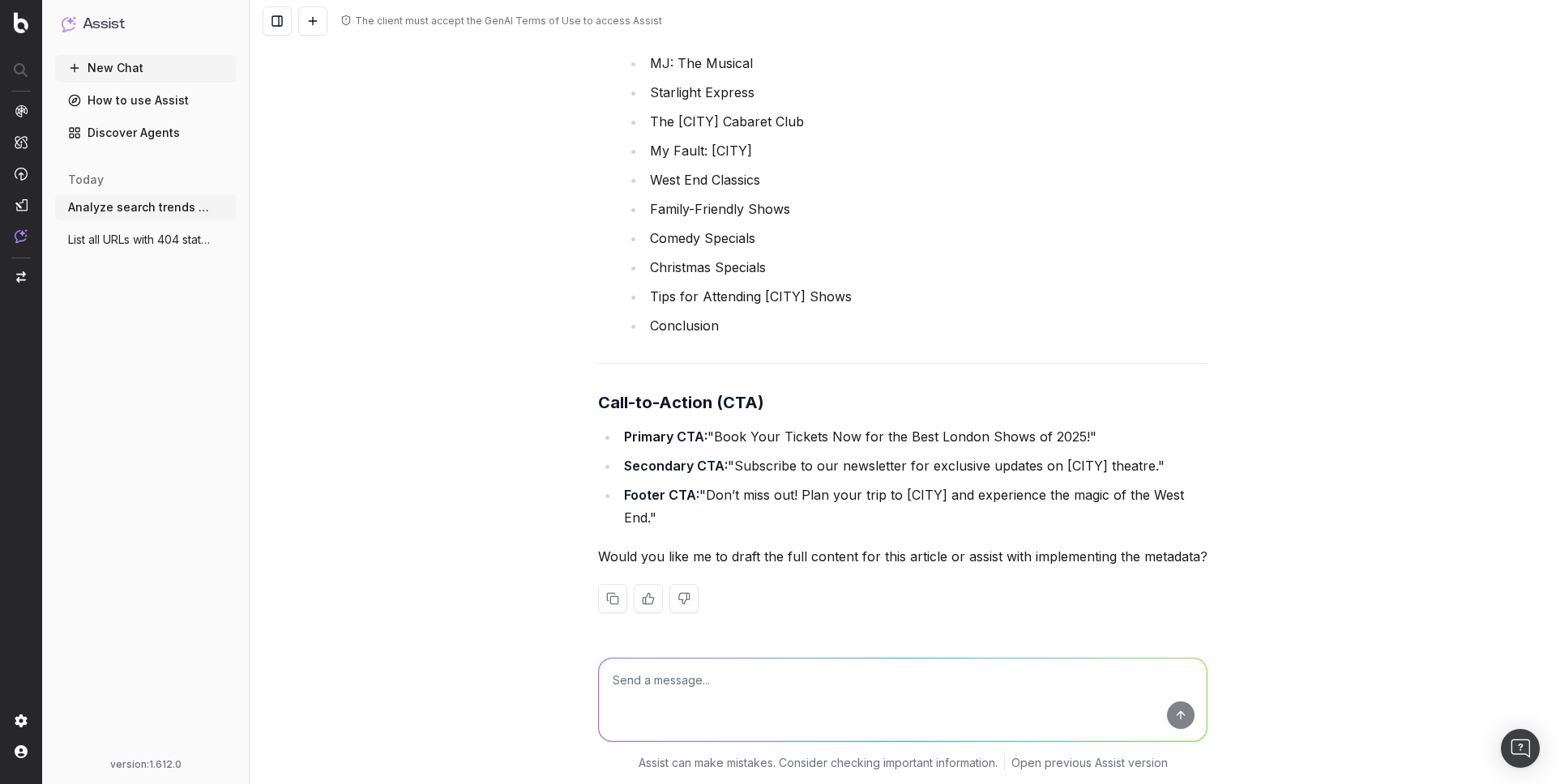 click on "Discover Agents" at bounding box center [146, 133] 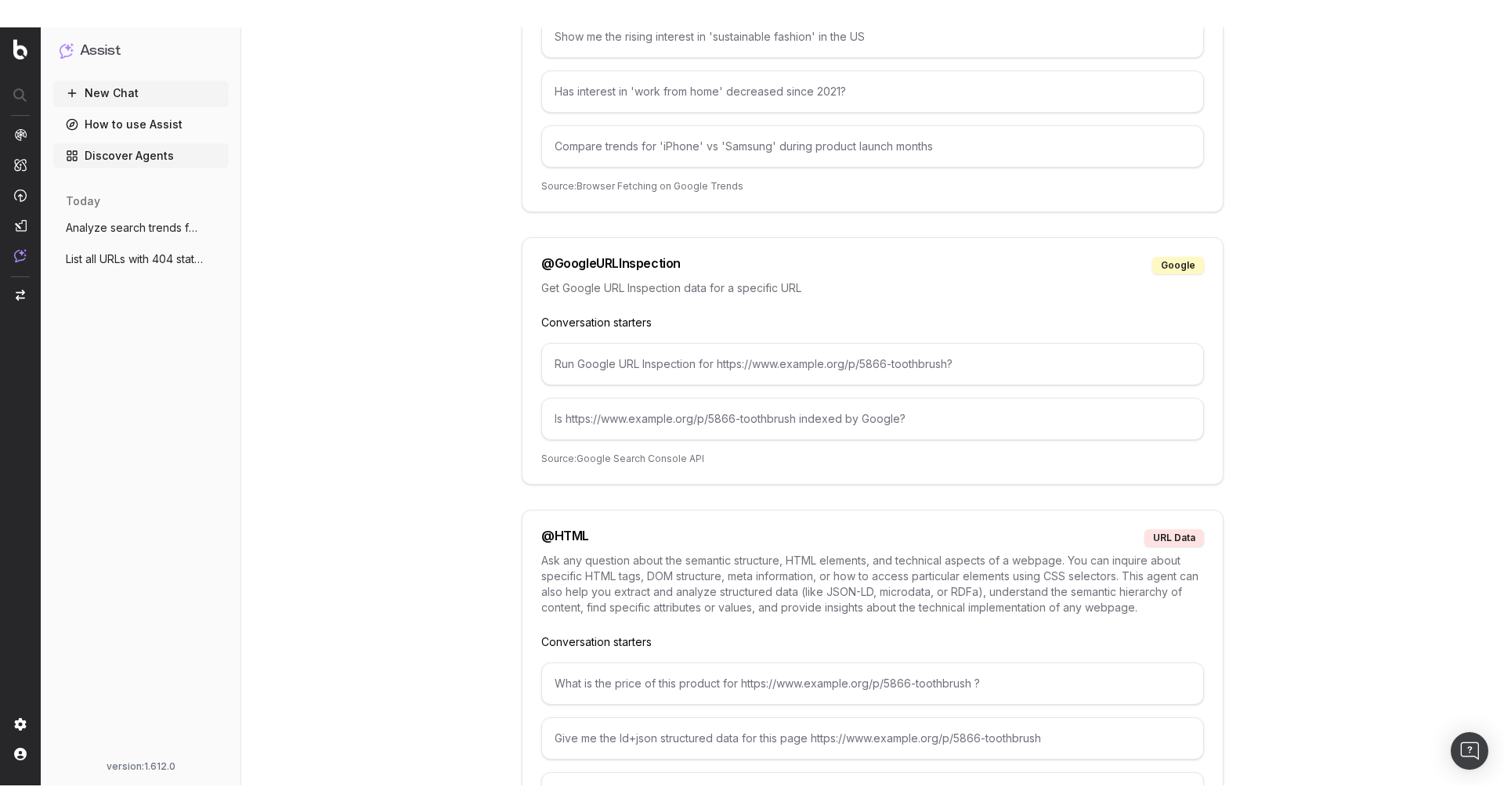 scroll, scrollTop: 2905, scrollLeft: 0, axis: vertical 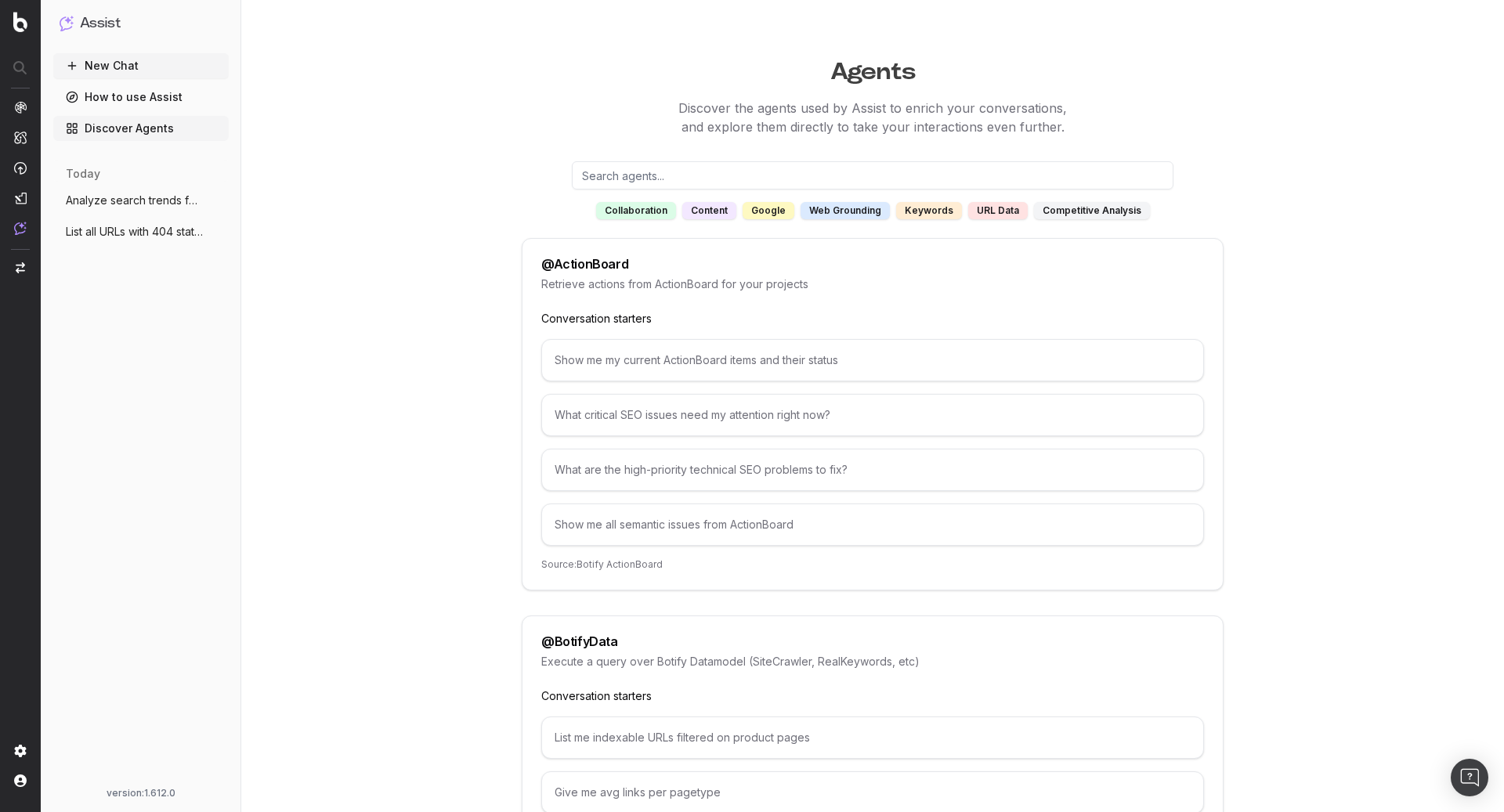 click on "Agents Discover the agents used by Assist to enrich your conversations,
and explore them directly to take your interactions even further. collaboration content google web grounding keywords URL data competitive analysis @ ActionBoard Retrieve actions from ActionBoard for your projects Conversation starters Show me my current ActionBoard items and their status   What critical SEO issues need my attention right now?   What are the high-priority technical SEO problems to fix?   Show me all semantic issues from ActionBoard   Source:  Botify ActionBoard @ BotifyData Execute a query over Botify Datamodel (SiteCrawler, RealKeywords, etc) Conversation starters List me indexable URLs filtered on product pages   Give me avg links per pagetype   Source:  Botify Datamodel @ Calculator Perform basic arithmetic operations (add, subtract, multiply, divide) with chaining support @ FileExport collaboration Conversation starters     @ Giphy content Search for GIFs using GIPHY Conversation starters Show me funny cat GIFs" at bounding box center [873, 4414] 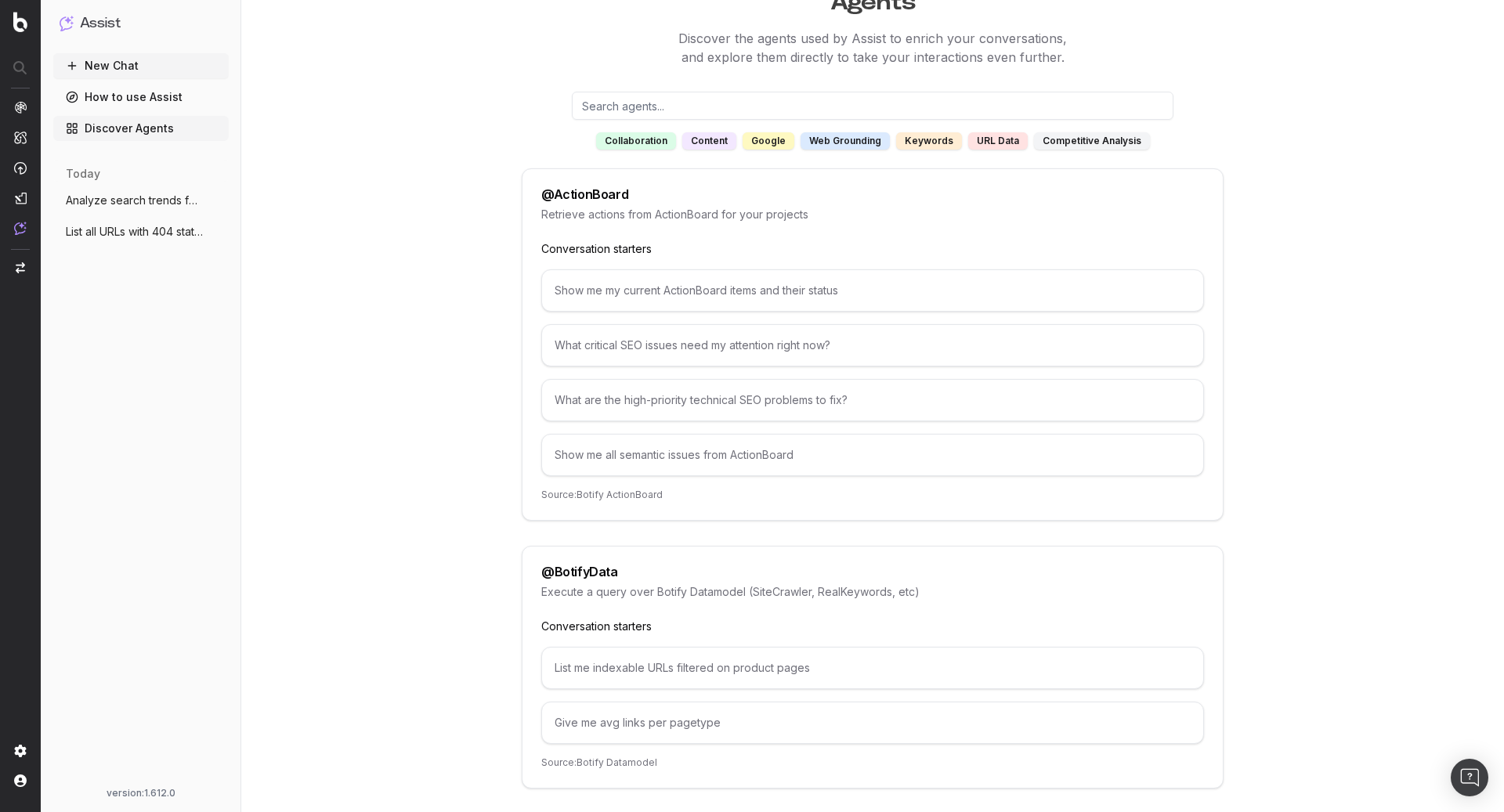 scroll, scrollTop: 69, scrollLeft: 0, axis: vertical 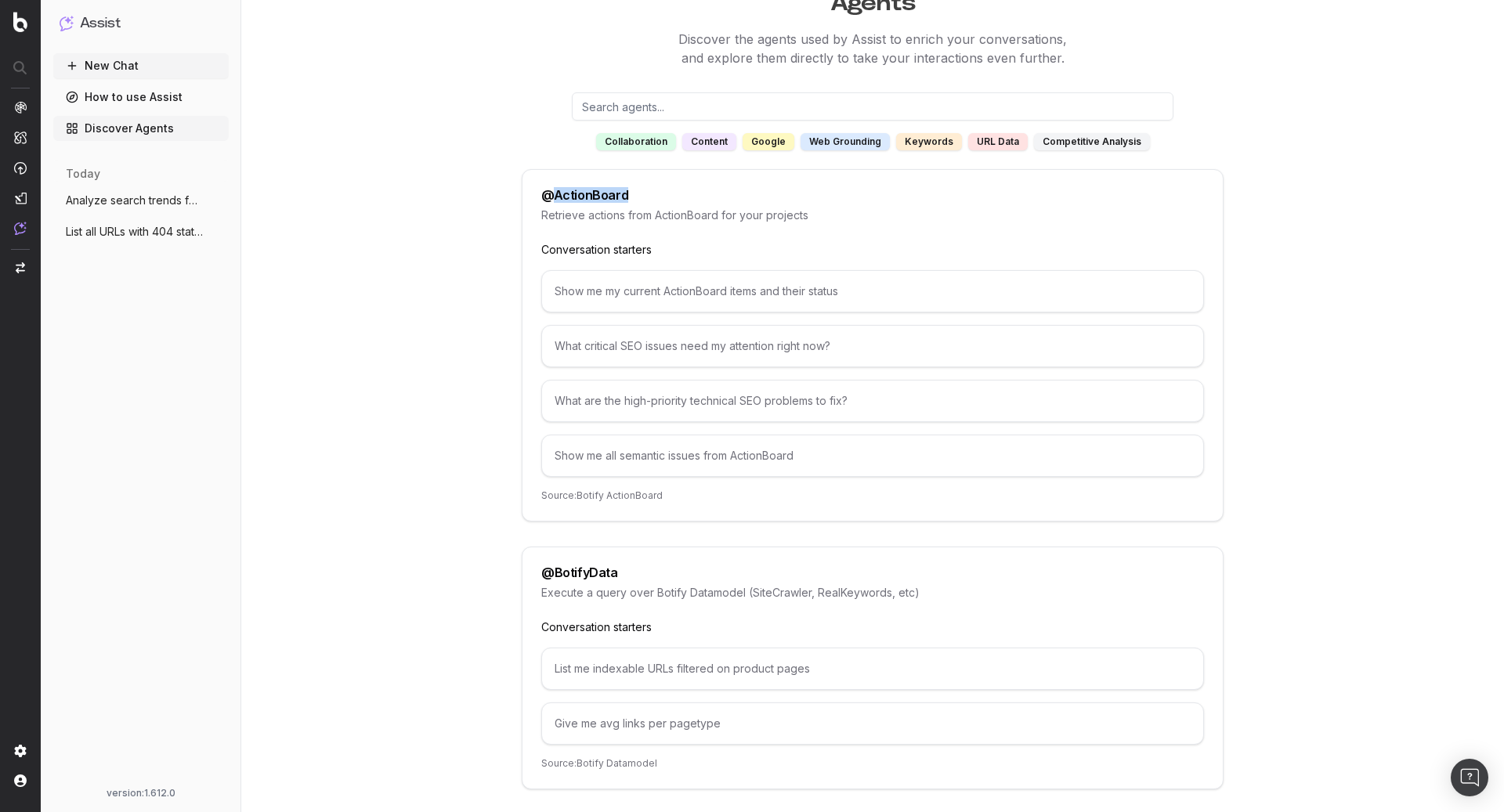 drag, startPoint x: 548, startPoint y: 197, endPoint x: 635, endPoint y: 198, distance: 87.00575 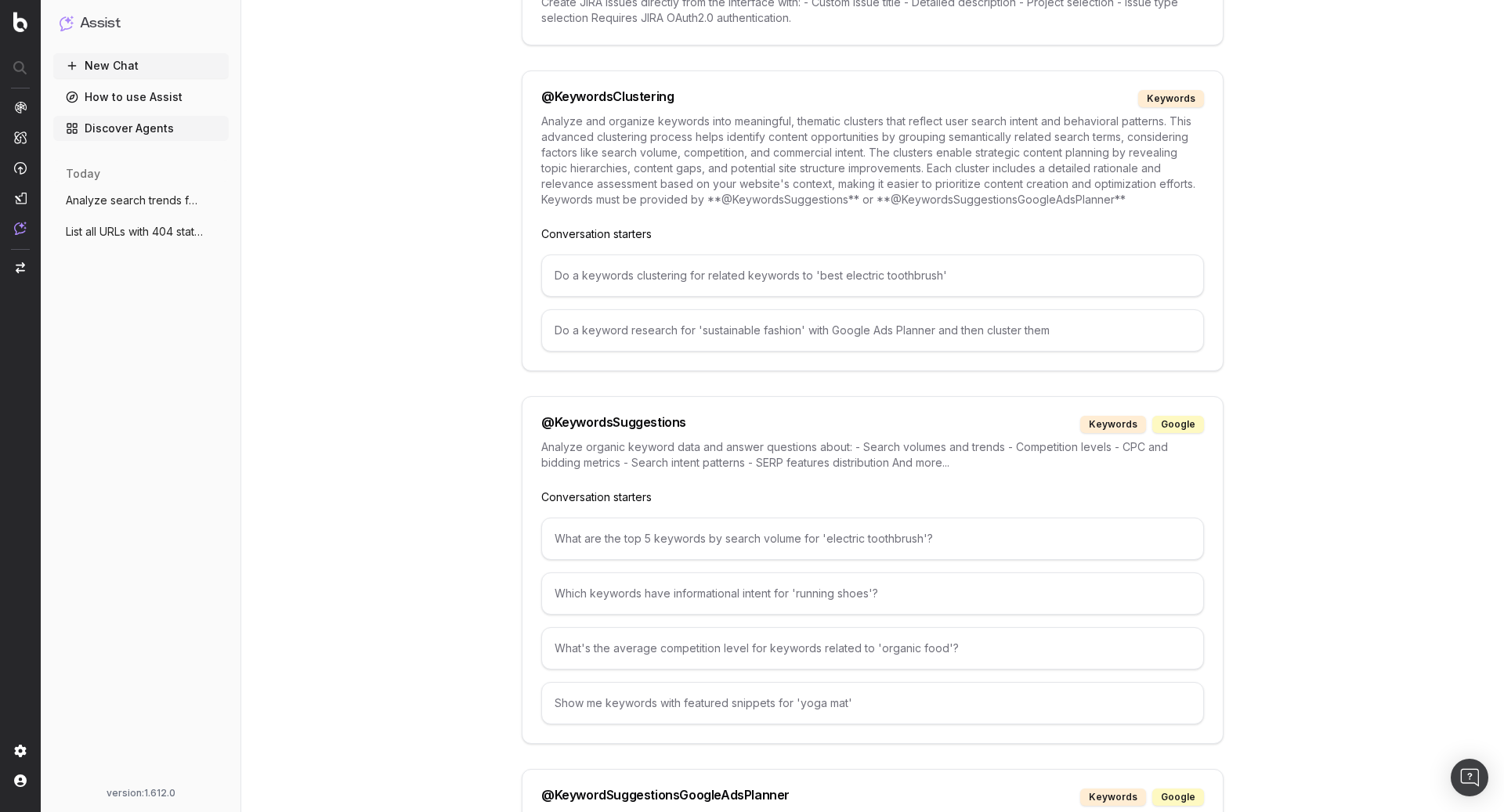 scroll, scrollTop: 4539, scrollLeft: 0, axis: vertical 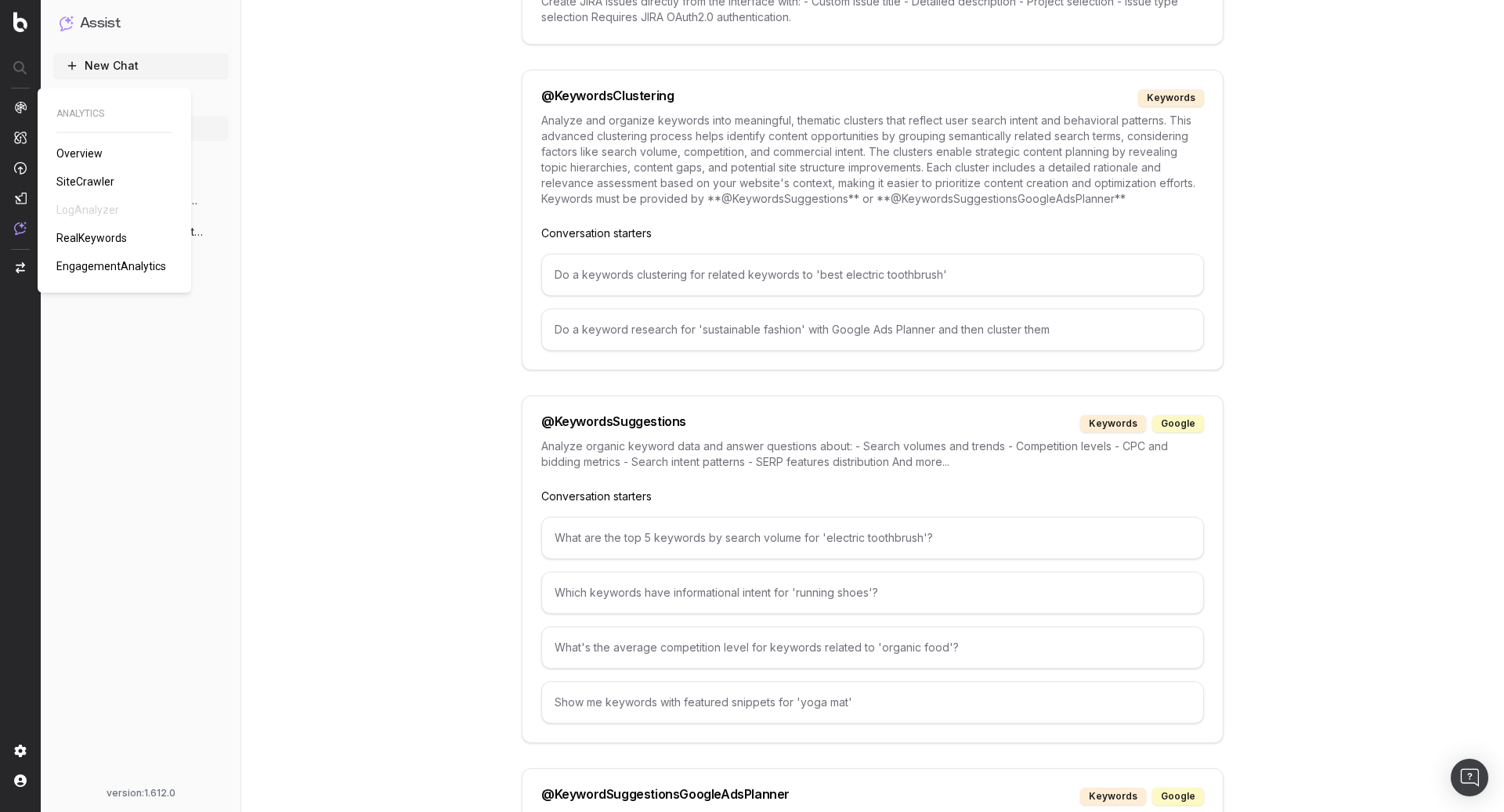 click on "SiteCrawler" at bounding box center [85, 182] 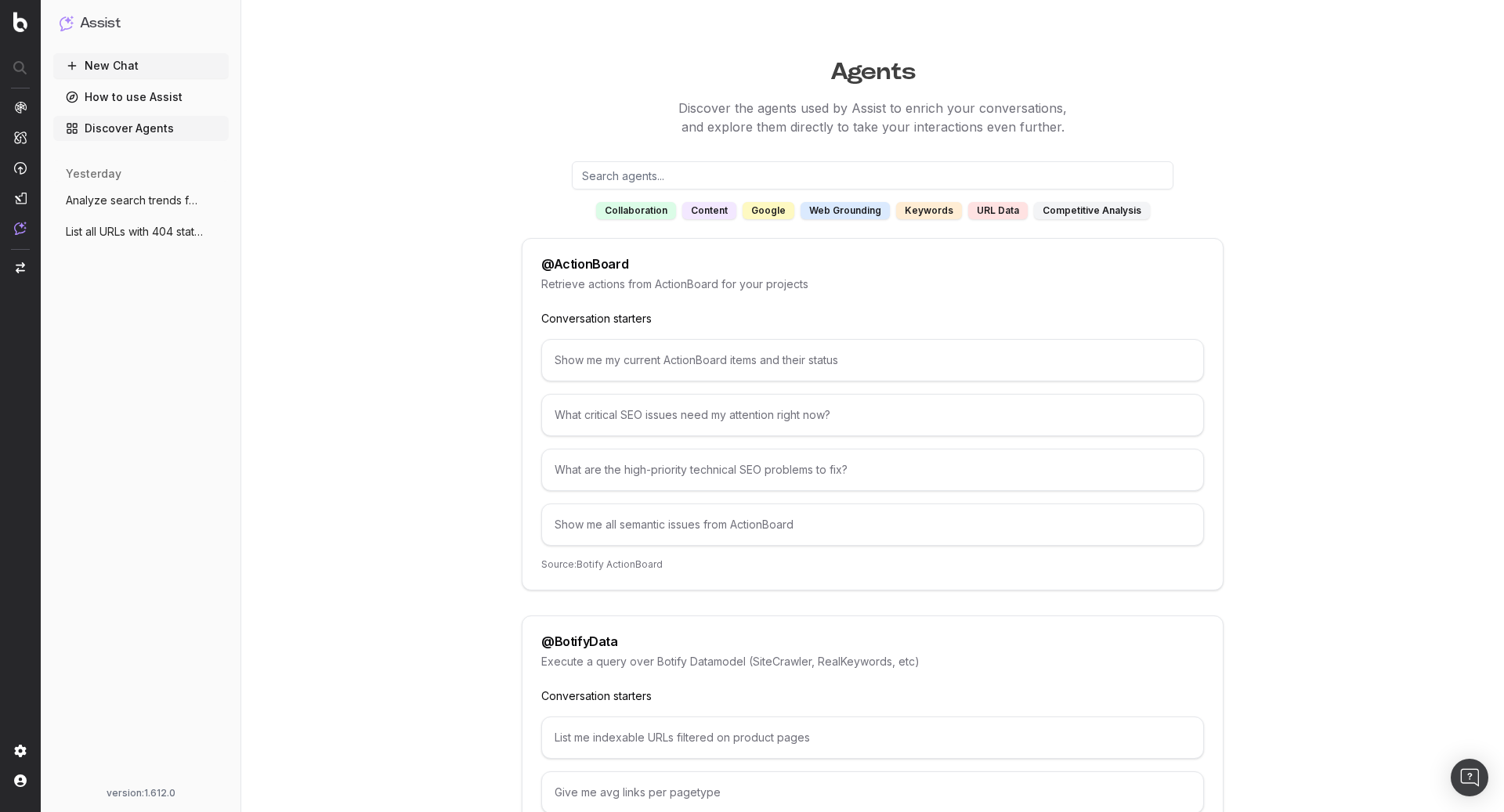 scroll, scrollTop: 0, scrollLeft: 0, axis: both 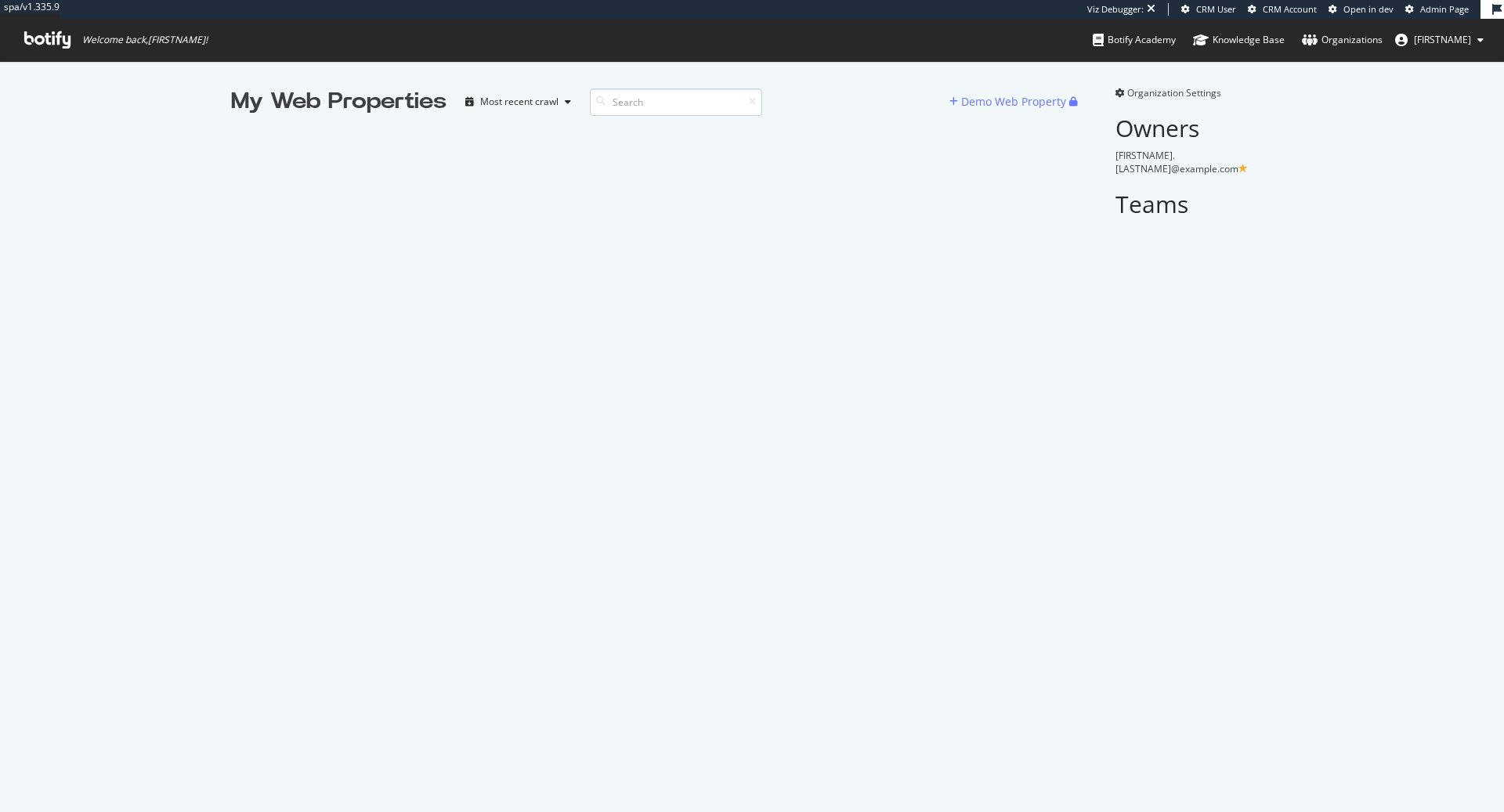 click at bounding box center (676, 102) 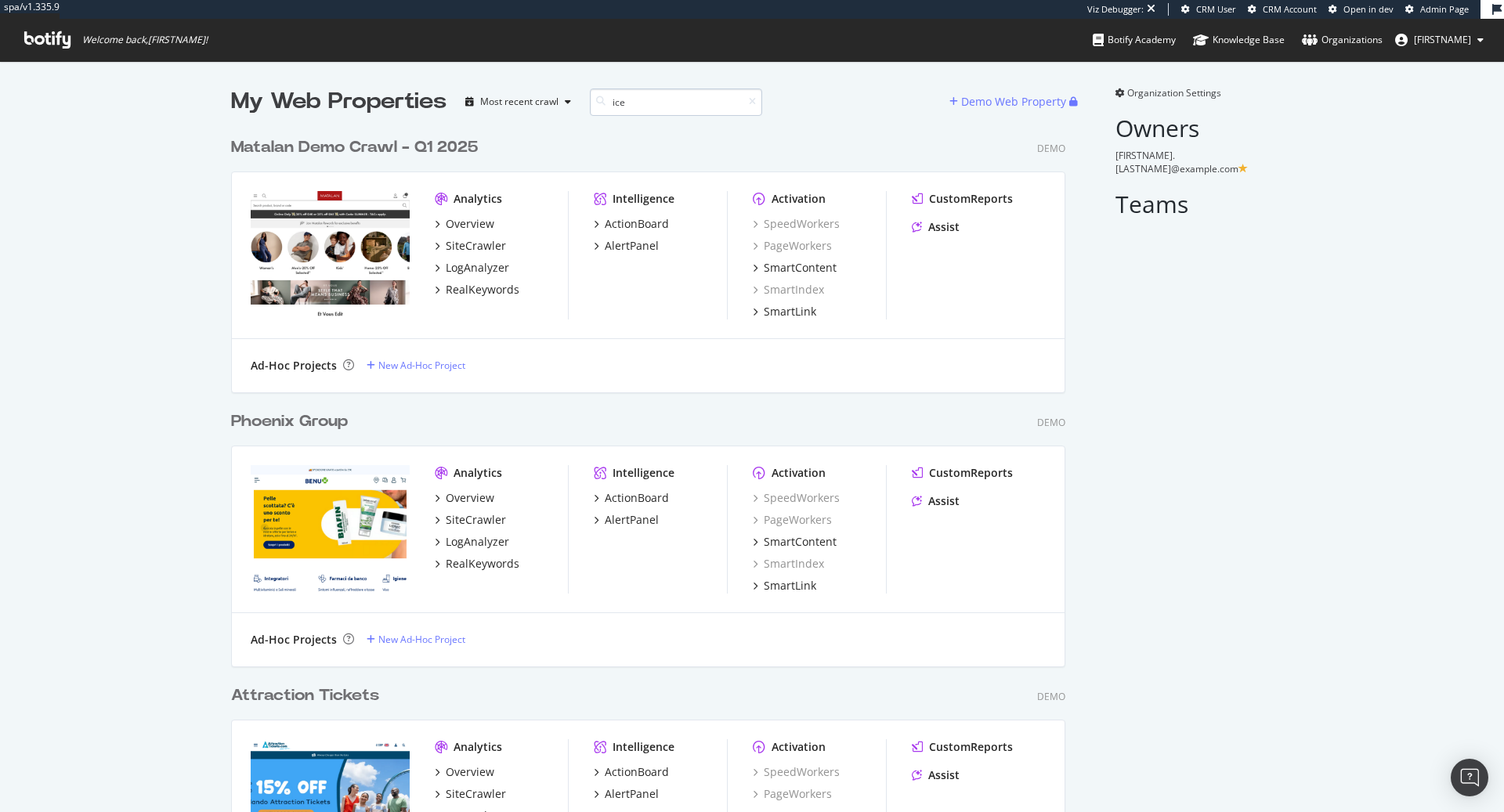 scroll, scrollTop: 1, scrollLeft: 0, axis: vertical 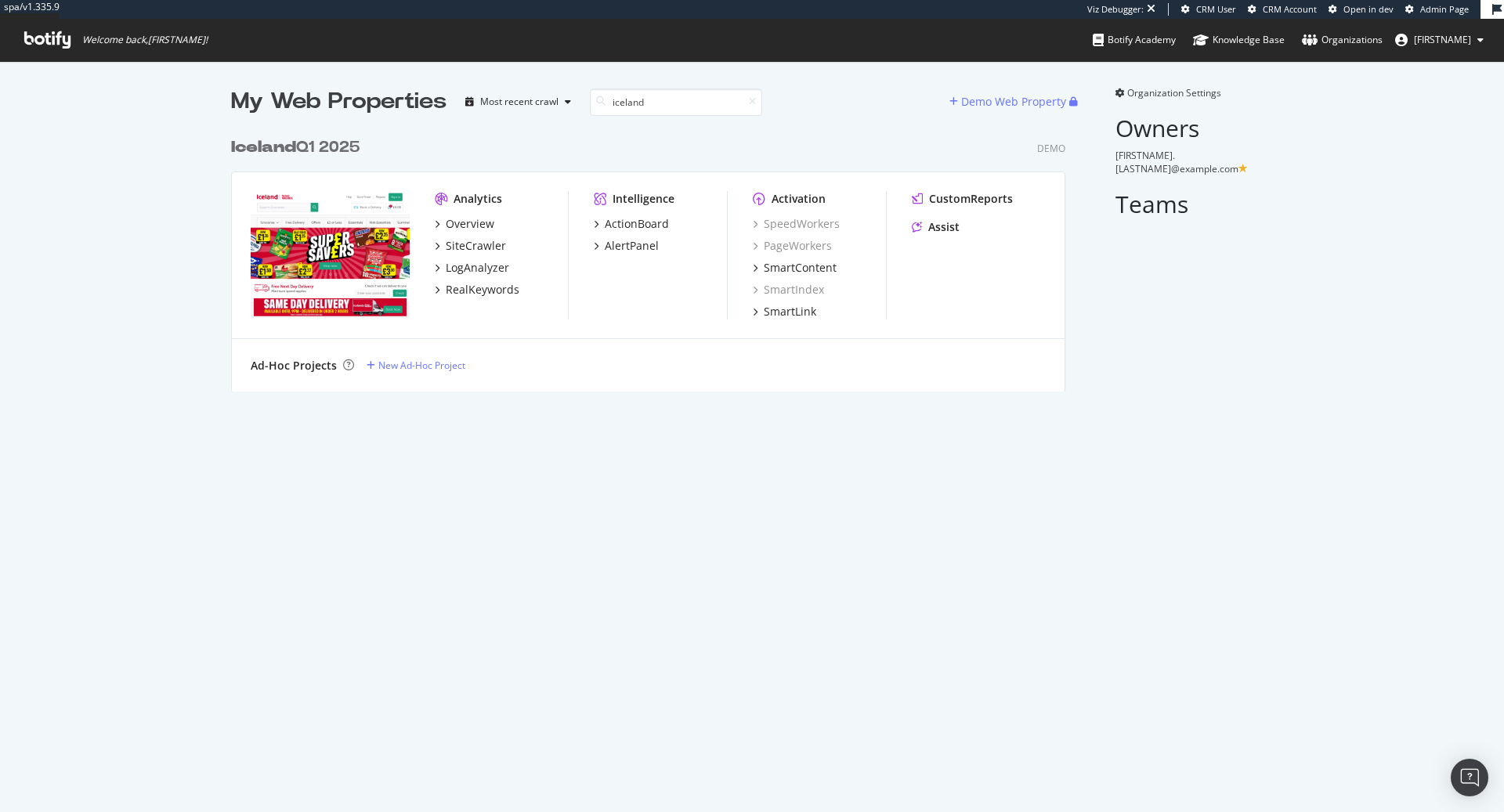 type on "iceland" 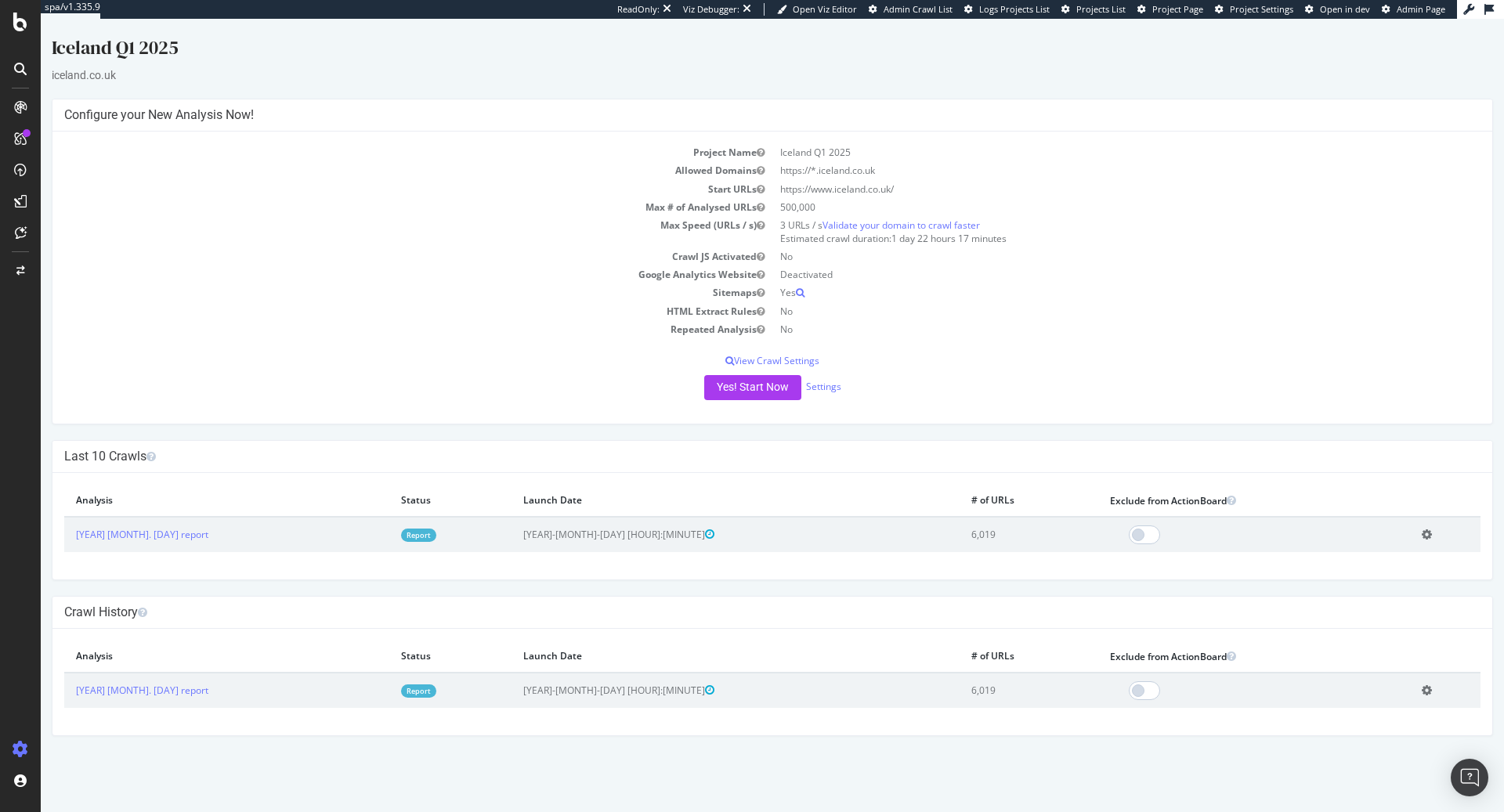 scroll, scrollTop: 0, scrollLeft: 0, axis: both 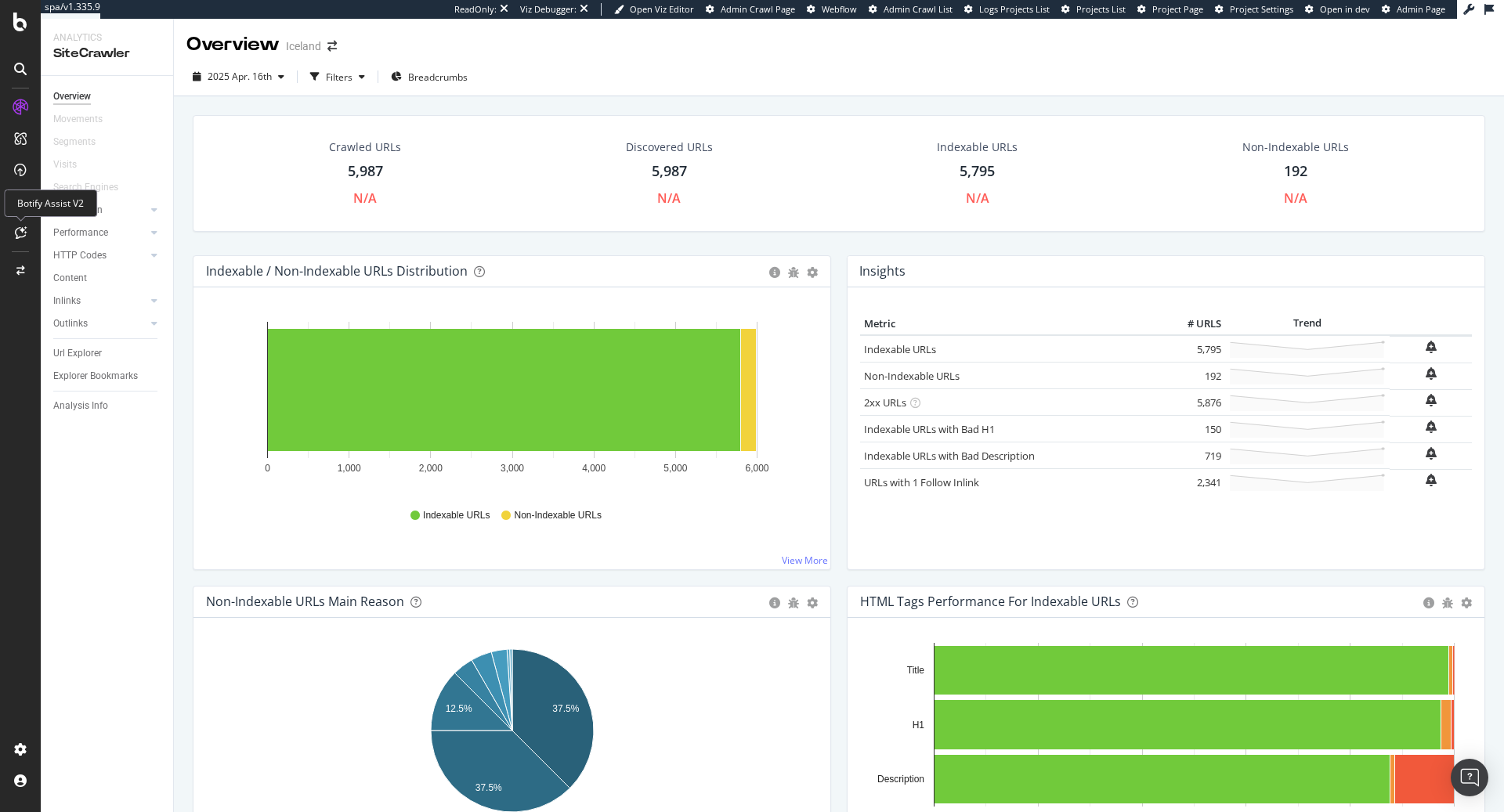 click at bounding box center [20, 233] 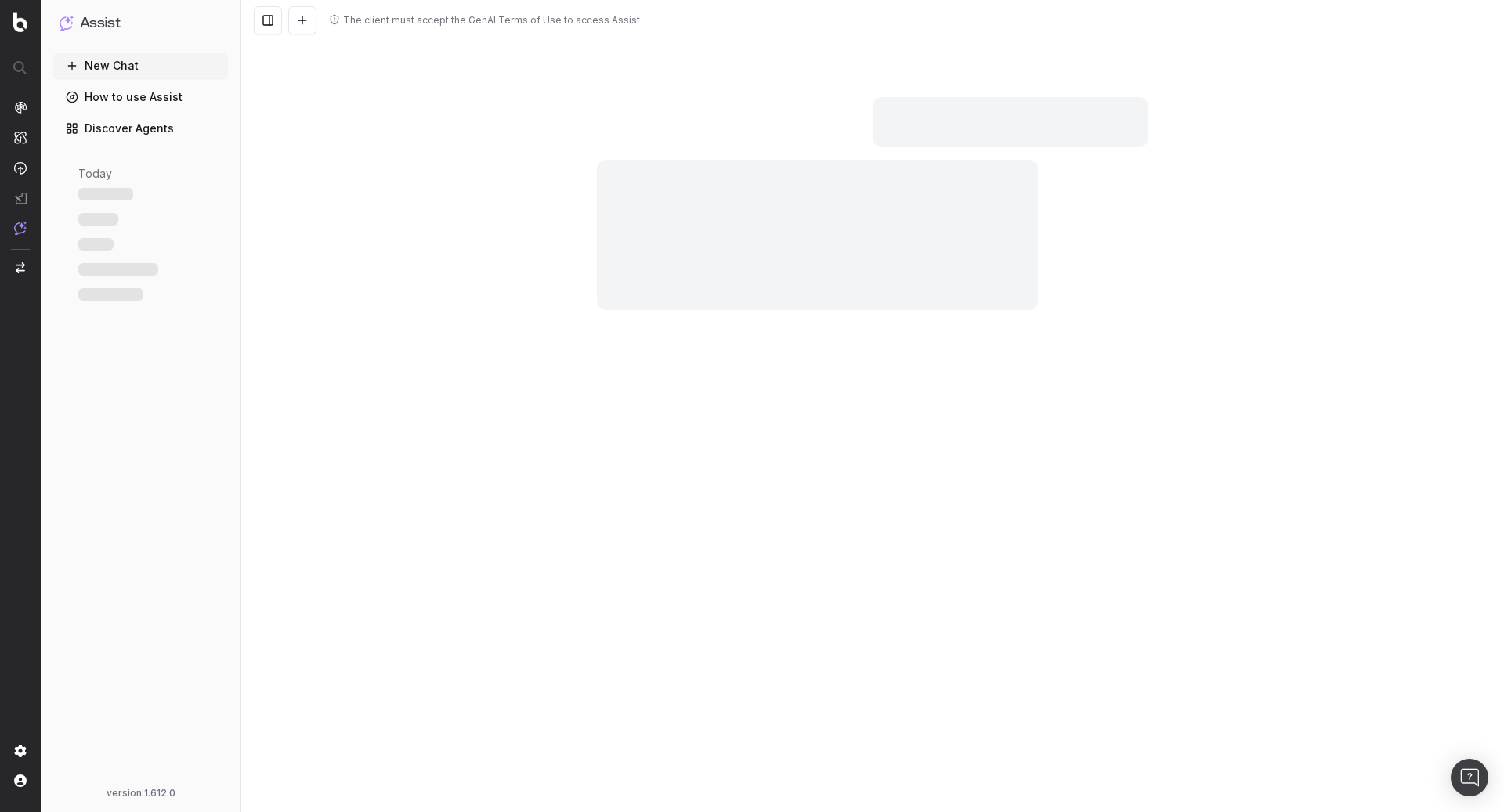 scroll, scrollTop: 0, scrollLeft: 0, axis: both 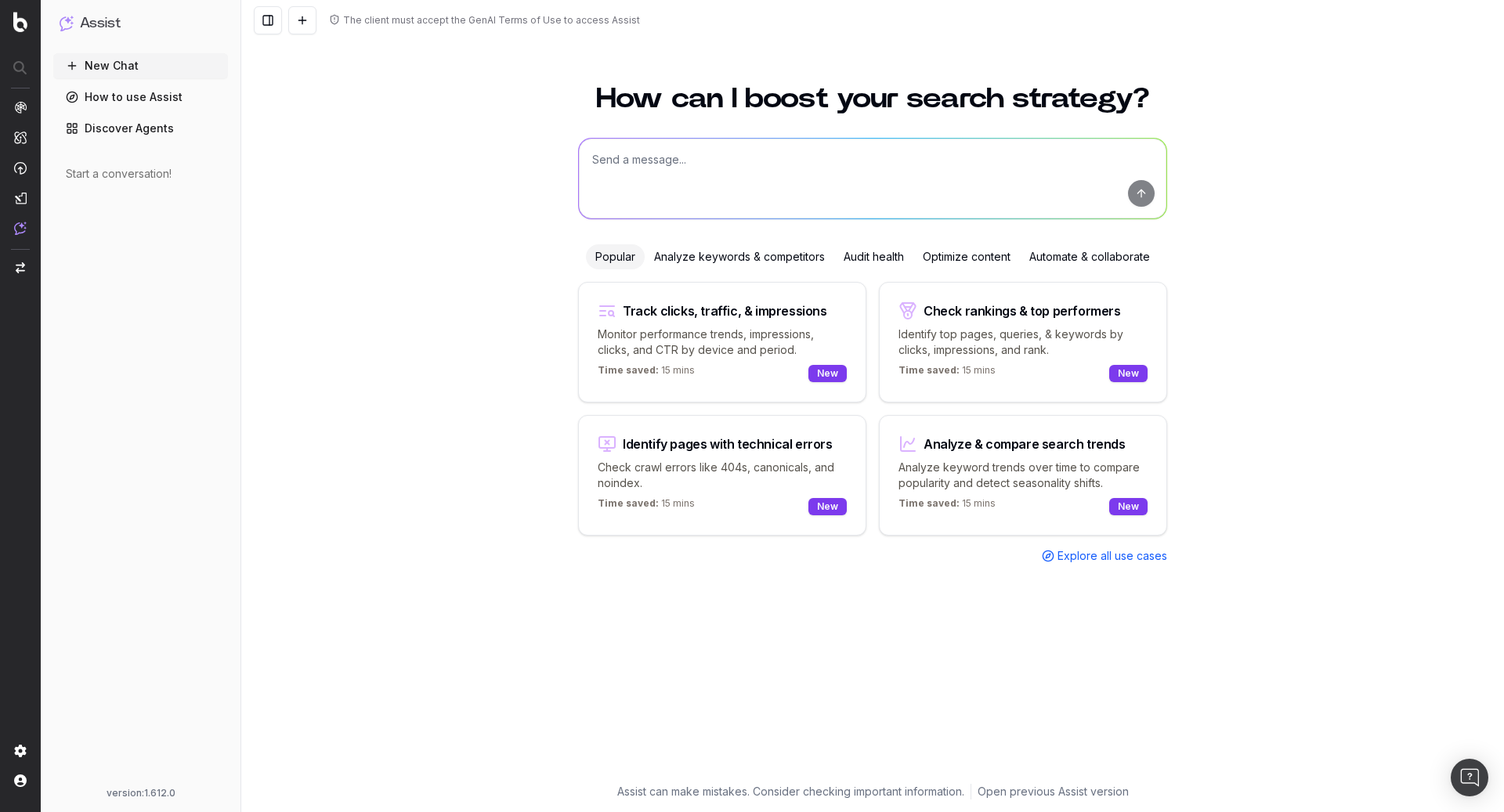click at bounding box center [873, 179] 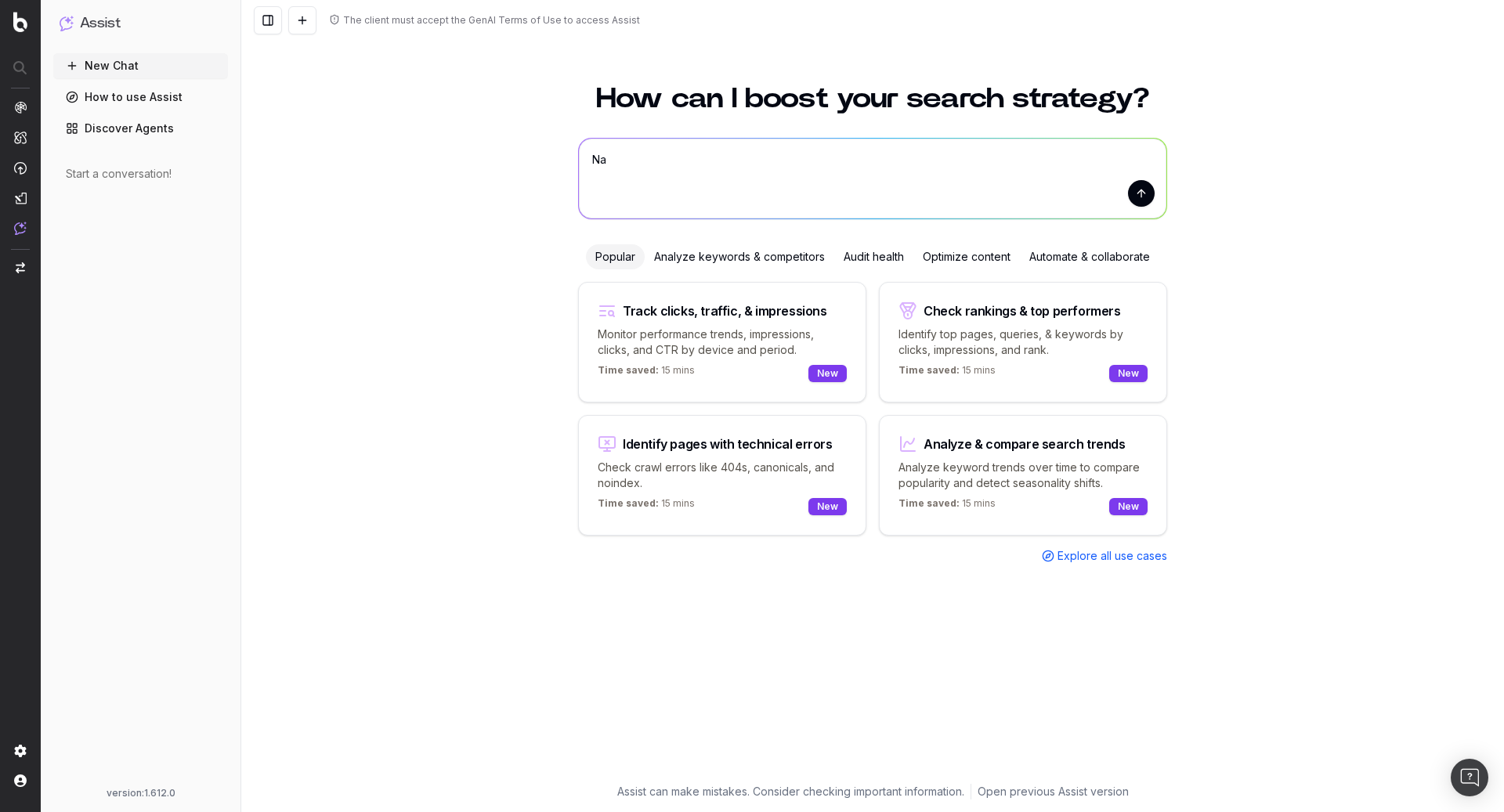 type on "N" 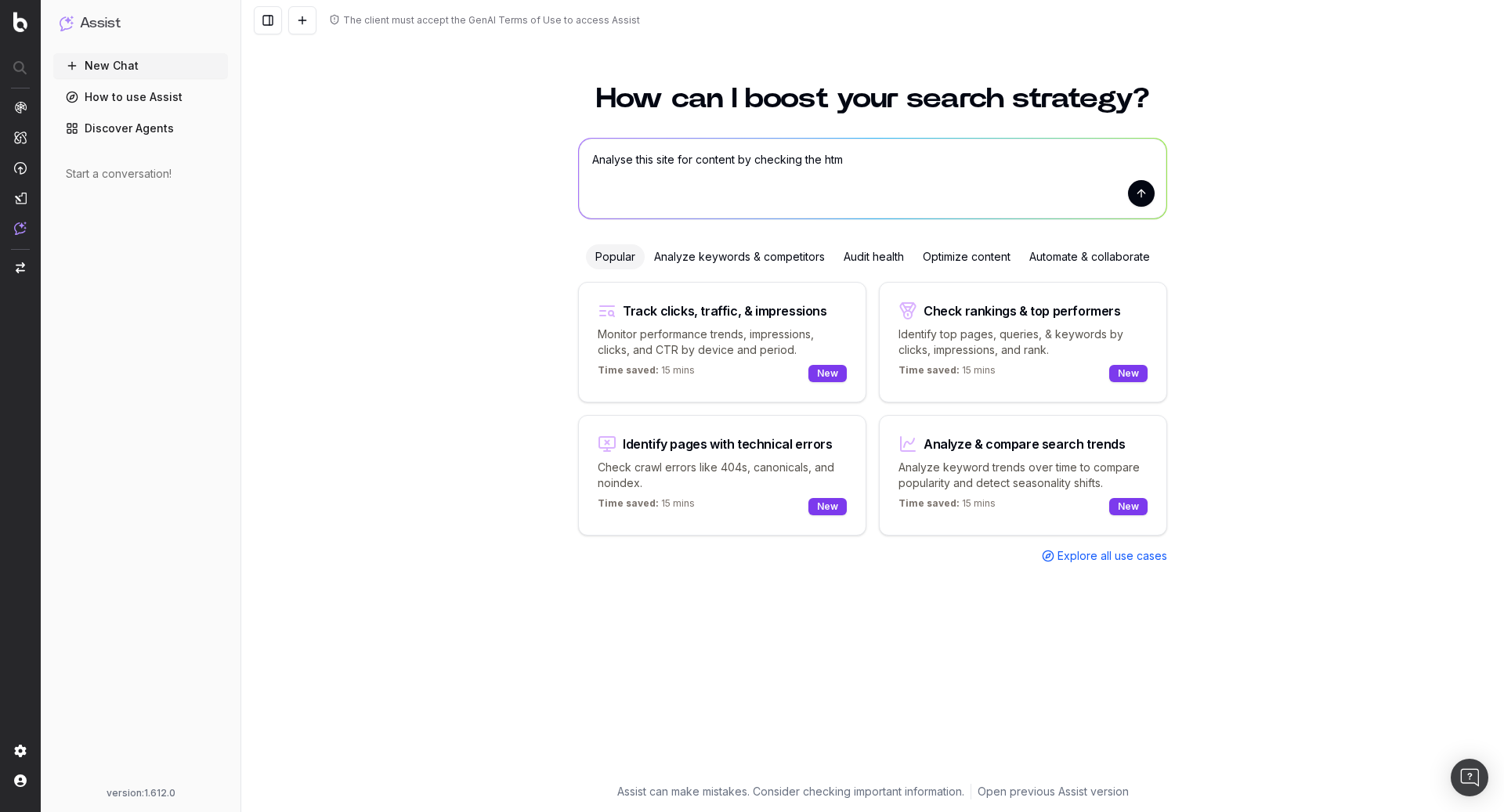 type on "Analyse this site for content by checking the html" 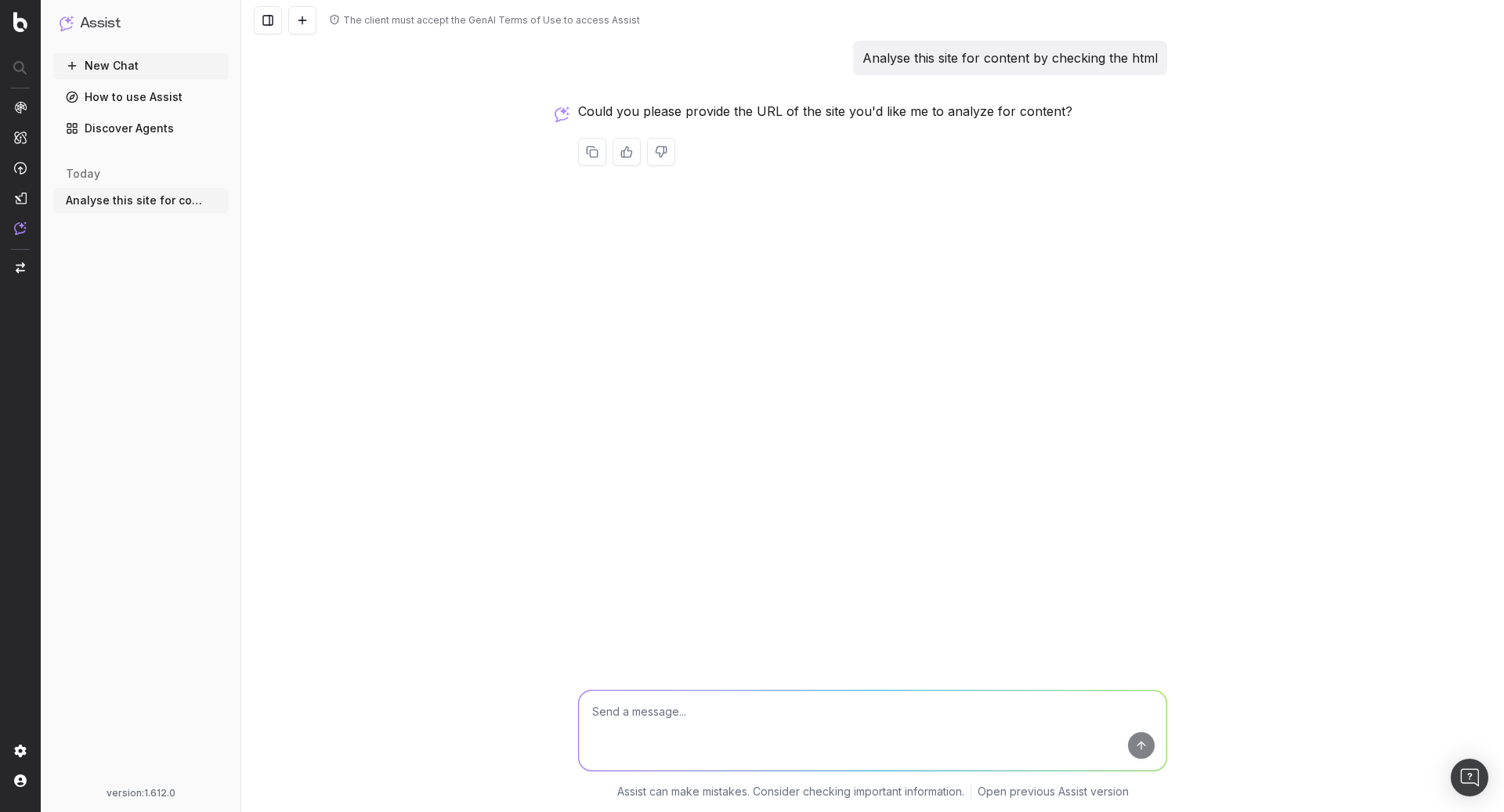 type on "https://www.iceland.co.uk/" 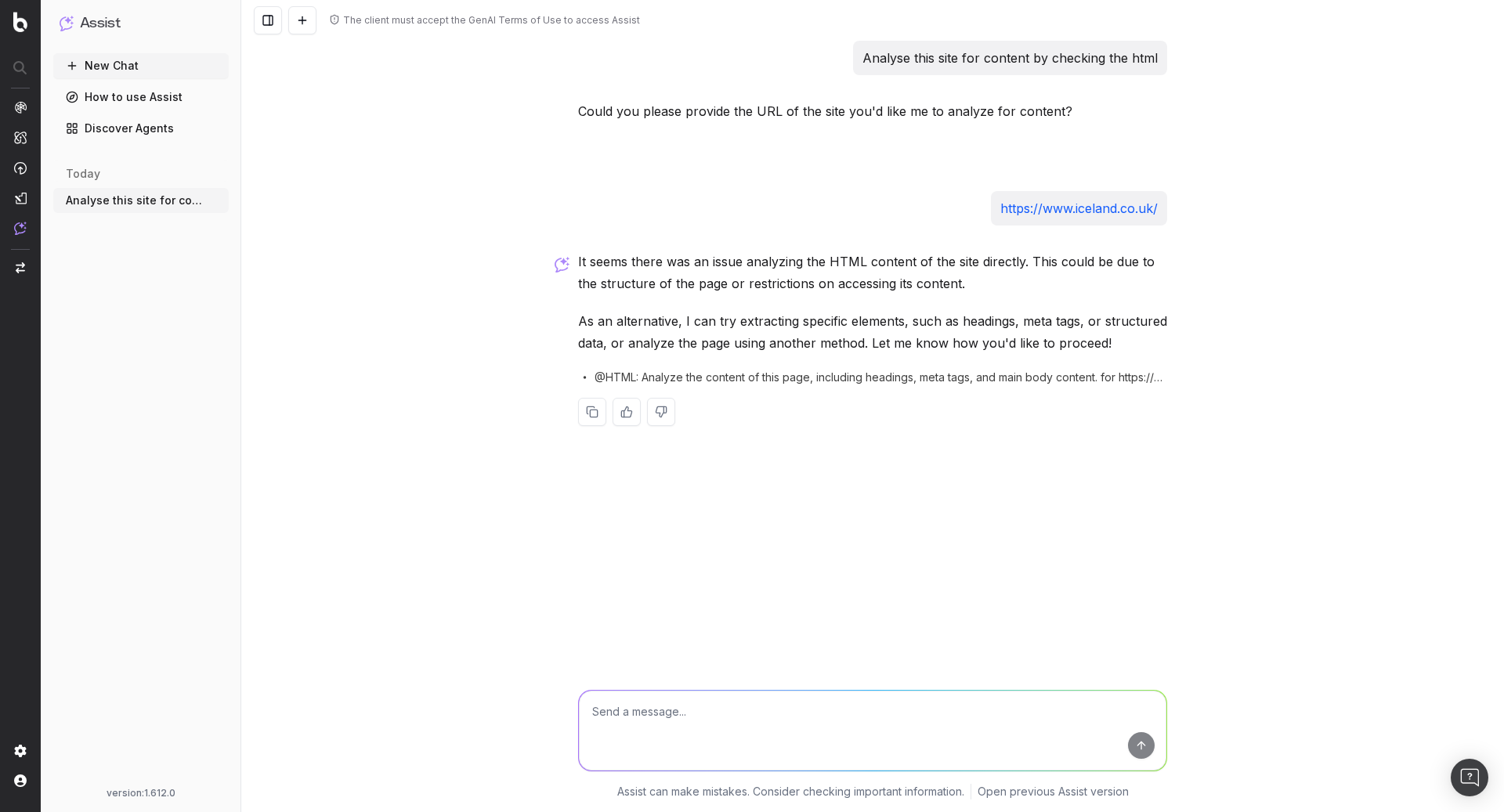 click 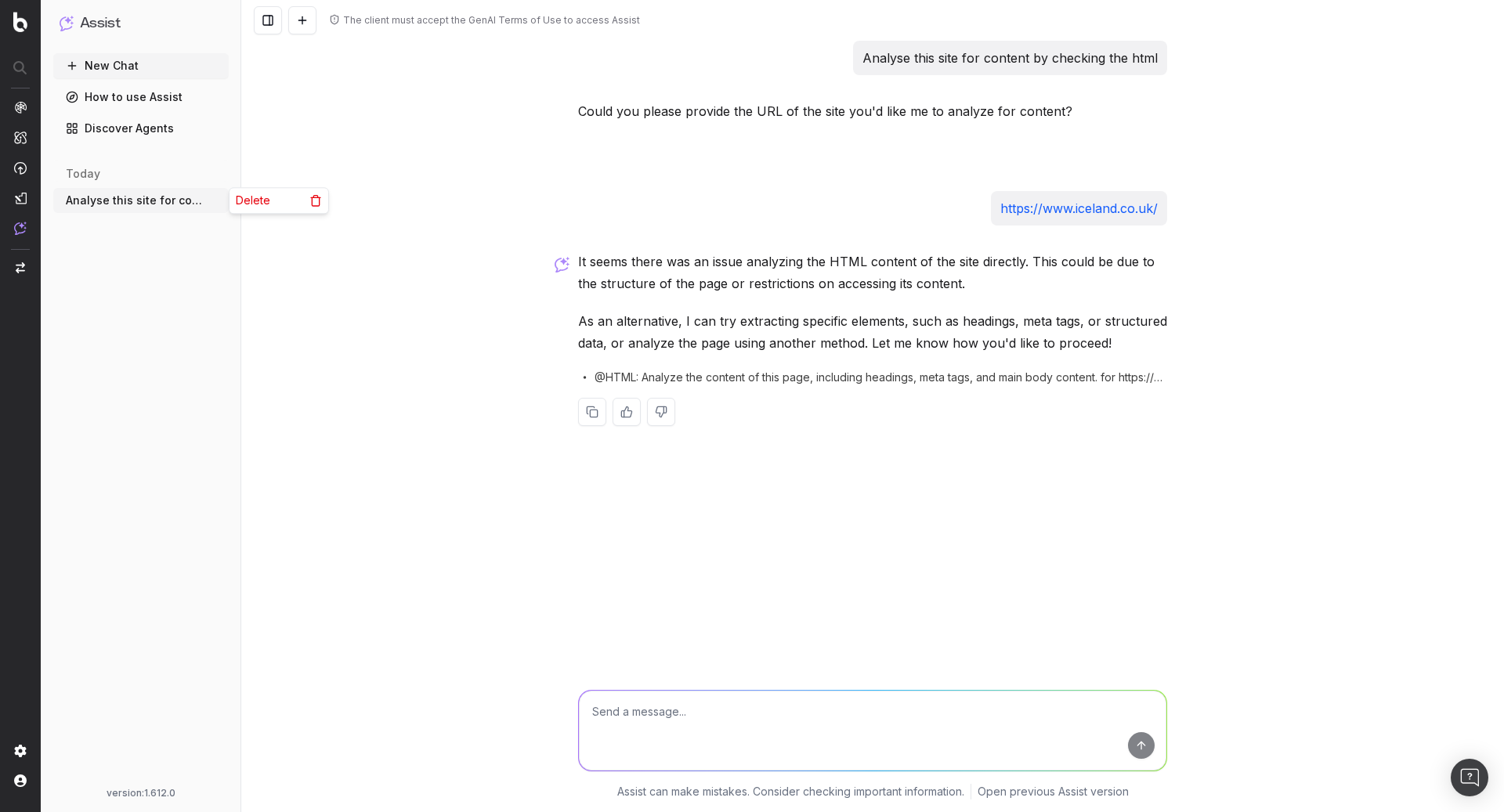 click on "New Chat How to use Assist Discover Agents today Analyse this site for content by checkin   More" at bounding box center (141, 417) 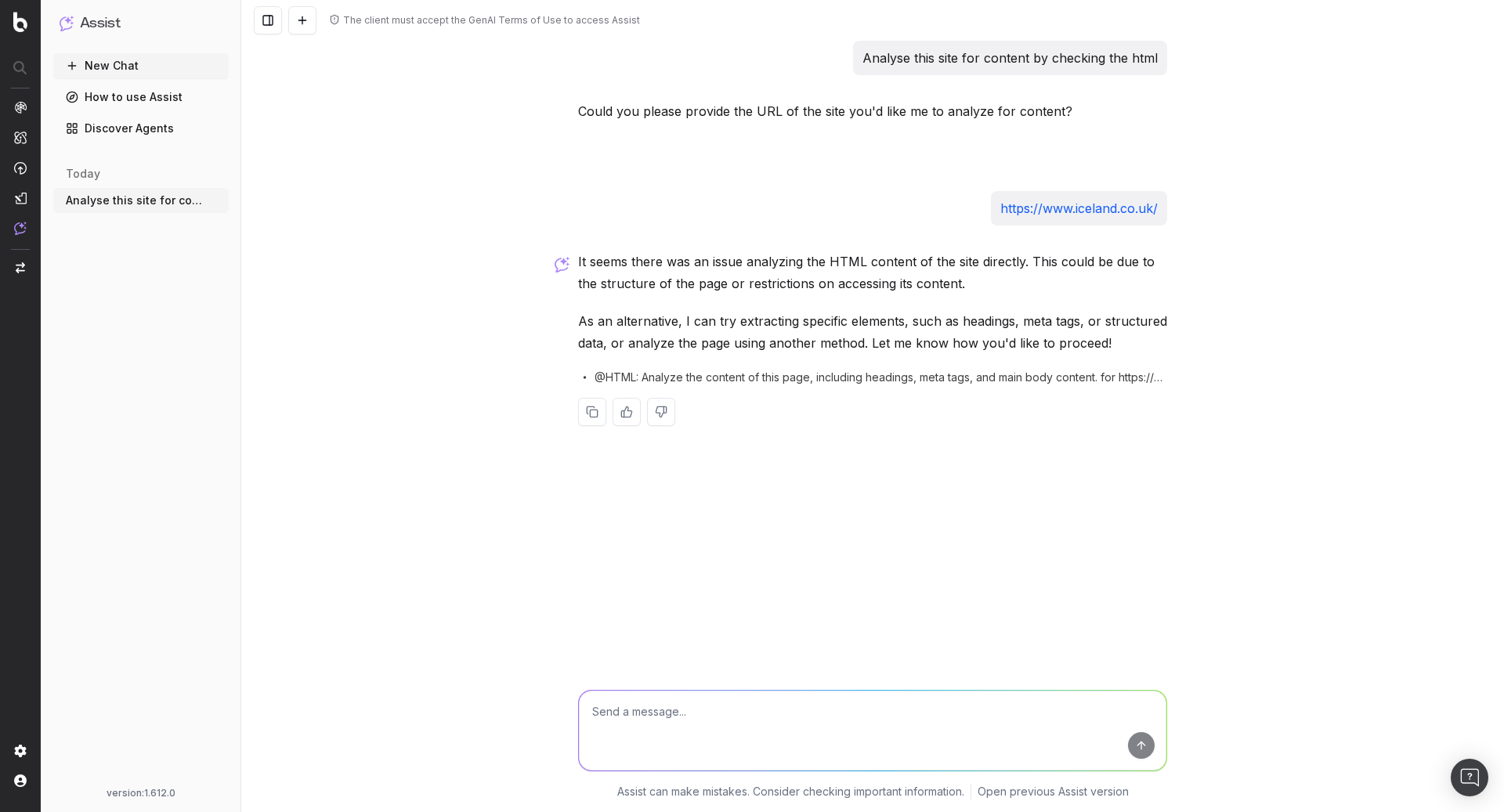 click on "New Chat" at bounding box center [141, 66] 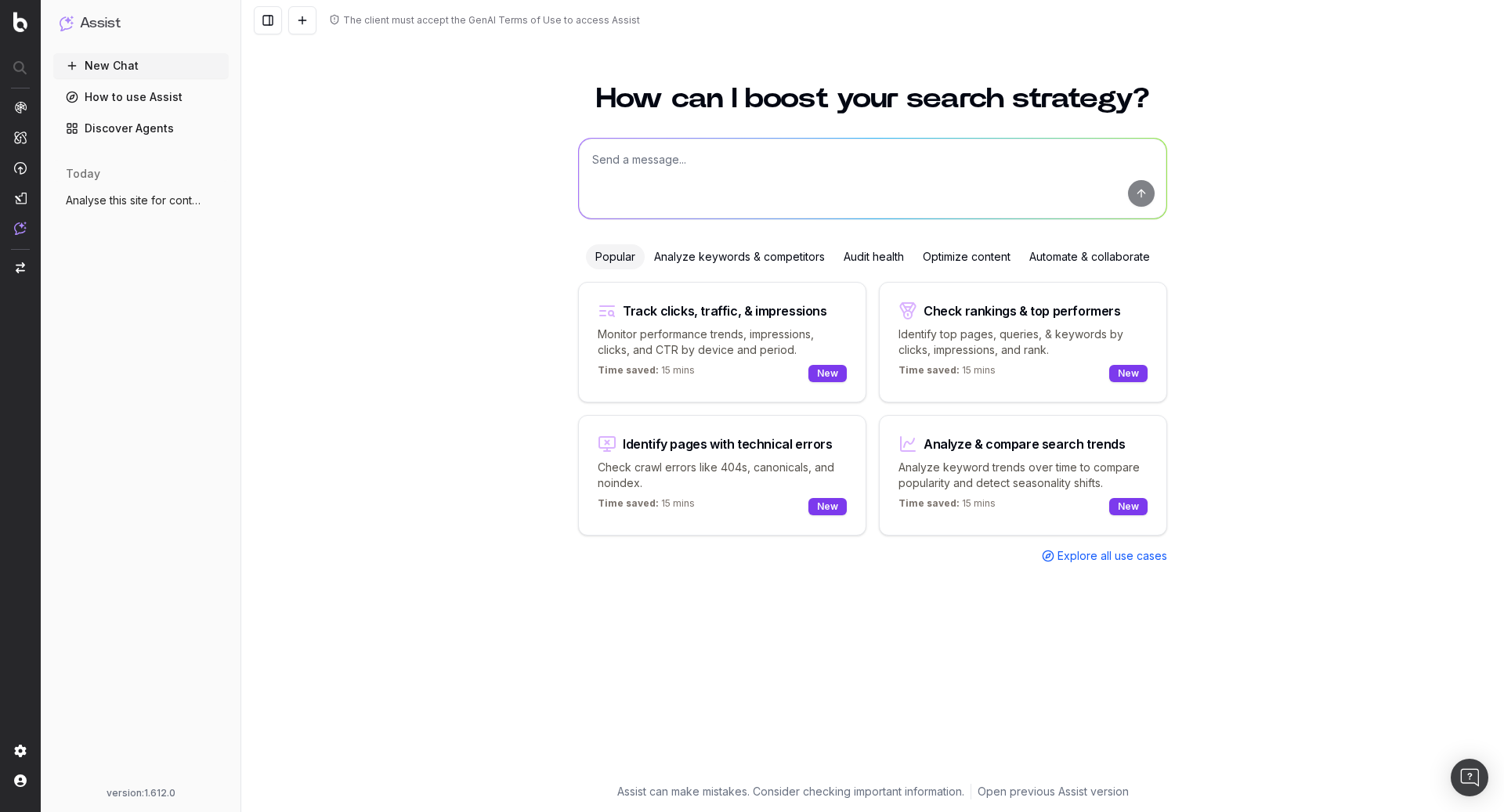 click at bounding box center (873, 179) 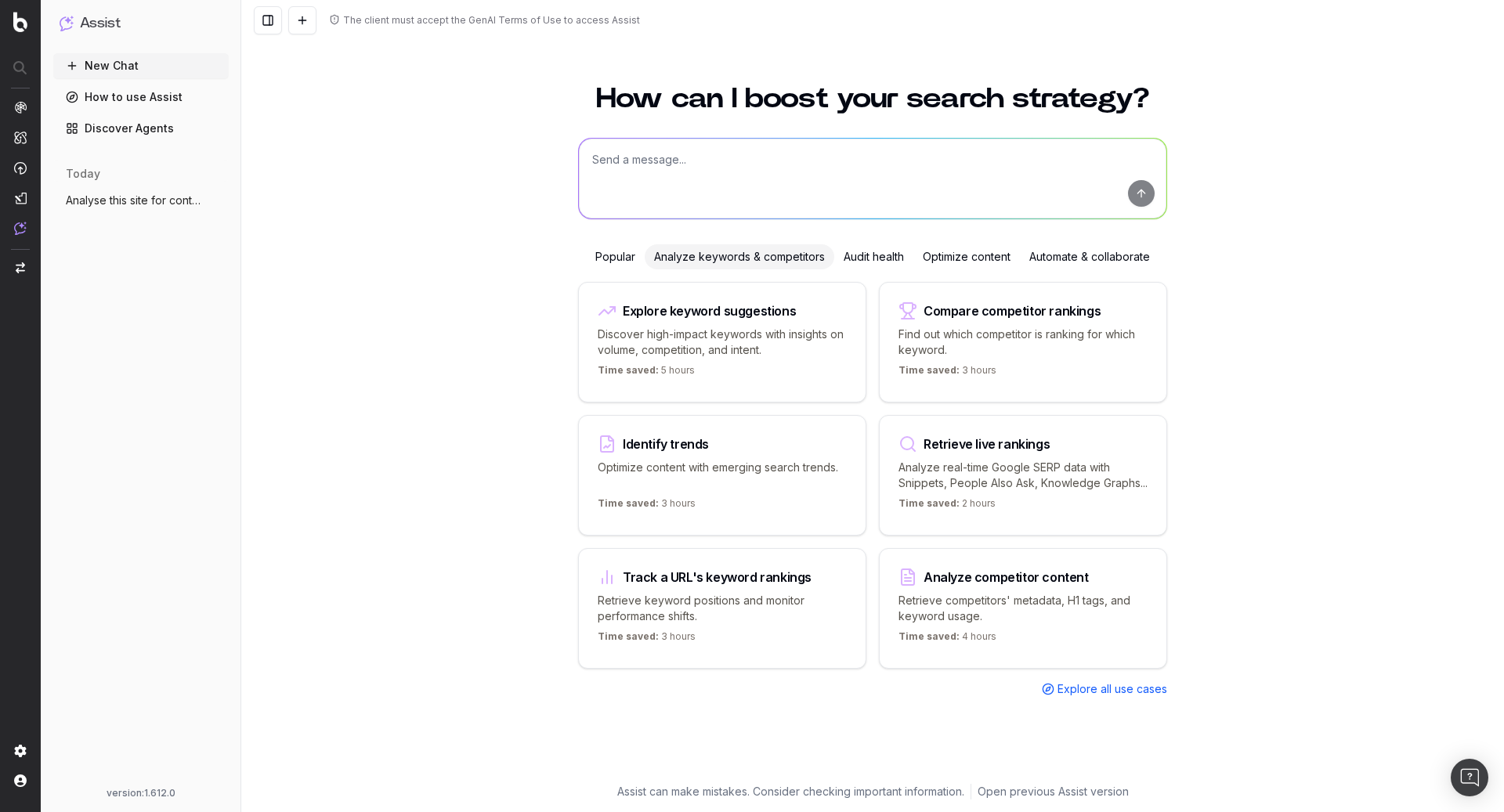 click at bounding box center (873, 179) 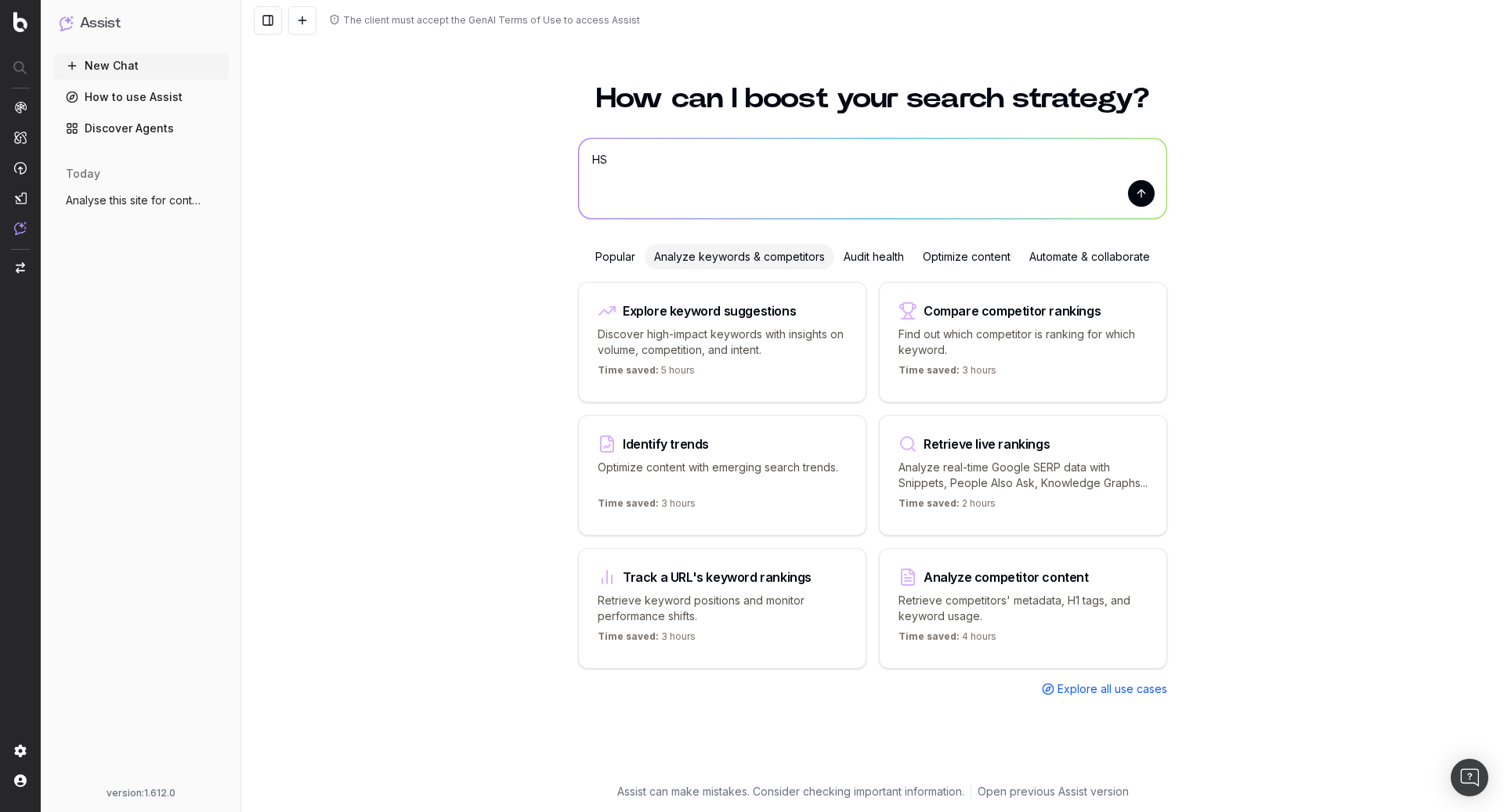 type on "H" 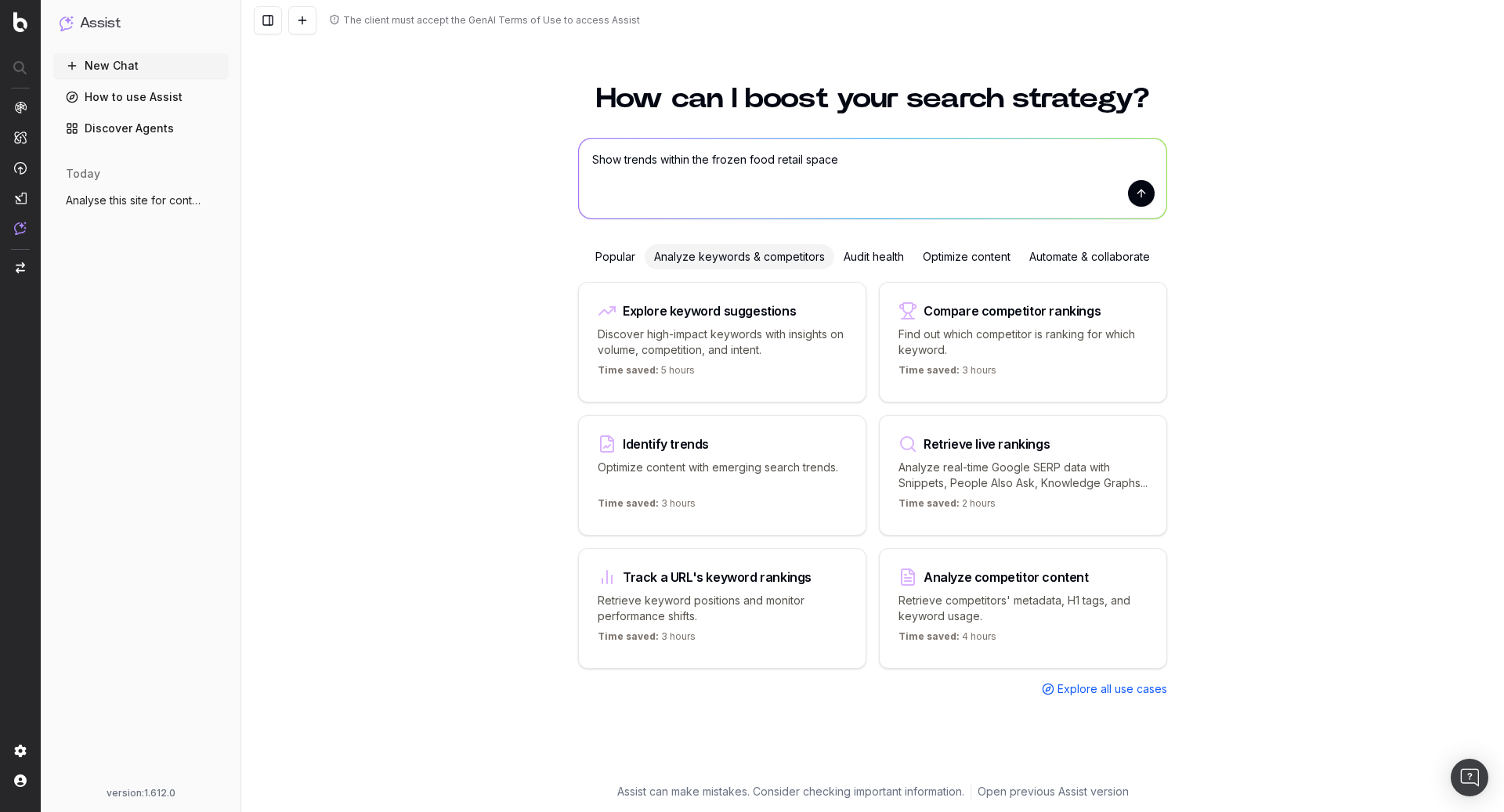 click on "Show trends within the frozen food retail space" at bounding box center [873, 179] 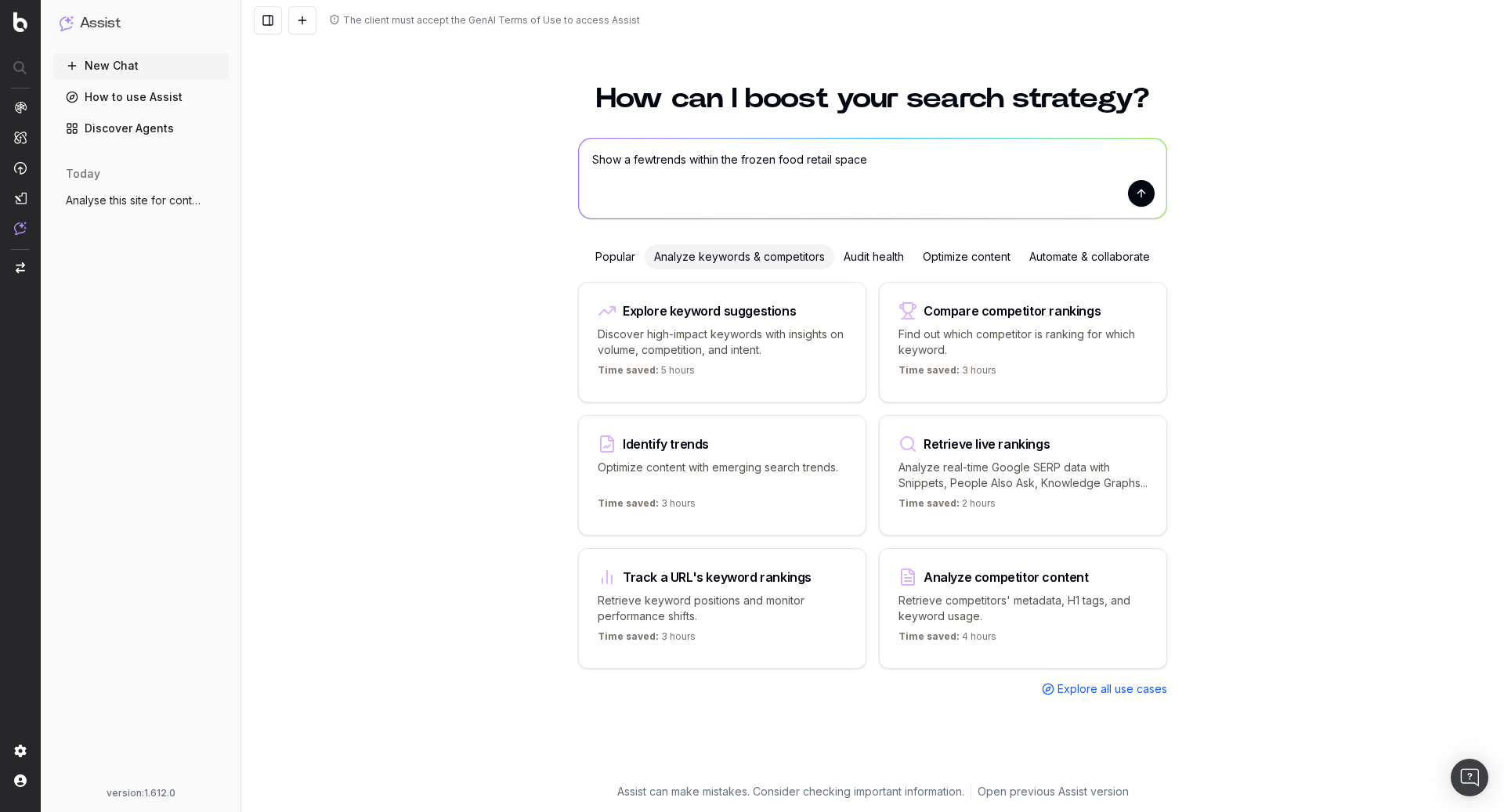 type on "Show a few trends within the frozen food retail space" 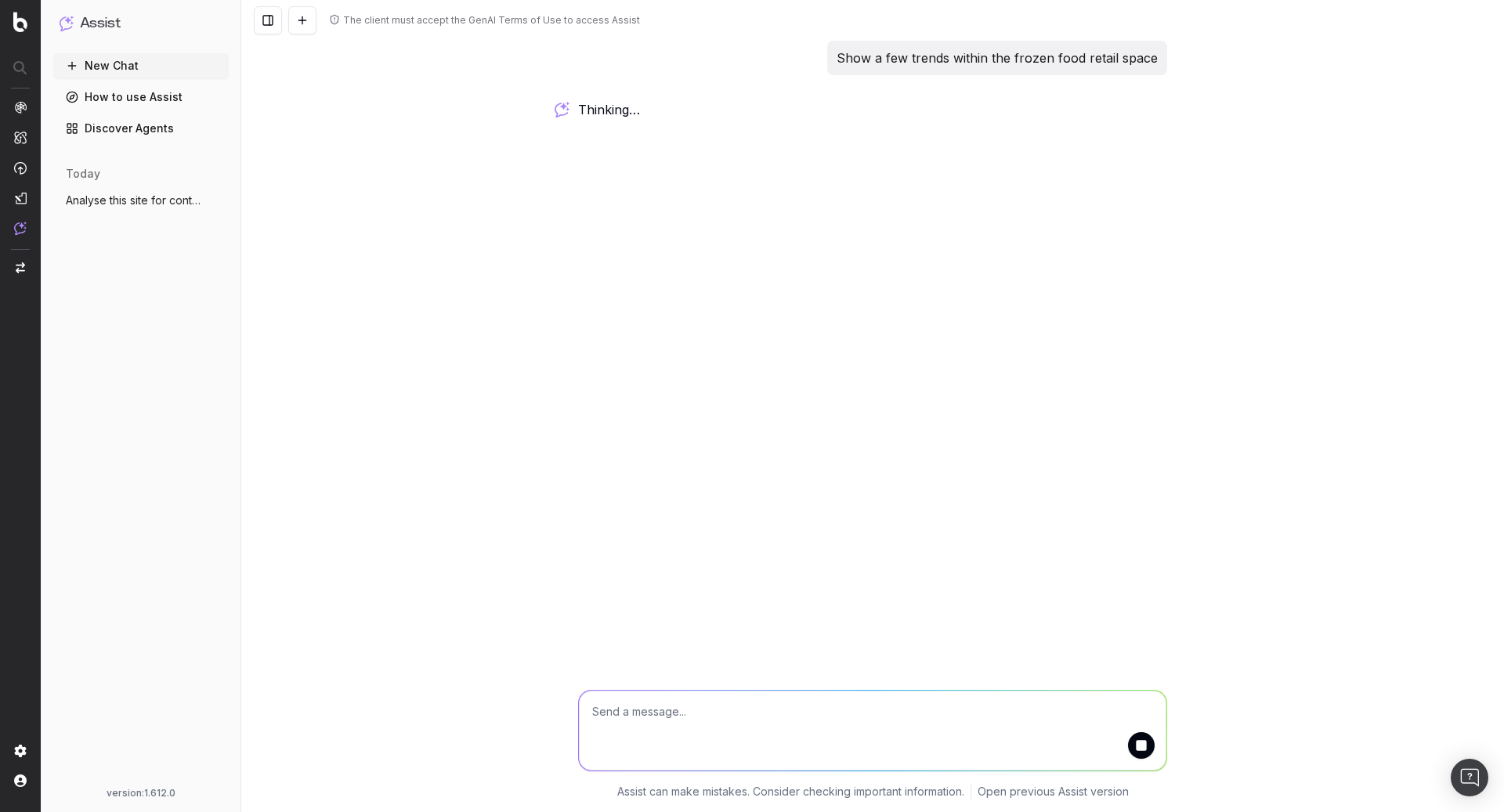 scroll, scrollTop: 0, scrollLeft: 0, axis: both 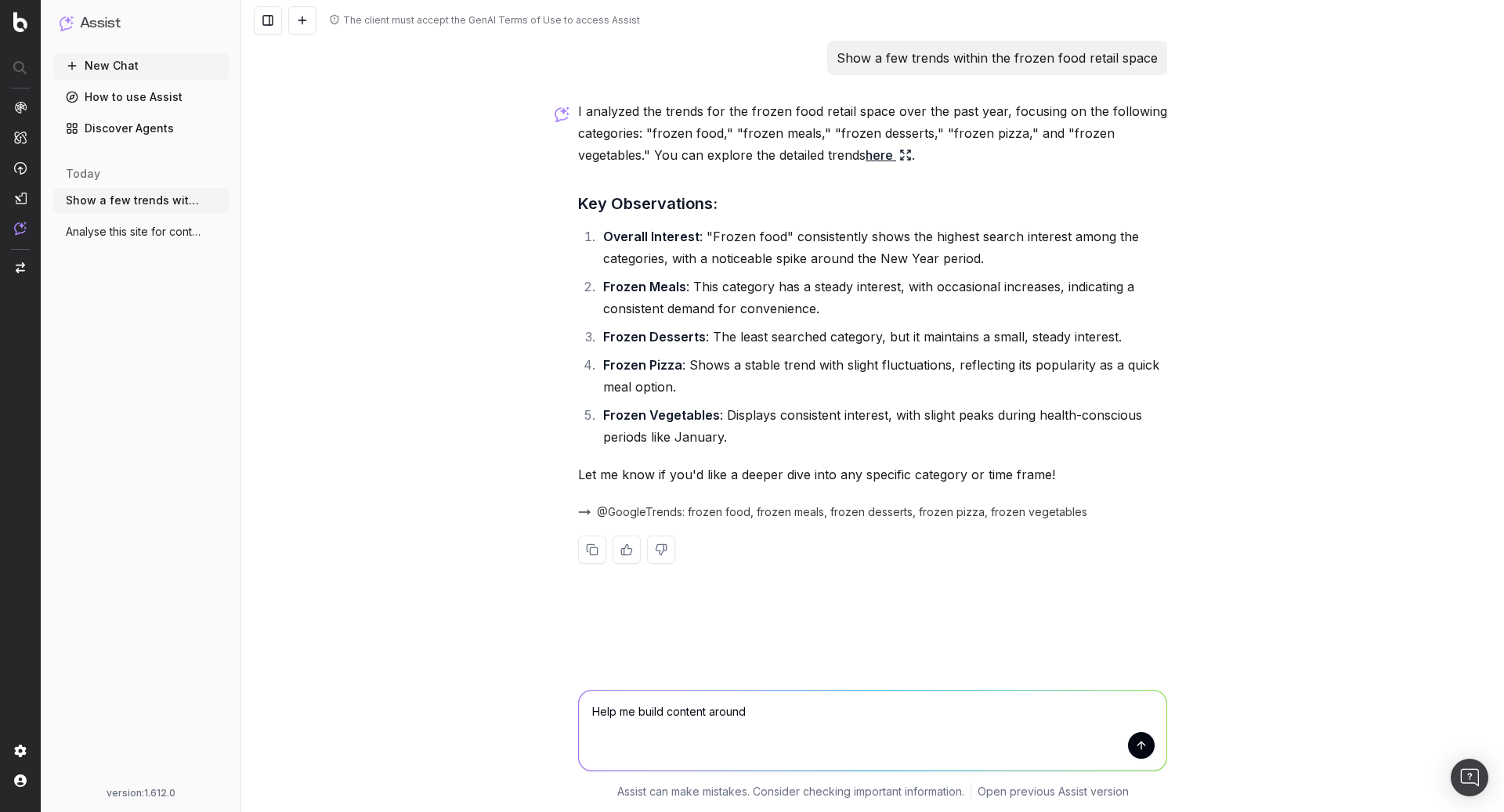 click on "Help me build content around" at bounding box center [873, 731] 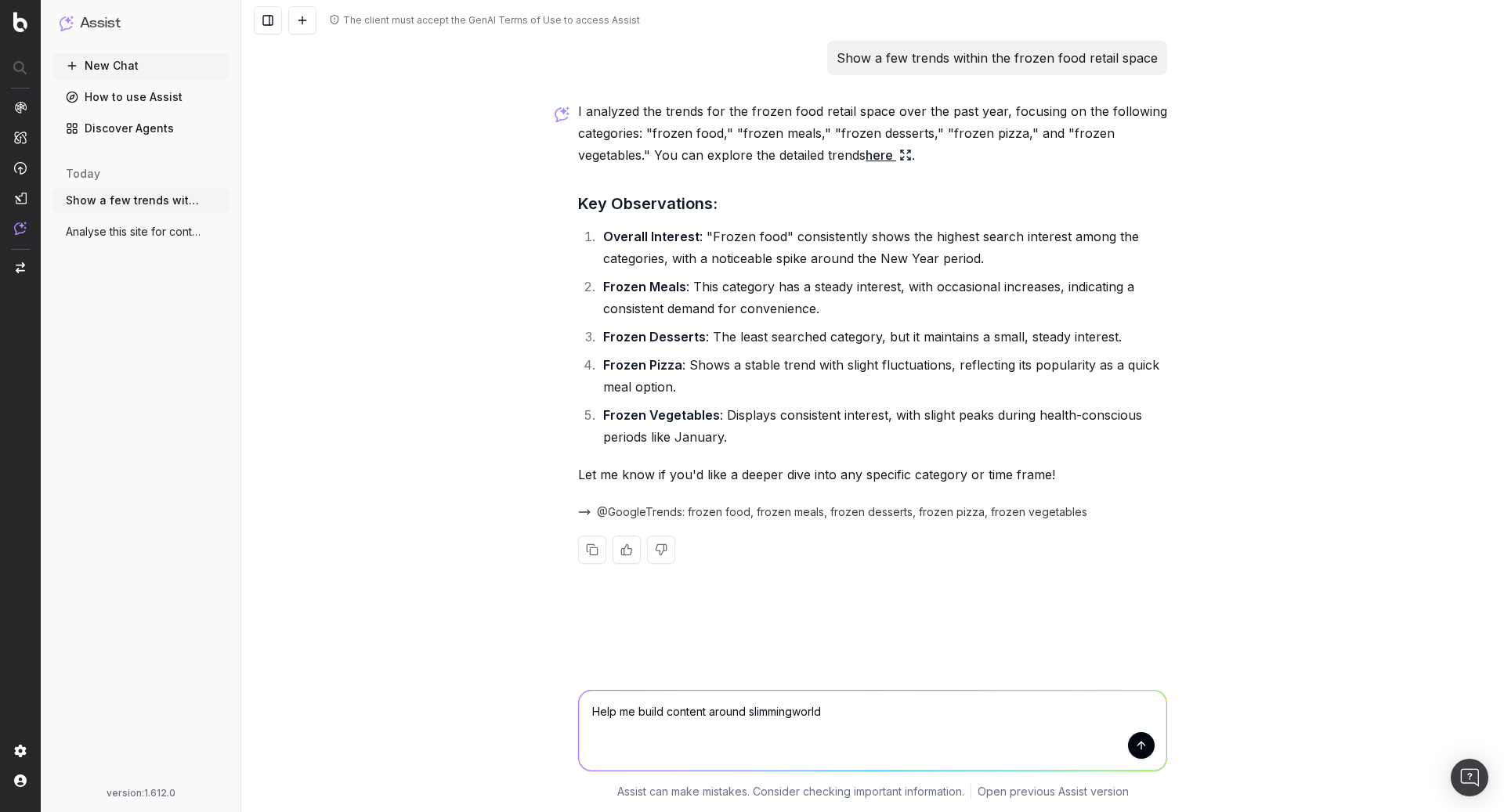 click on "Help me build content around slimmingworld" at bounding box center [873, 731] 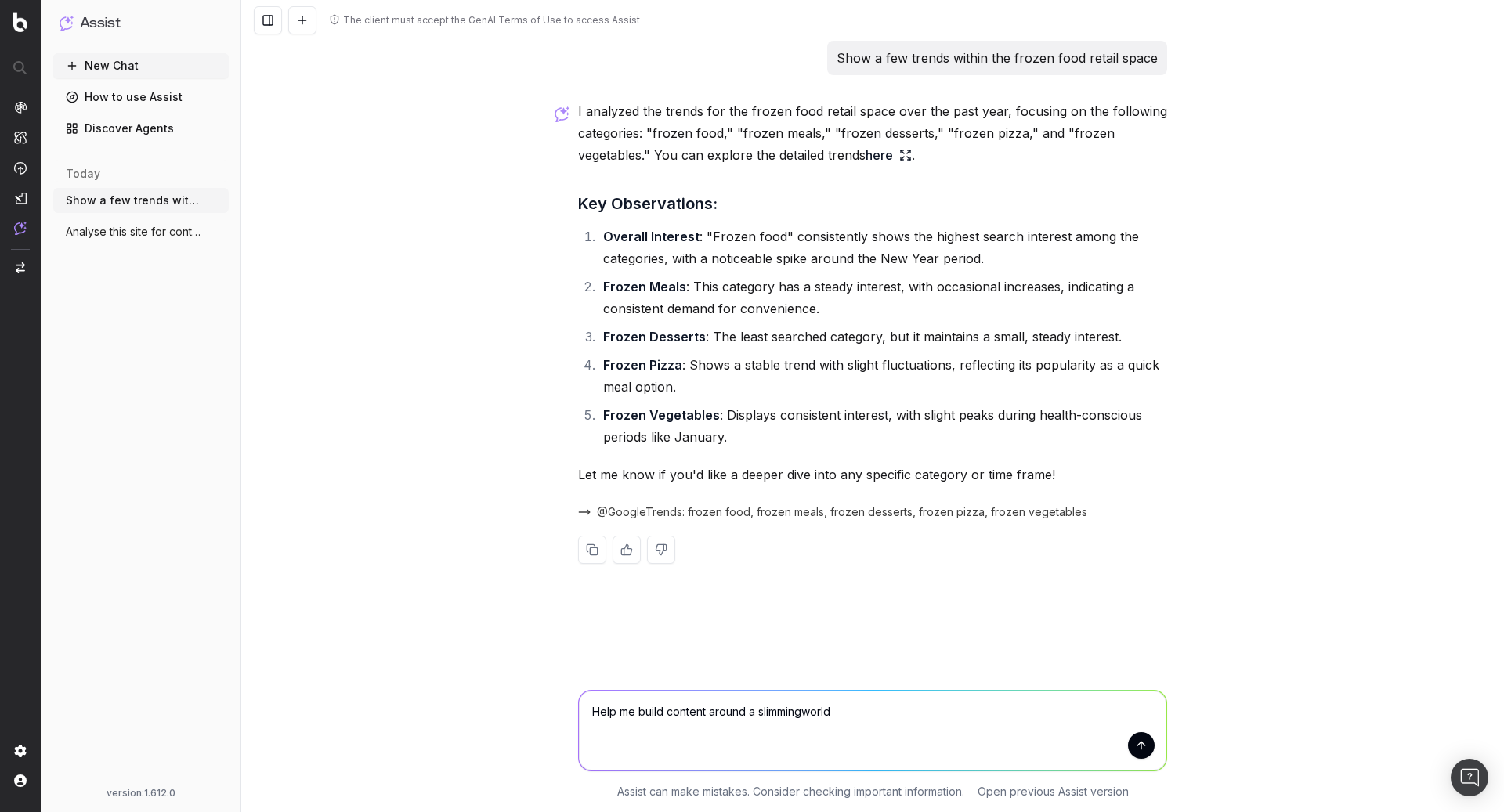 click on "Help me build content around a slimmingworld" at bounding box center (873, 731) 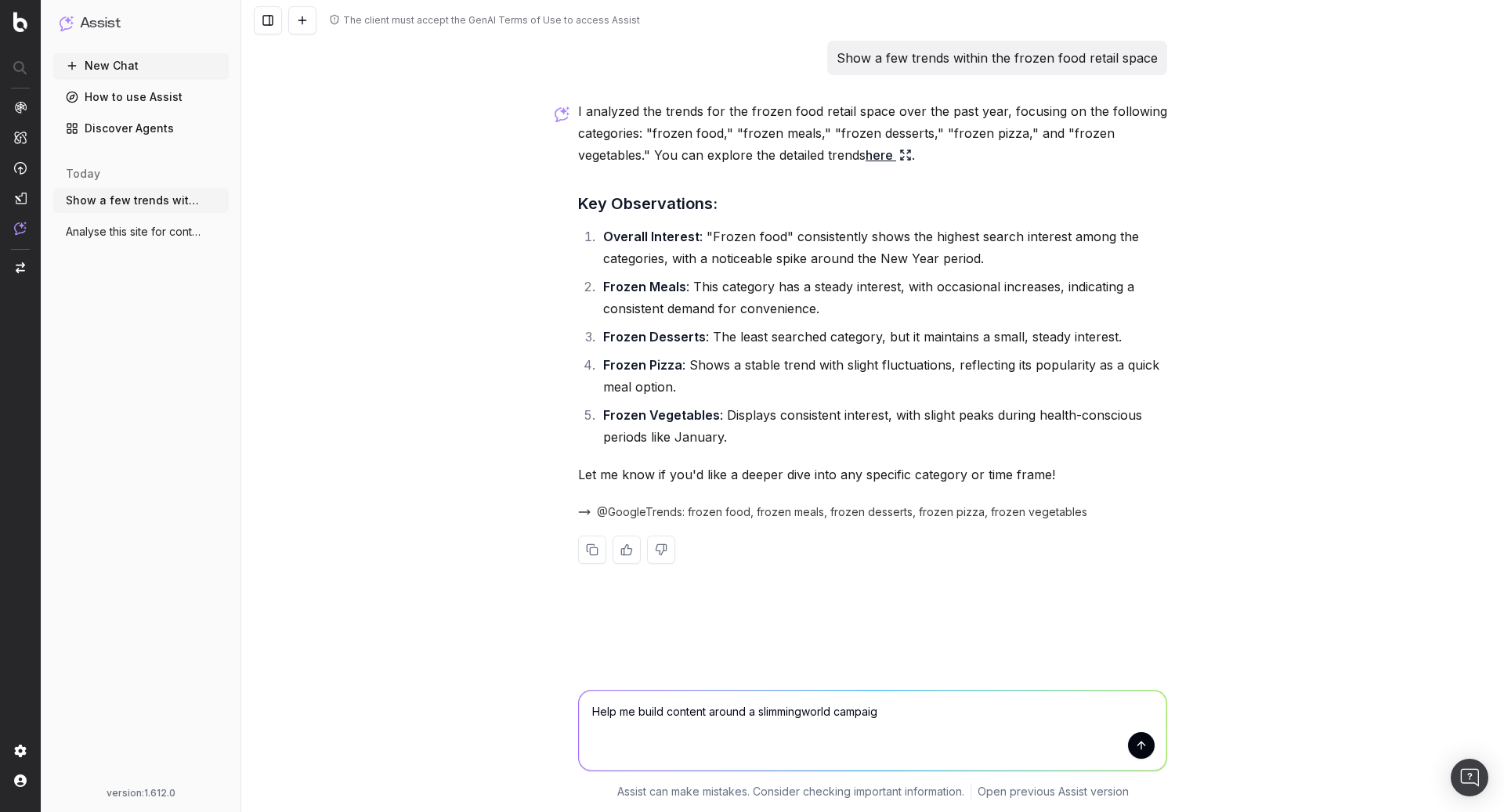 type on "Help me build content around a slimmingworld campaign" 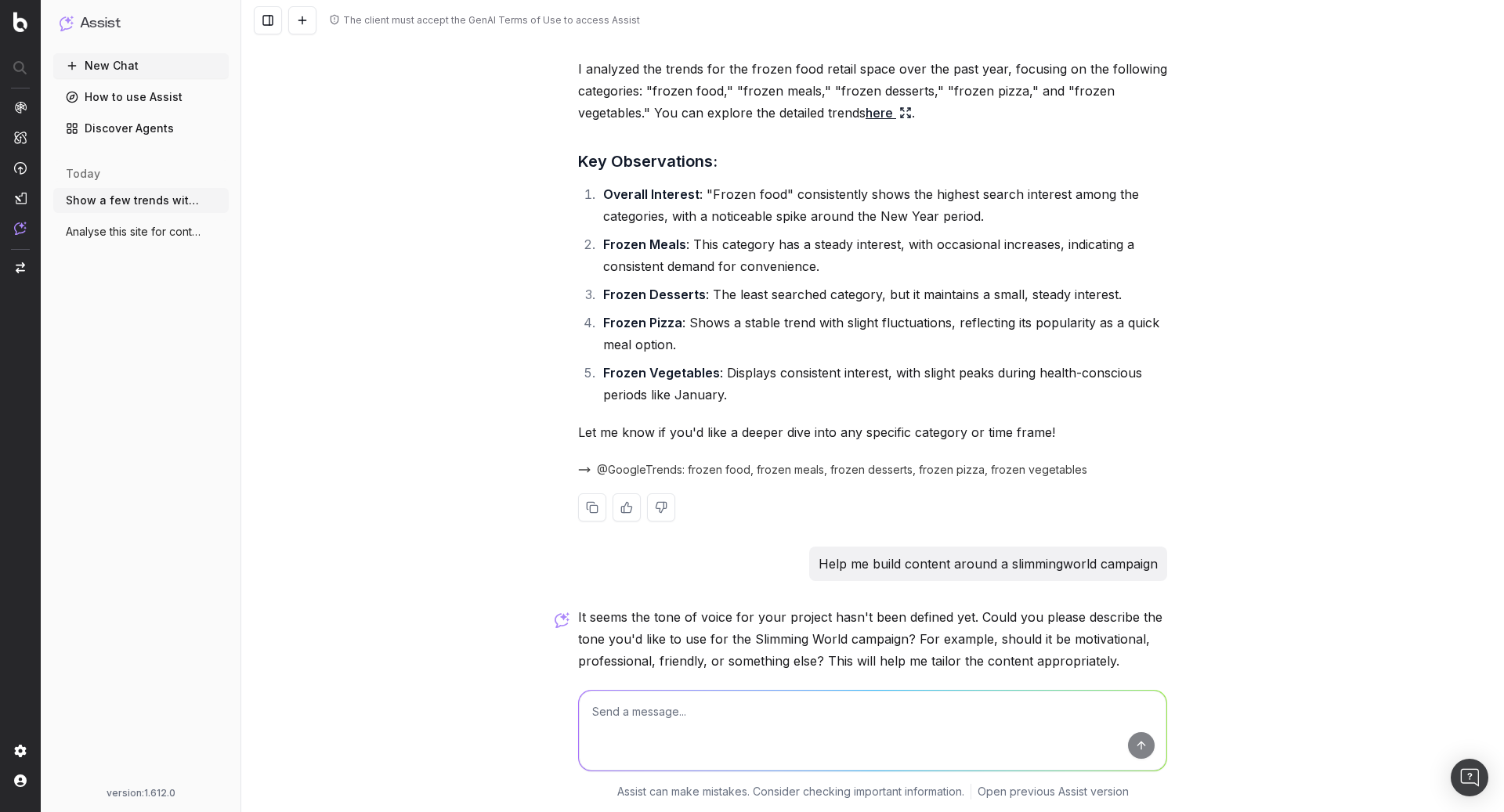 scroll, scrollTop: 139, scrollLeft: 0, axis: vertical 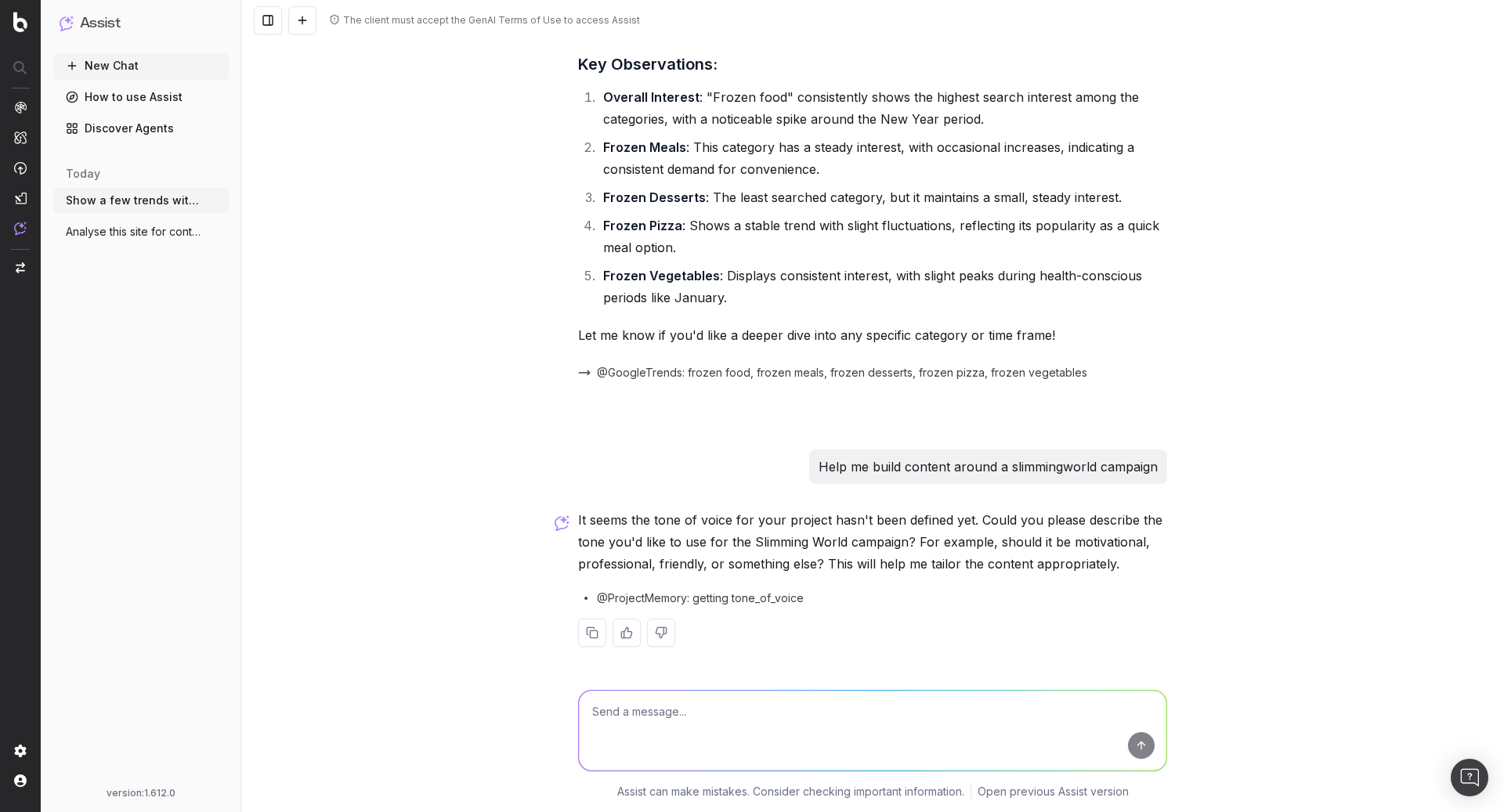 click at bounding box center [873, 731] 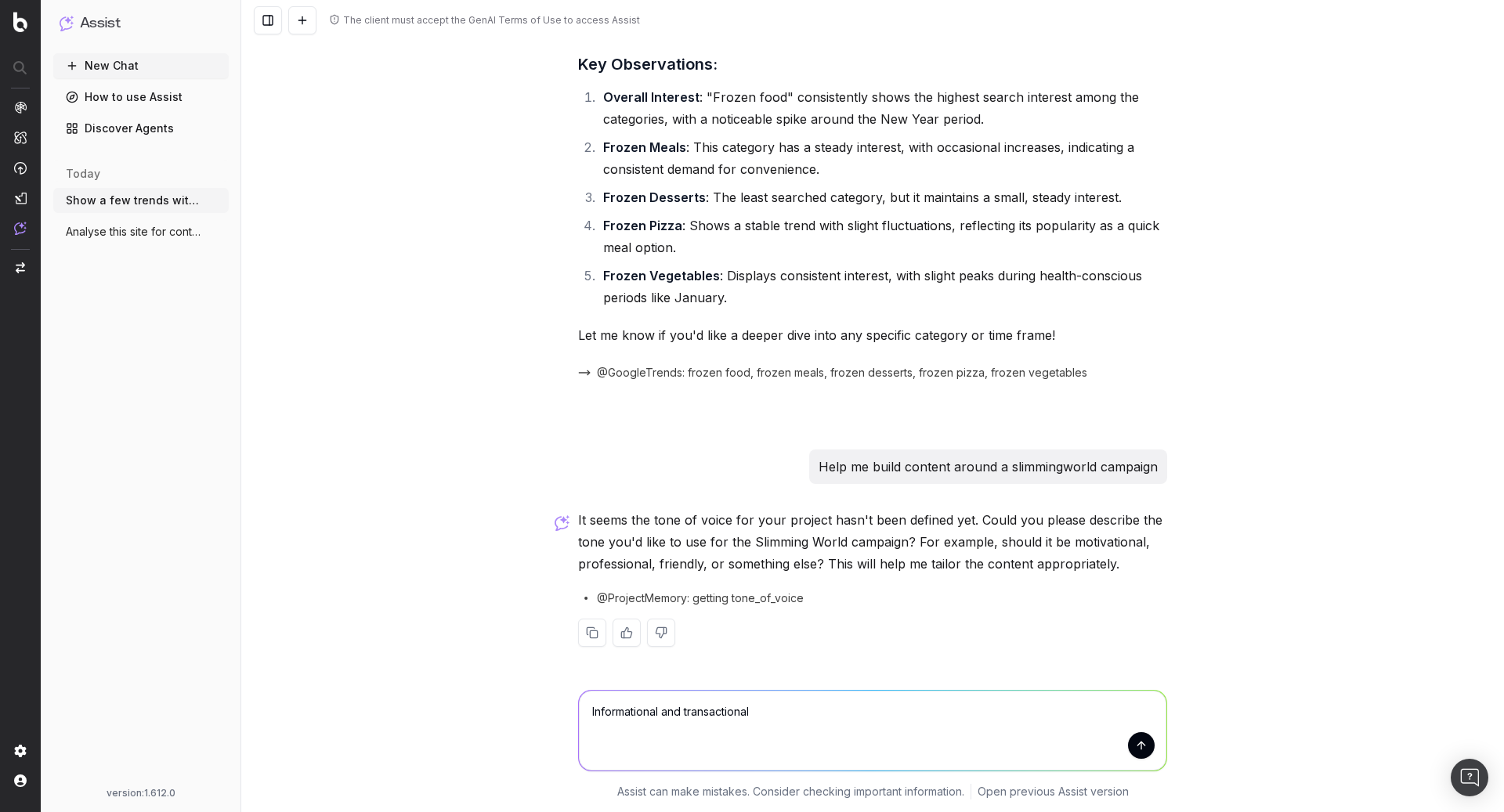 click on "Informational and transactional" at bounding box center [873, 731] 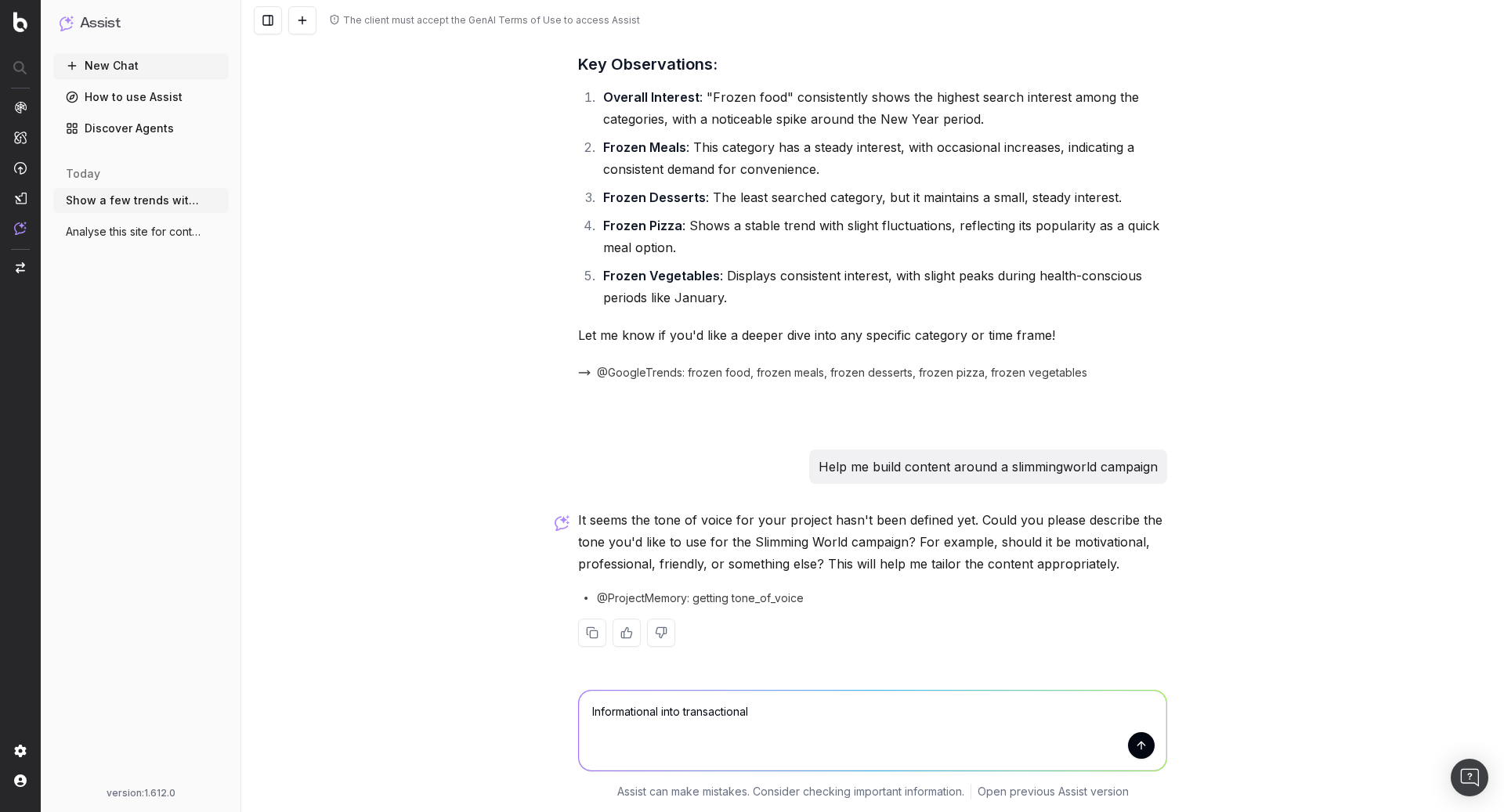 click on "Informational into transactional" at bounding box center [873, 731] 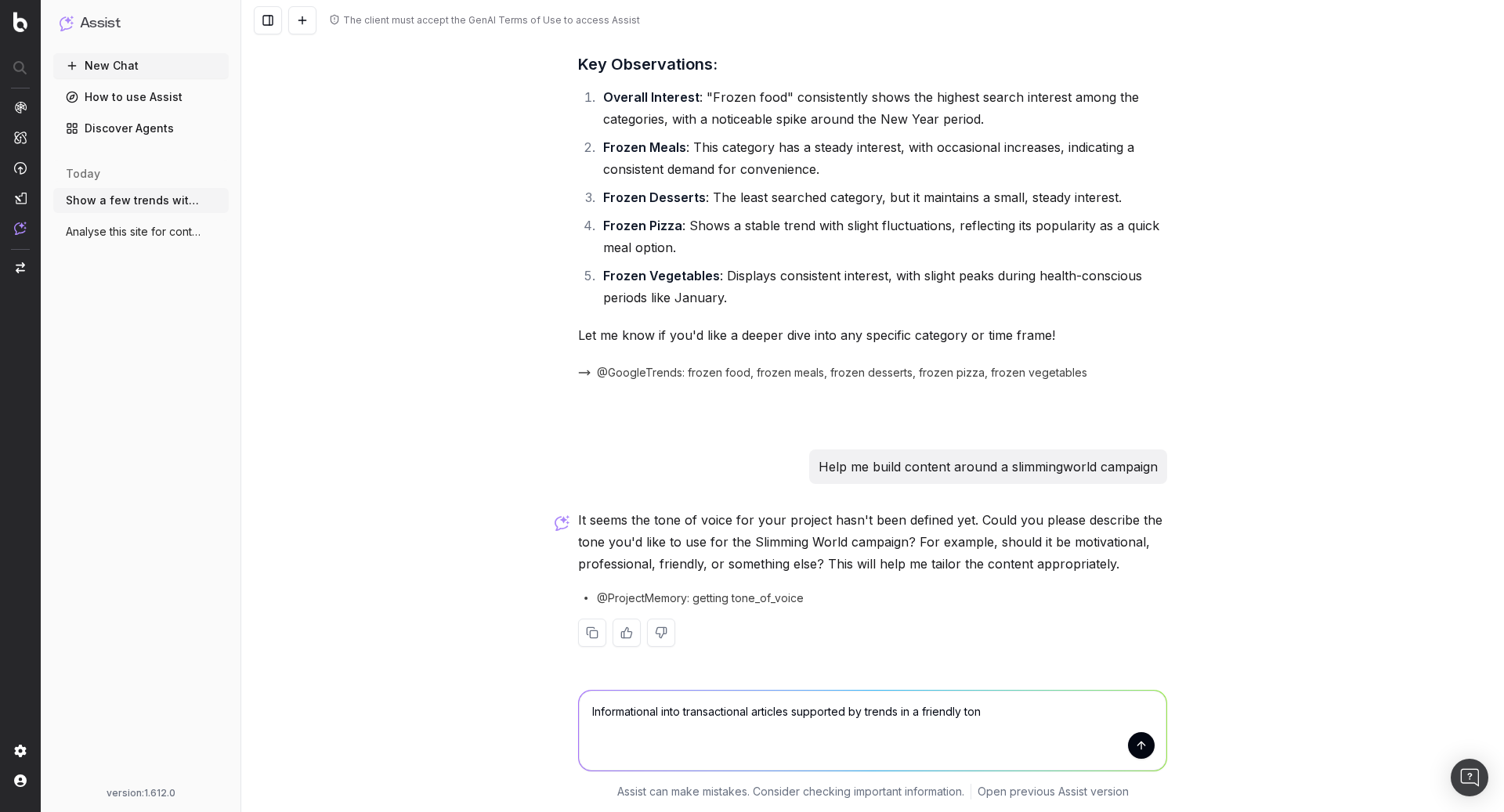 type on "Informational into transactional articles supported by trends in a friendly tone" 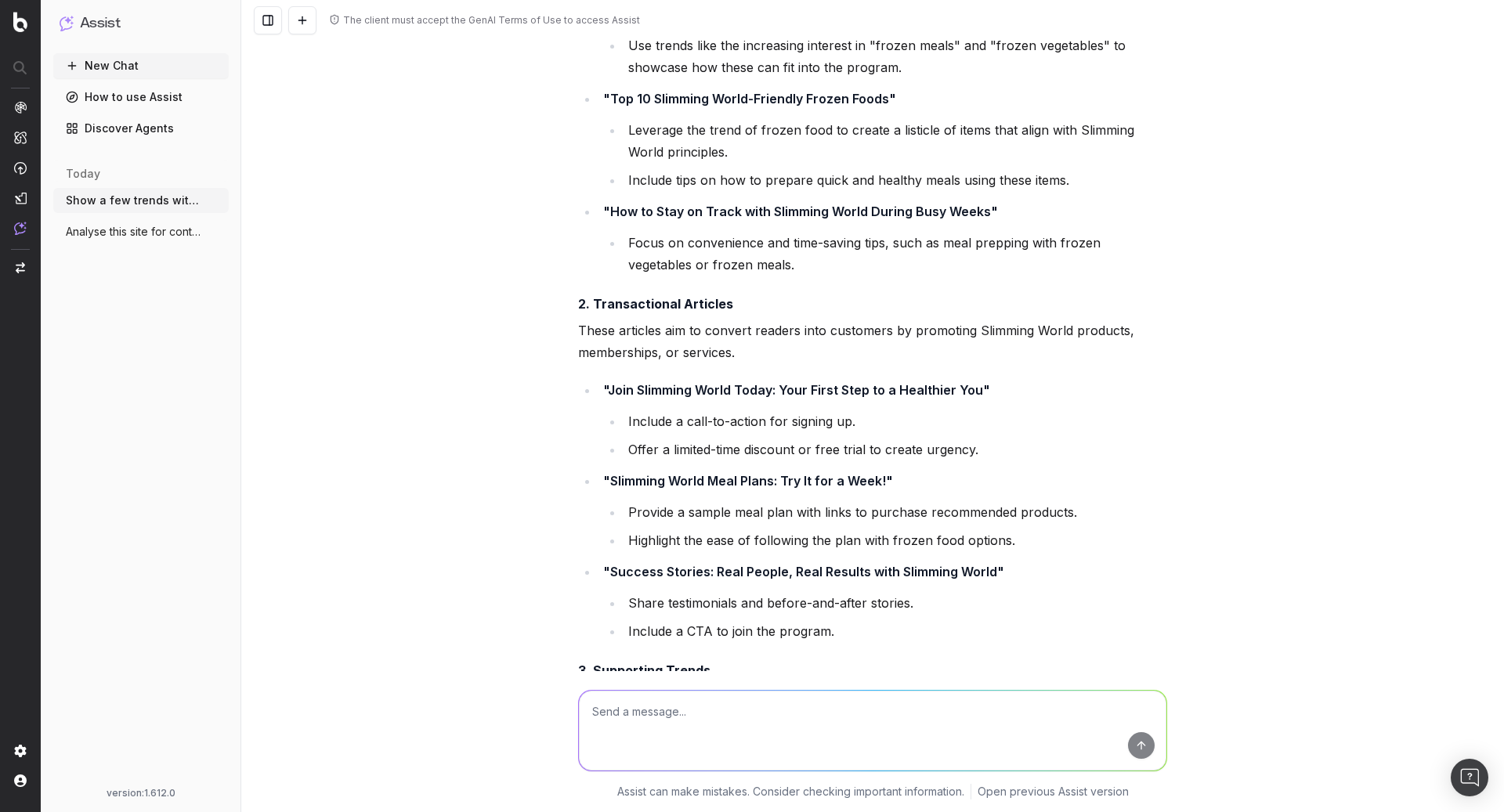 scroll, scrollTop: 1388, scrollLeft: 0, axis: vertical 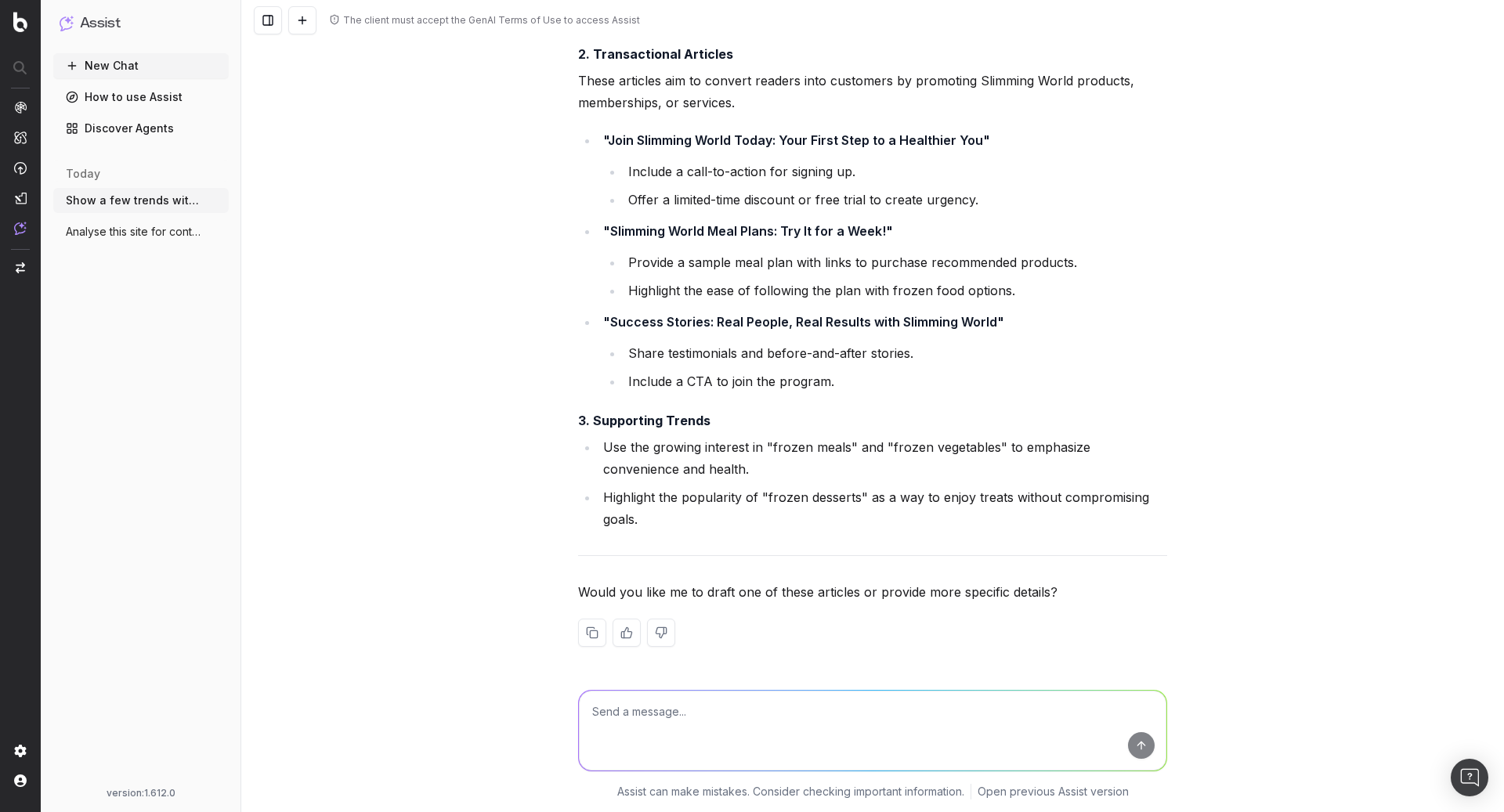 click at bounding box center (873, 731) 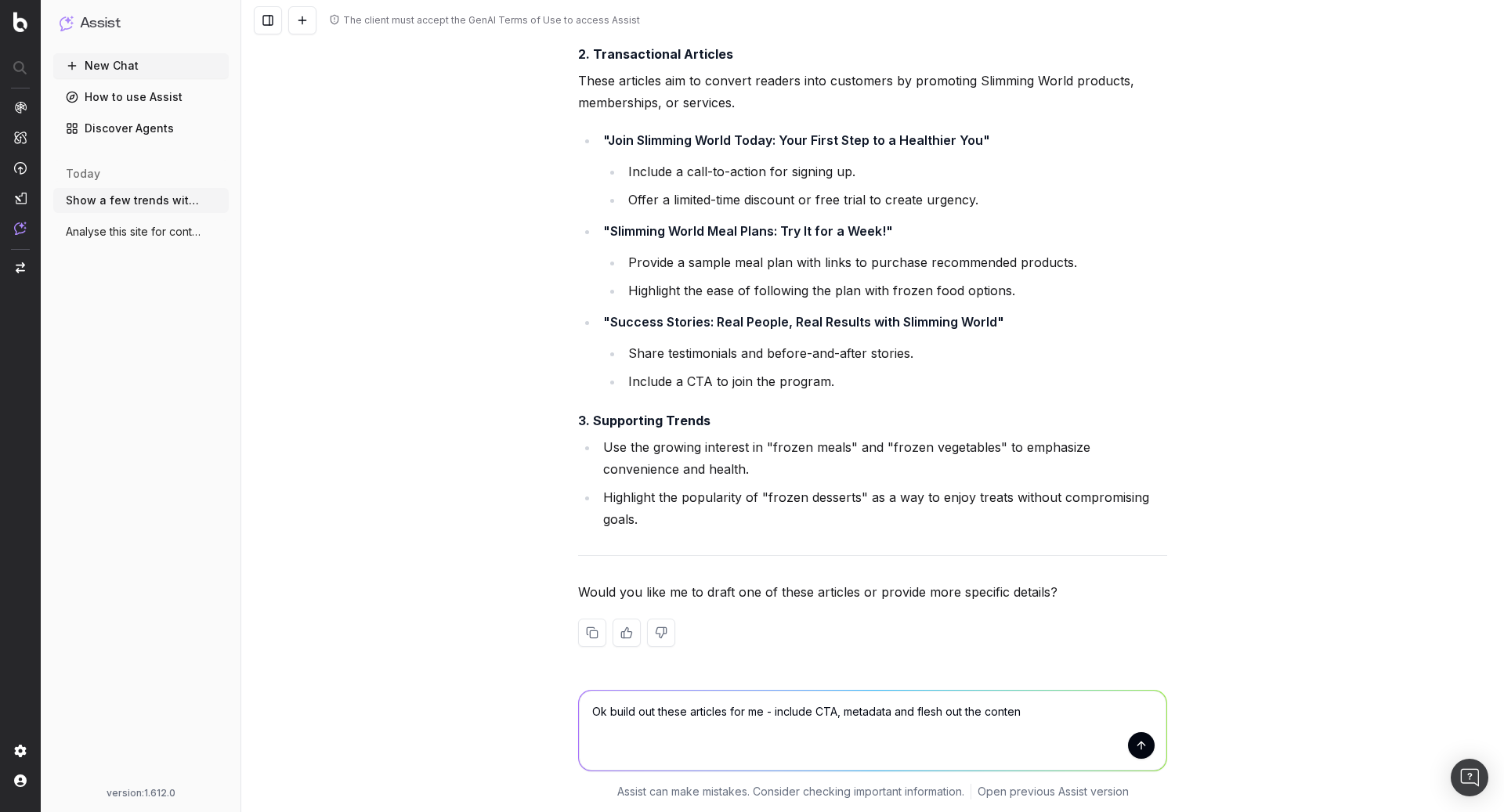 type on "Ok build out these articles for me - include CTA, metadata and flesh out the content" 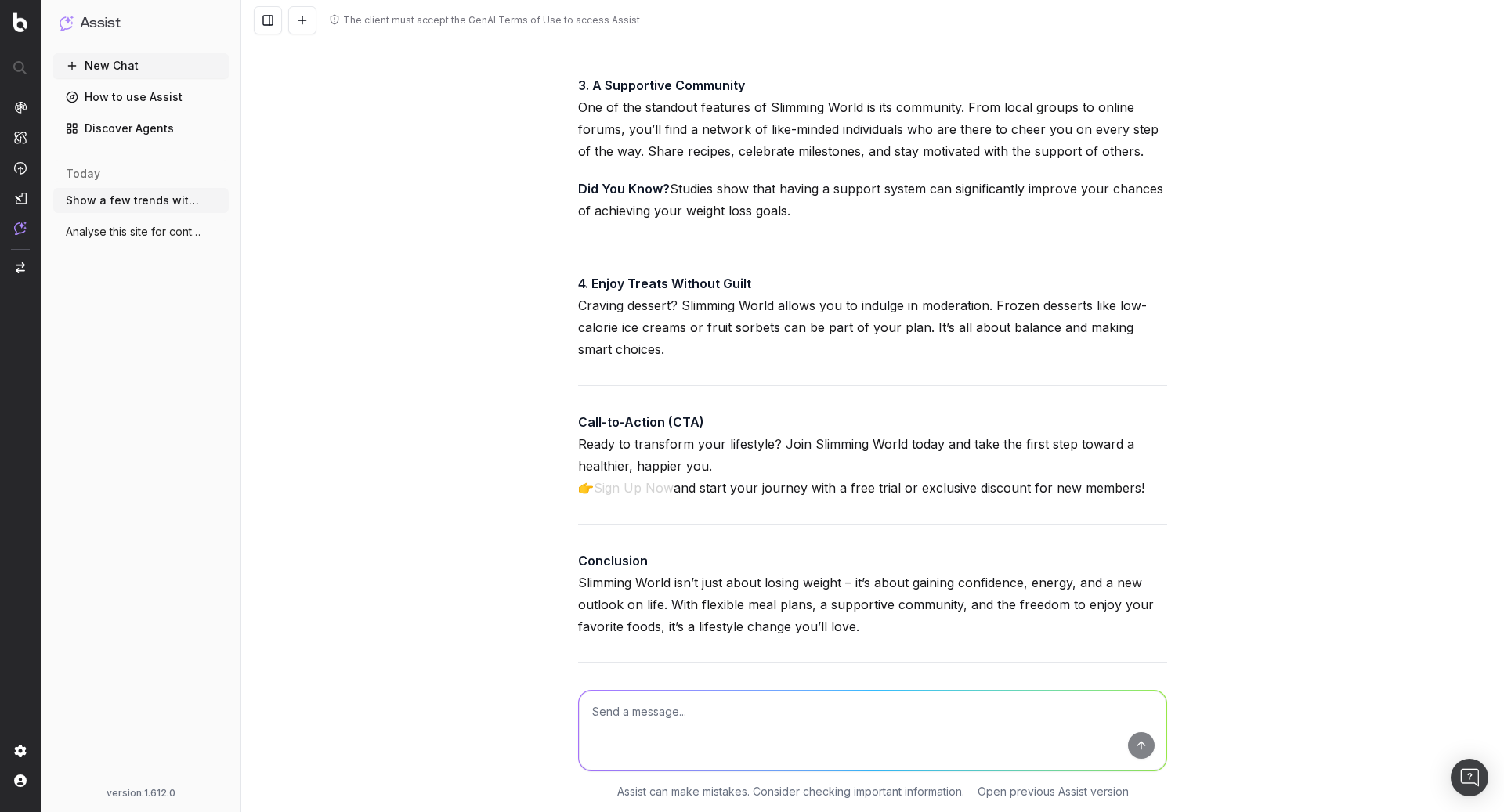 scroll, scrollTop: 3008, scrollLeft: 0, axis: vertical 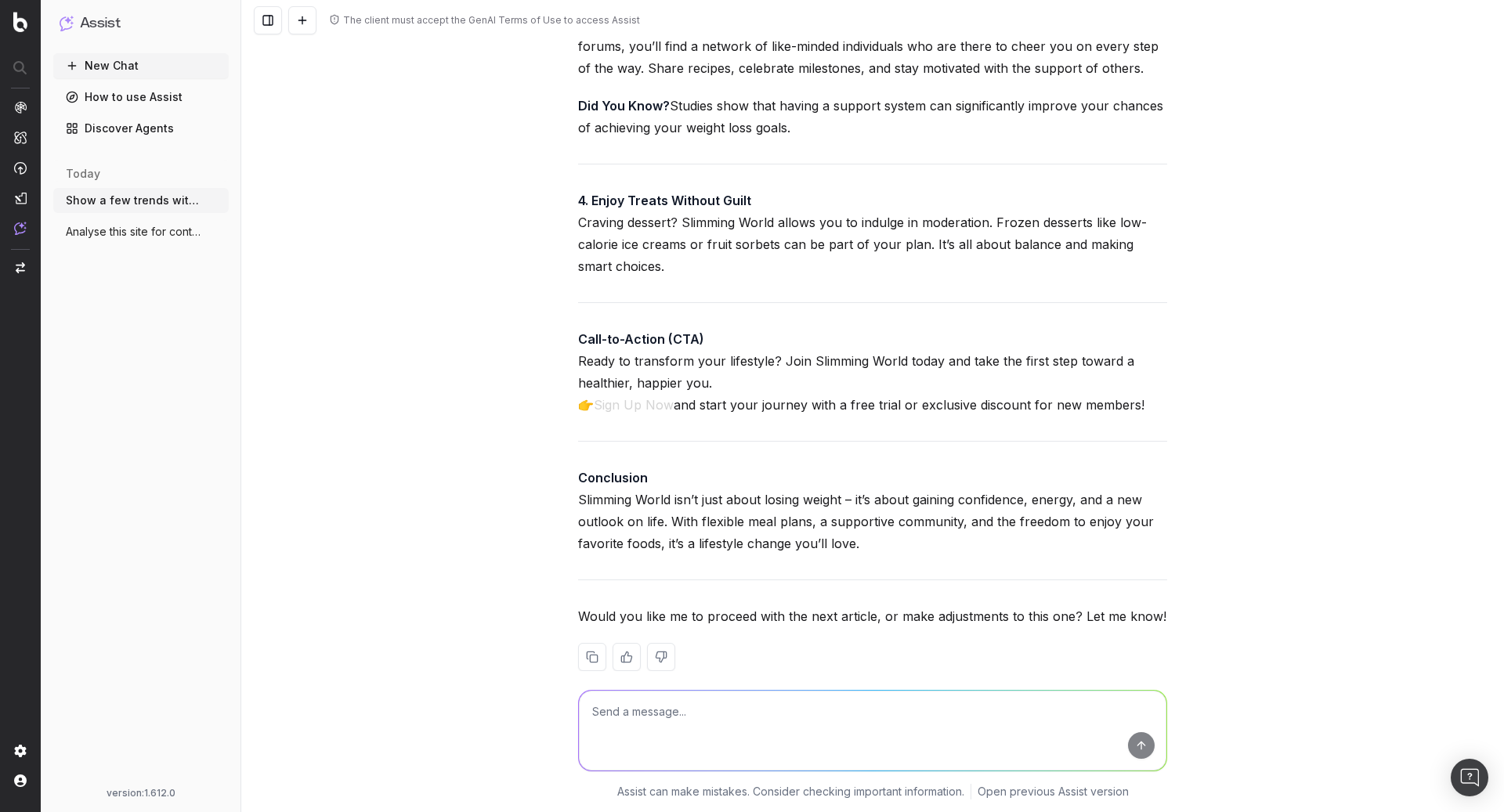 click at bounding box center (873, 731) 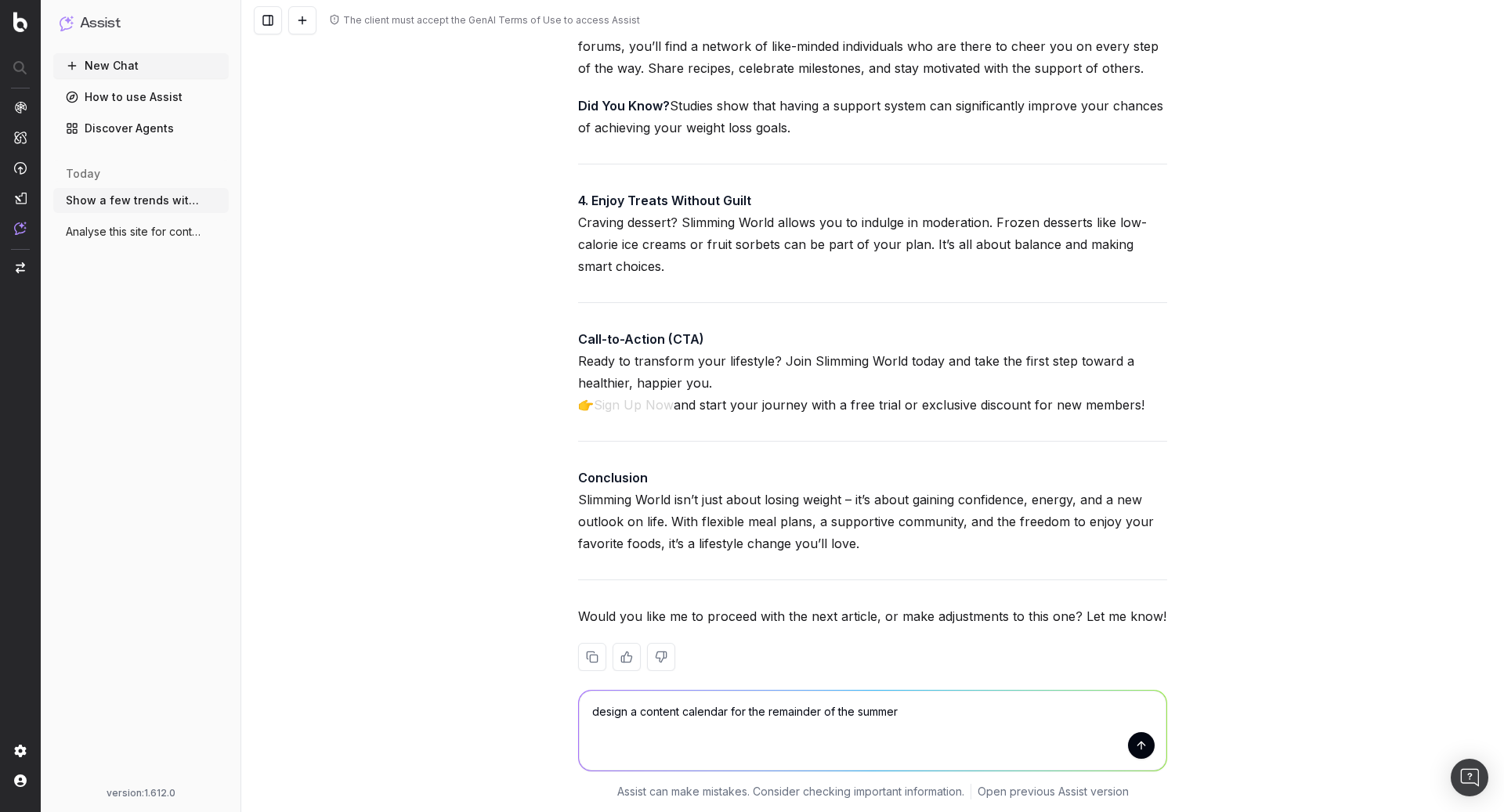 type on "design a content calendar for the remainder of the summer" 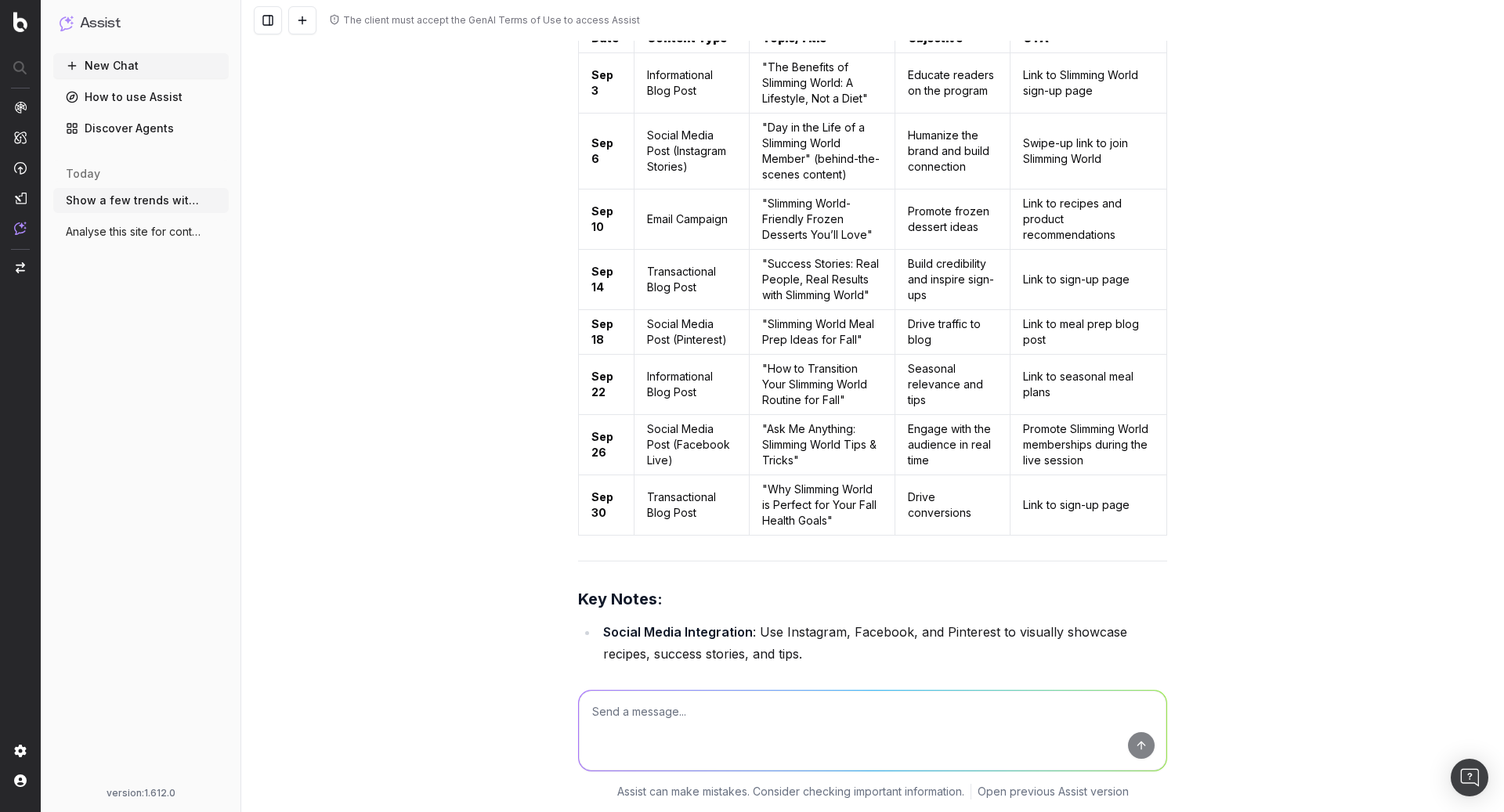 scroll, scrollTop: 4658, scrollLeft: 0, axis: vertical 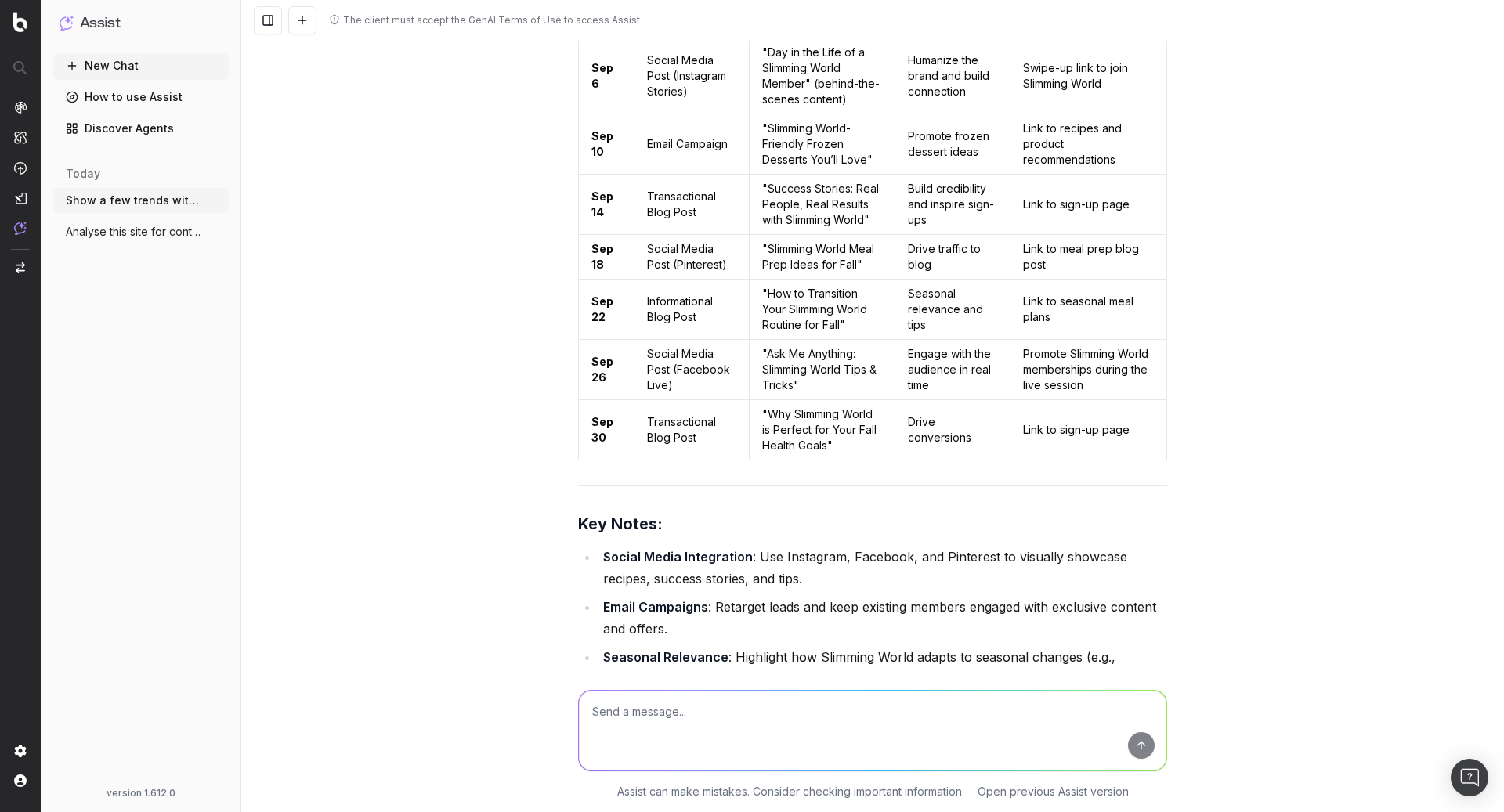 click on "Analyse this site for content by checkin" at bounding box center [135, 232] 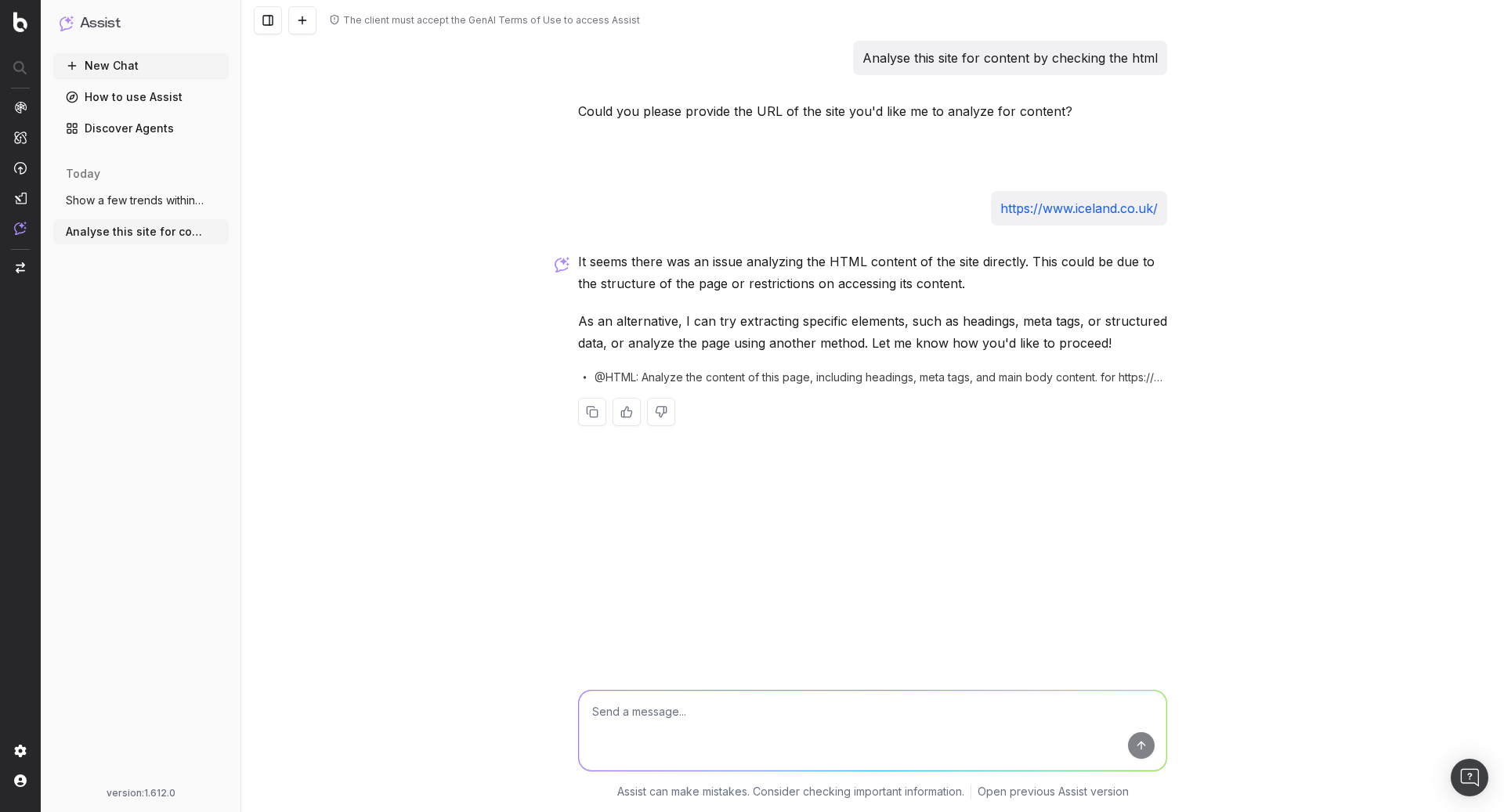 scroll, scrollTop: 0, scrollLeft: 0, axis: both 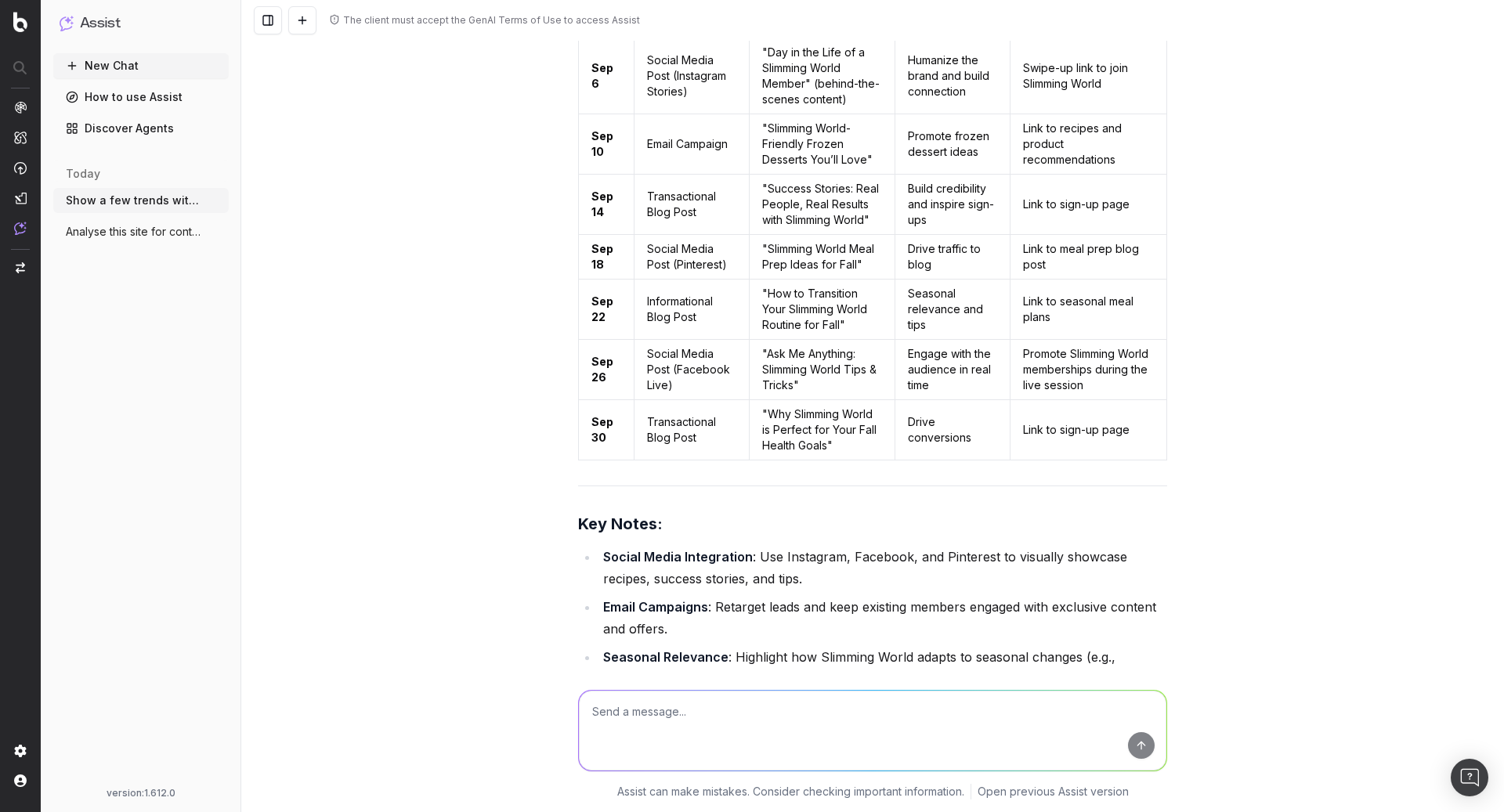 click on "Analyse this site for content by checkin" at bounding box center (135, 232) 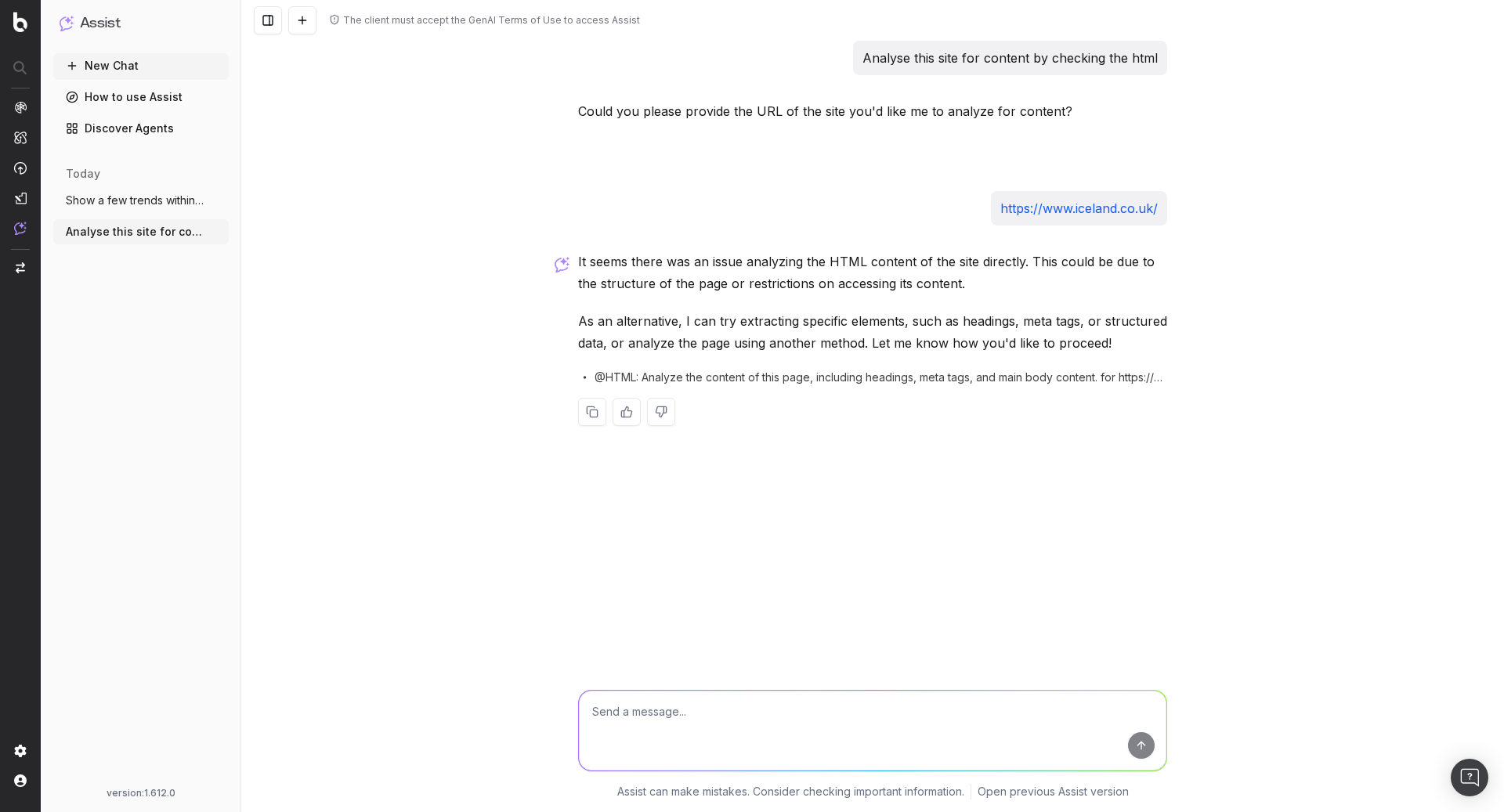 click on "Show a few trends within the frozen food" at bounding box center [135, 200] 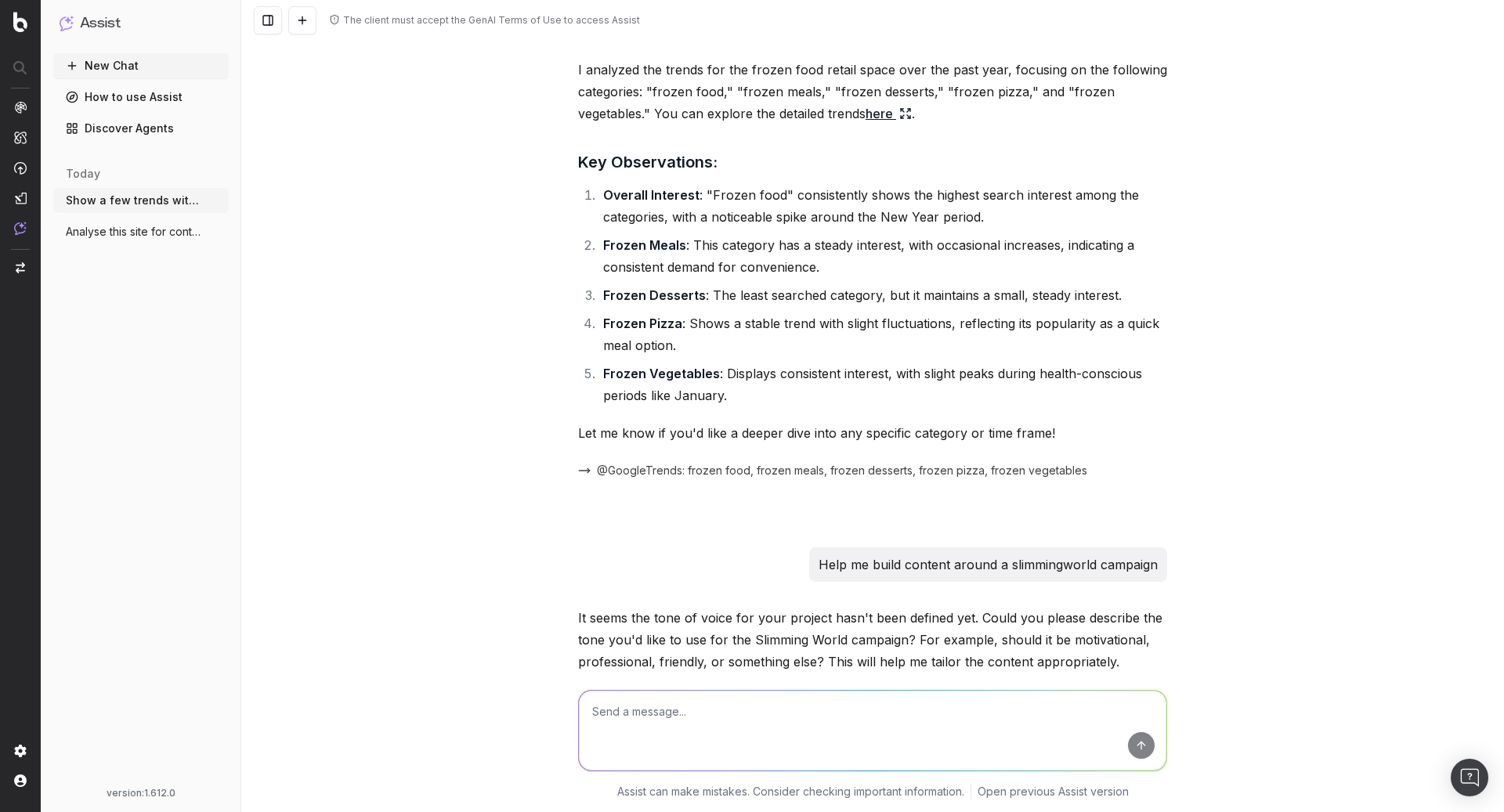 scroll, scrollTop: 0, scrollLeft: 0, axis: both 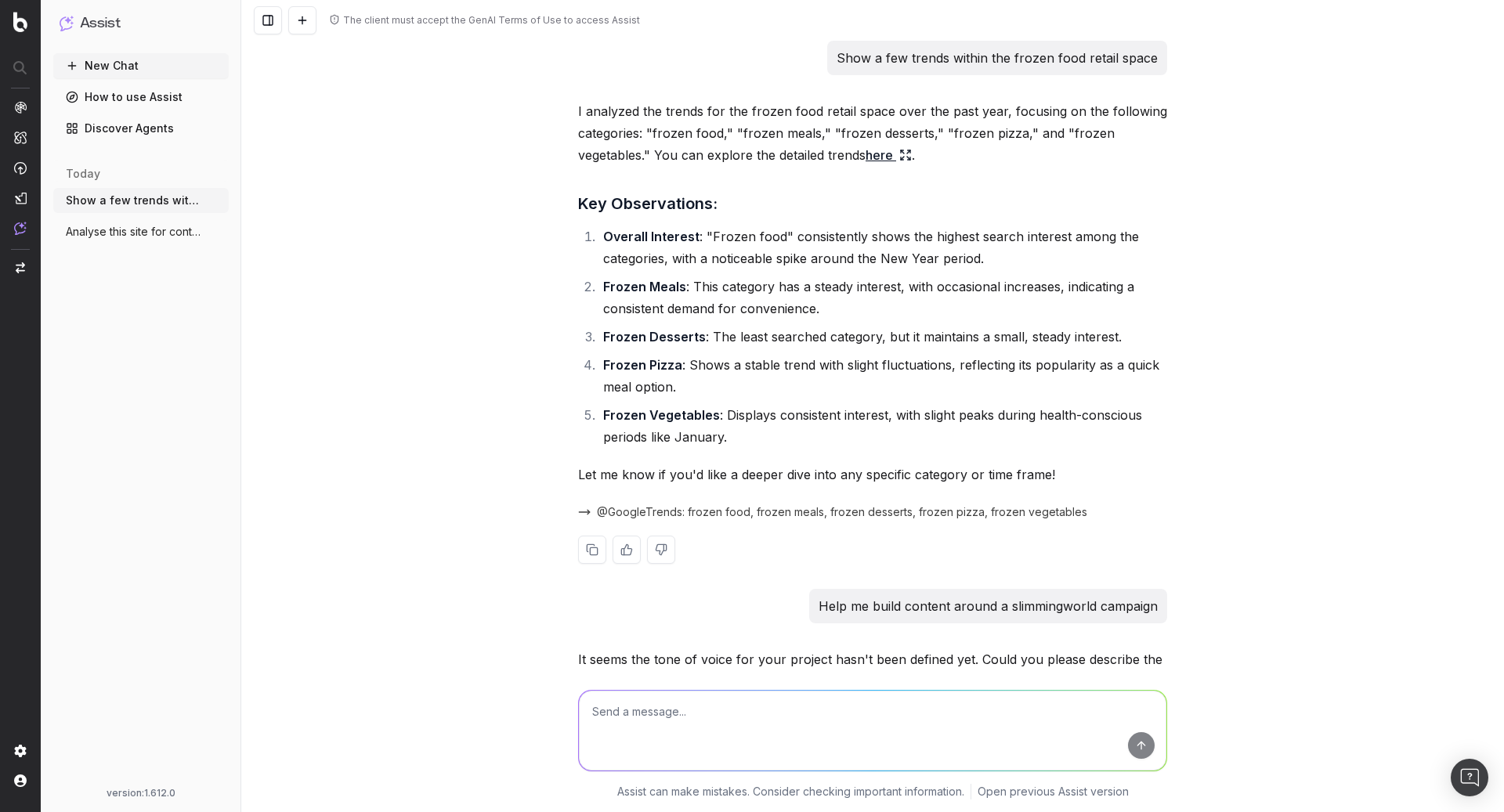 click on "@GoogleTrends: frozen food, frozen meals, frozen desserts, frozen pizza, frozen vegetables" at bounding box center (842, 512) 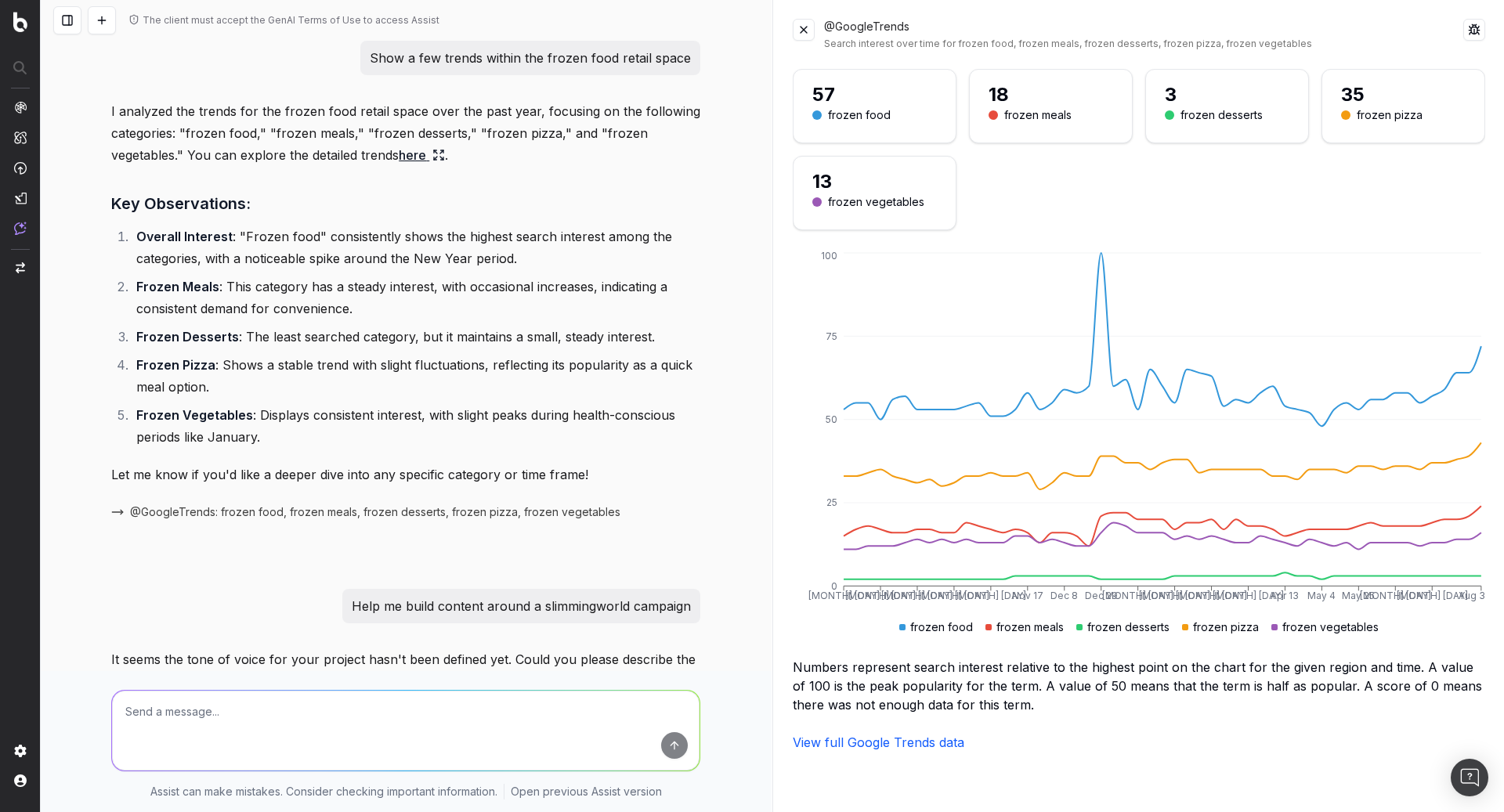 click at bounding box center [804, 30] 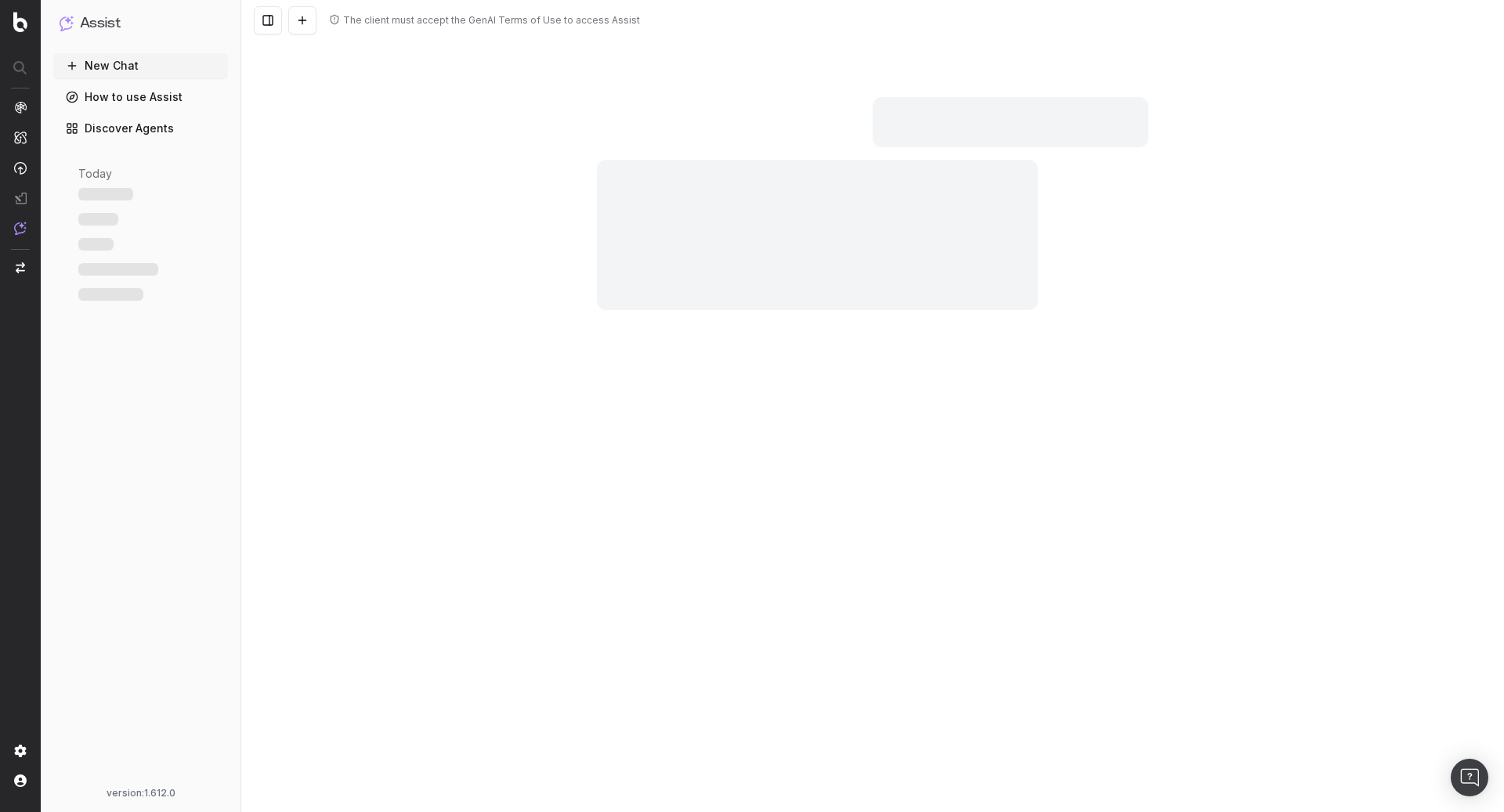 scroll, scrollTop: 0, scrollLeft: 0, axis: both 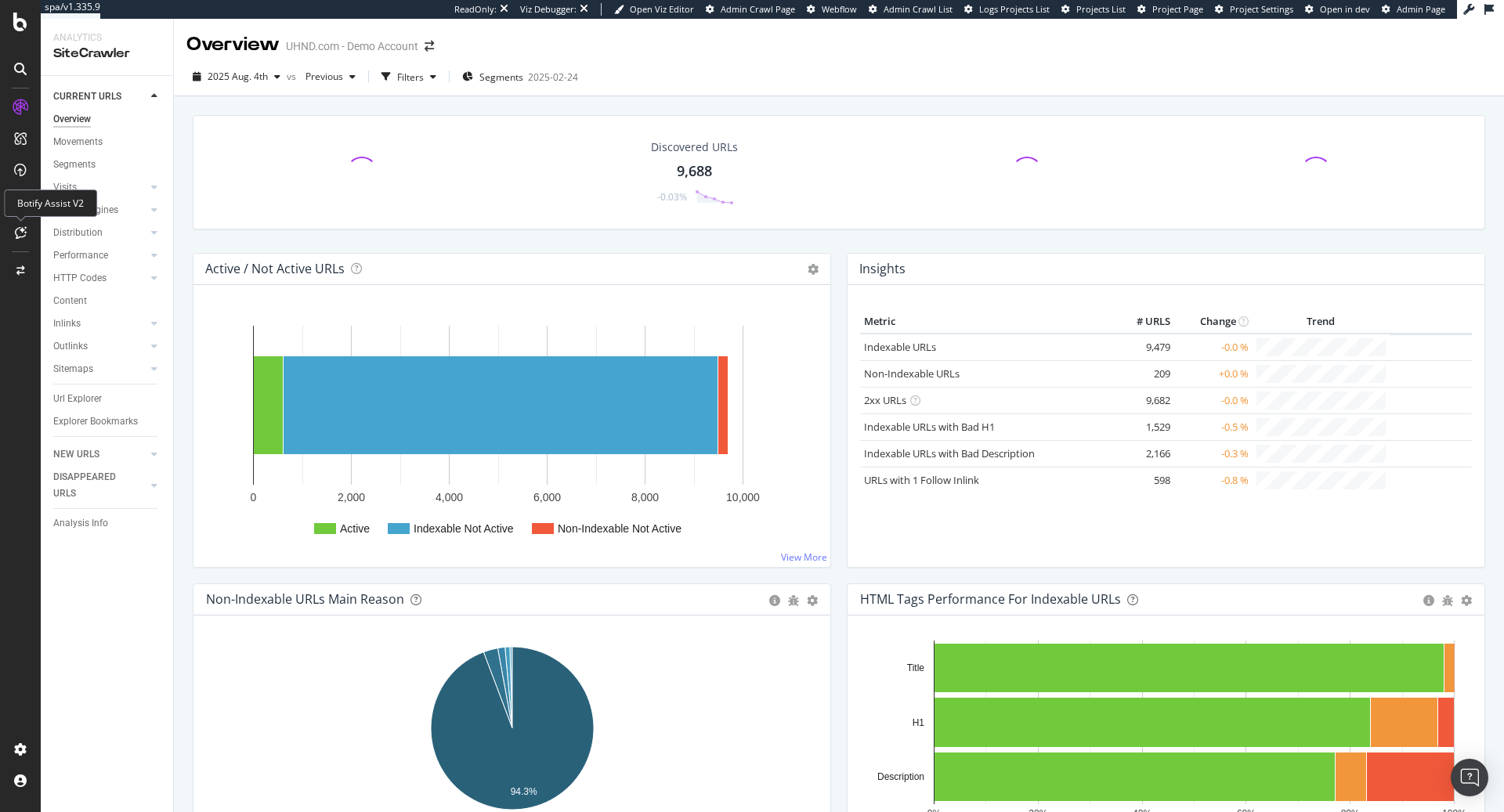 click at bounding box center (20, 233) 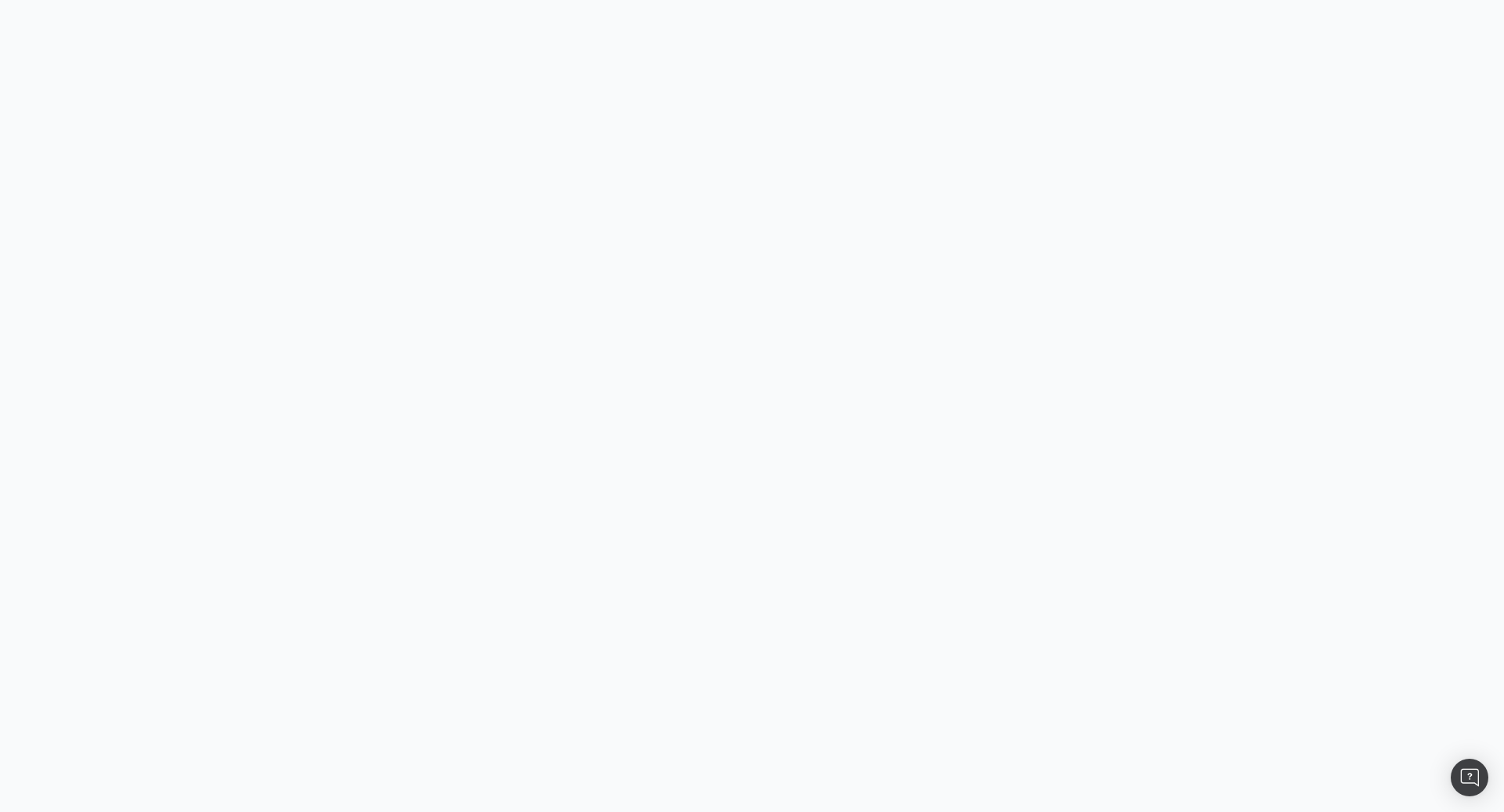 scroll, scrollTop: 0, scrollLeft: 0, axis: both 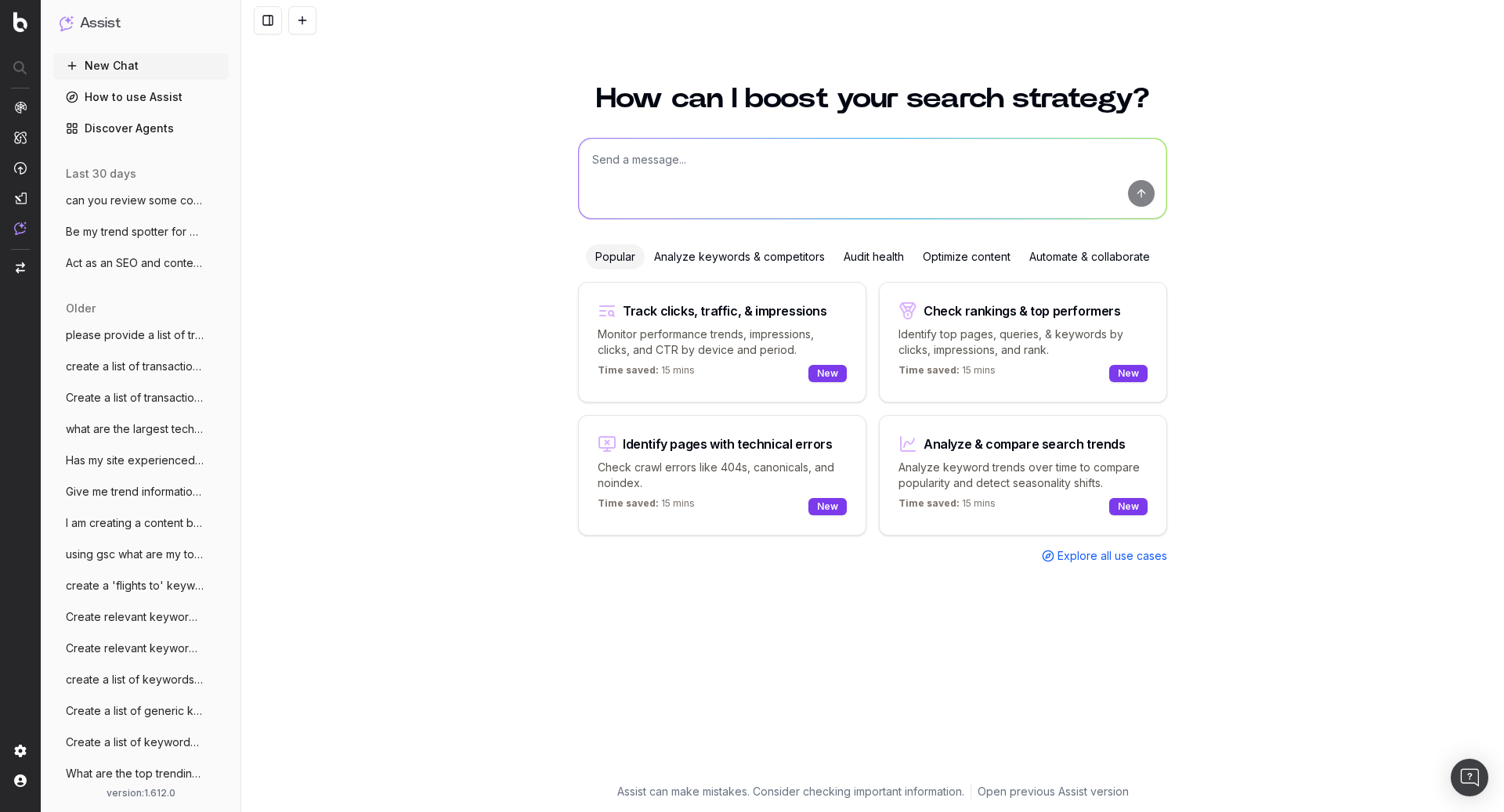 click on "can you review some content on this page" at bounding box center (135, 200) 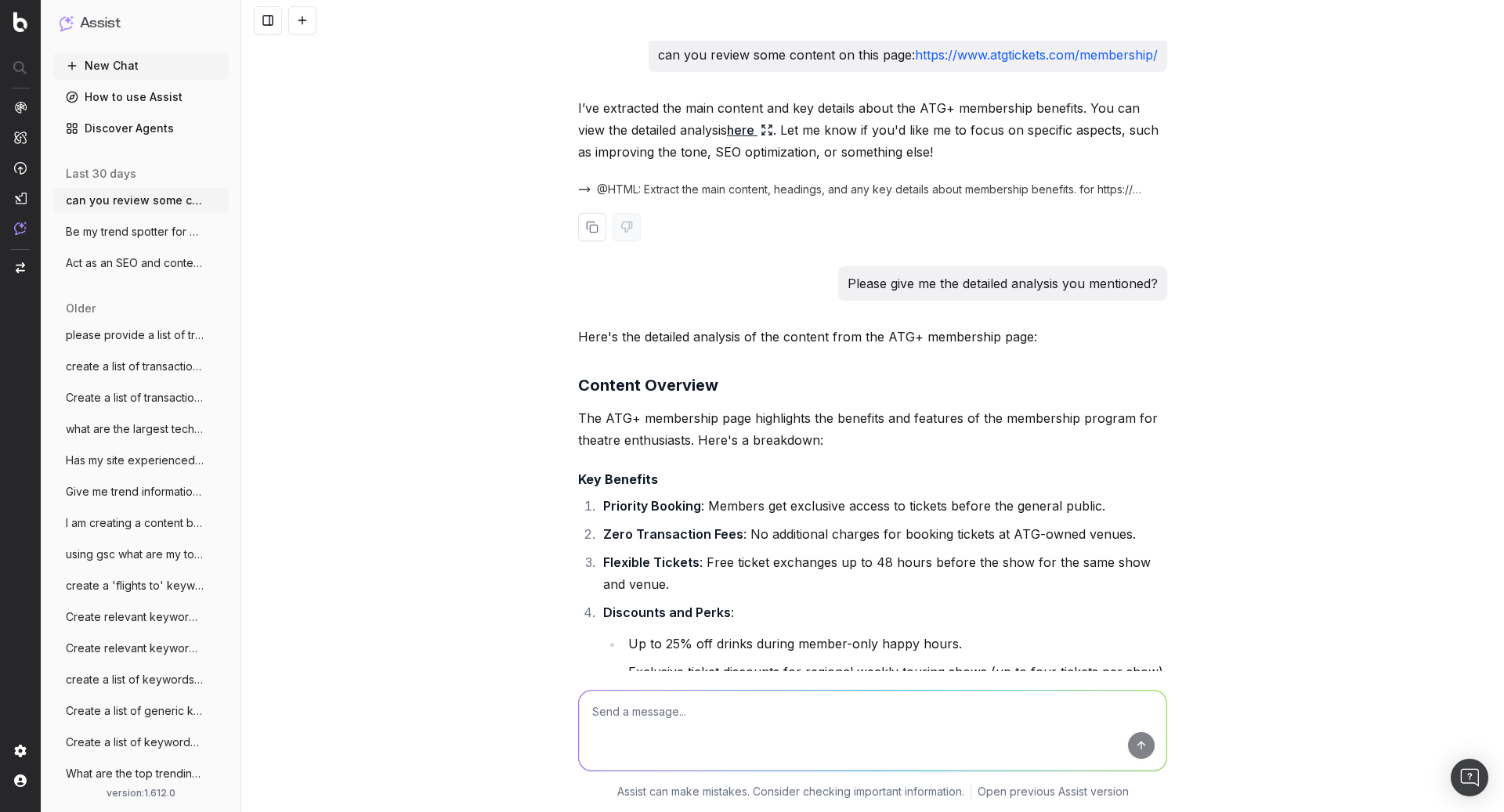 scroll, scrollTop: 0, scrollLeft: 0, axis: both 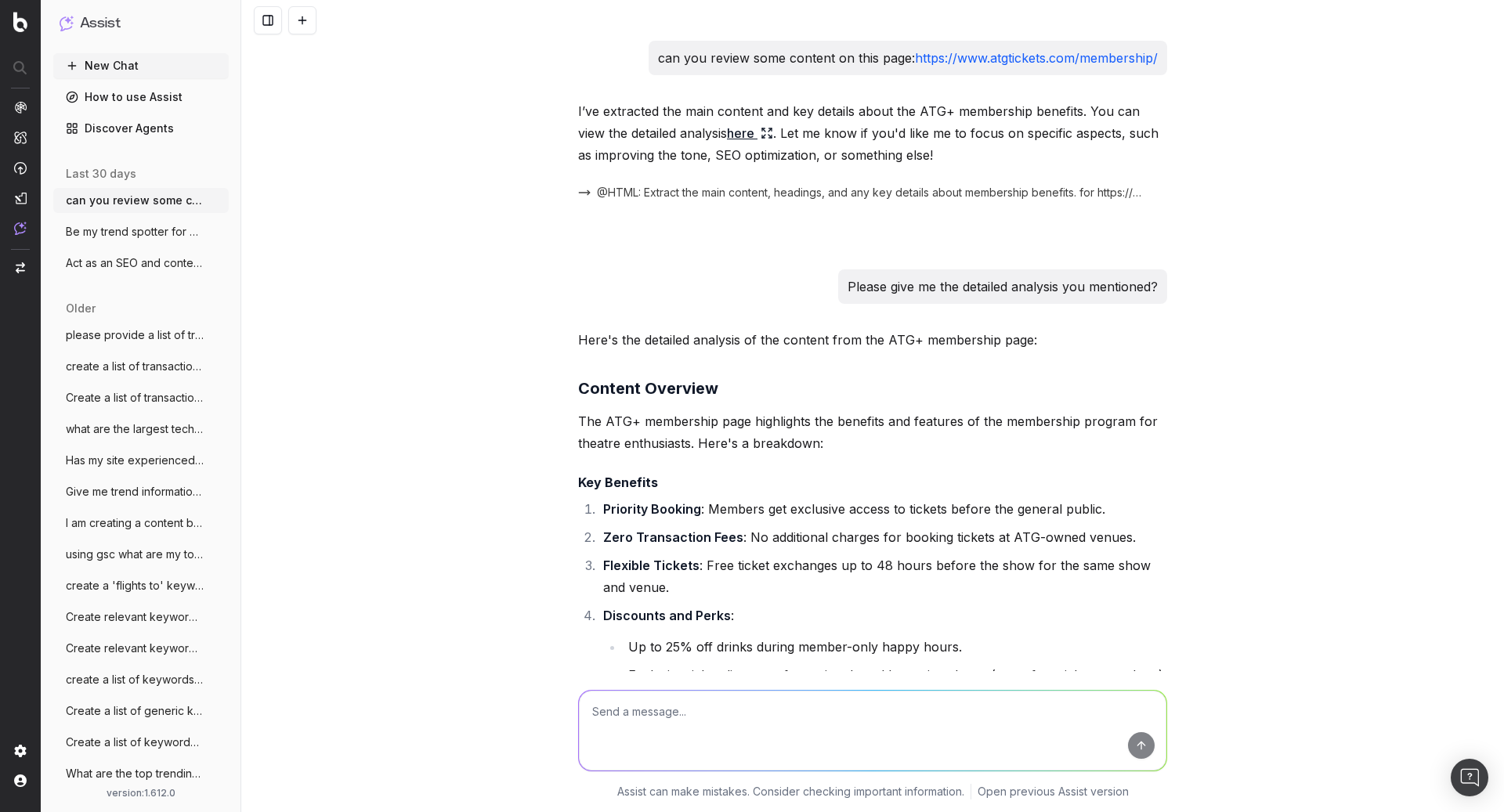 click on "Be my trend spotter for UHND (a notre da" at bounding box center (135, 232) 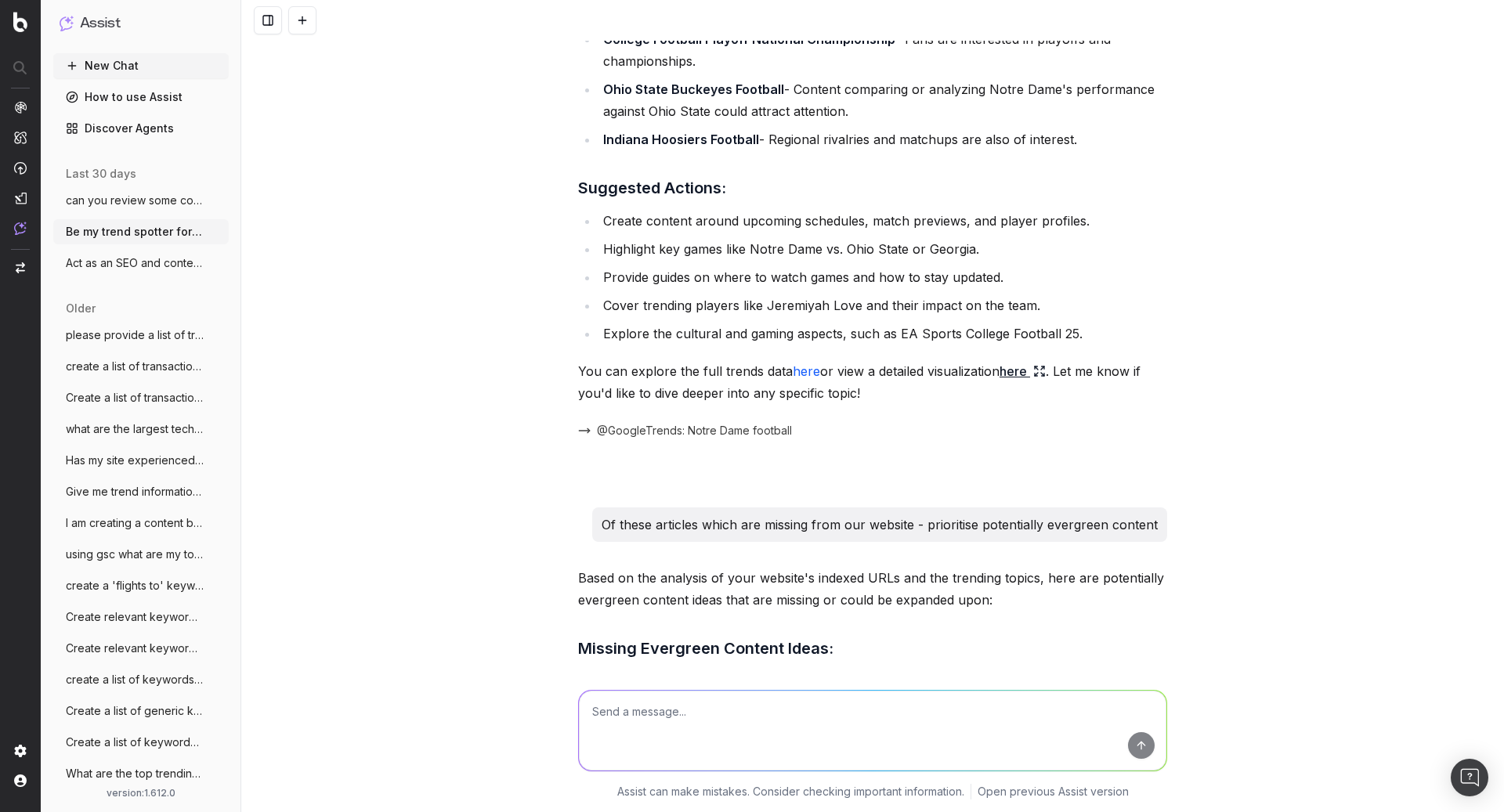 scroll, scrollTop: 1012, scrollLeft: 0, axis: vertical 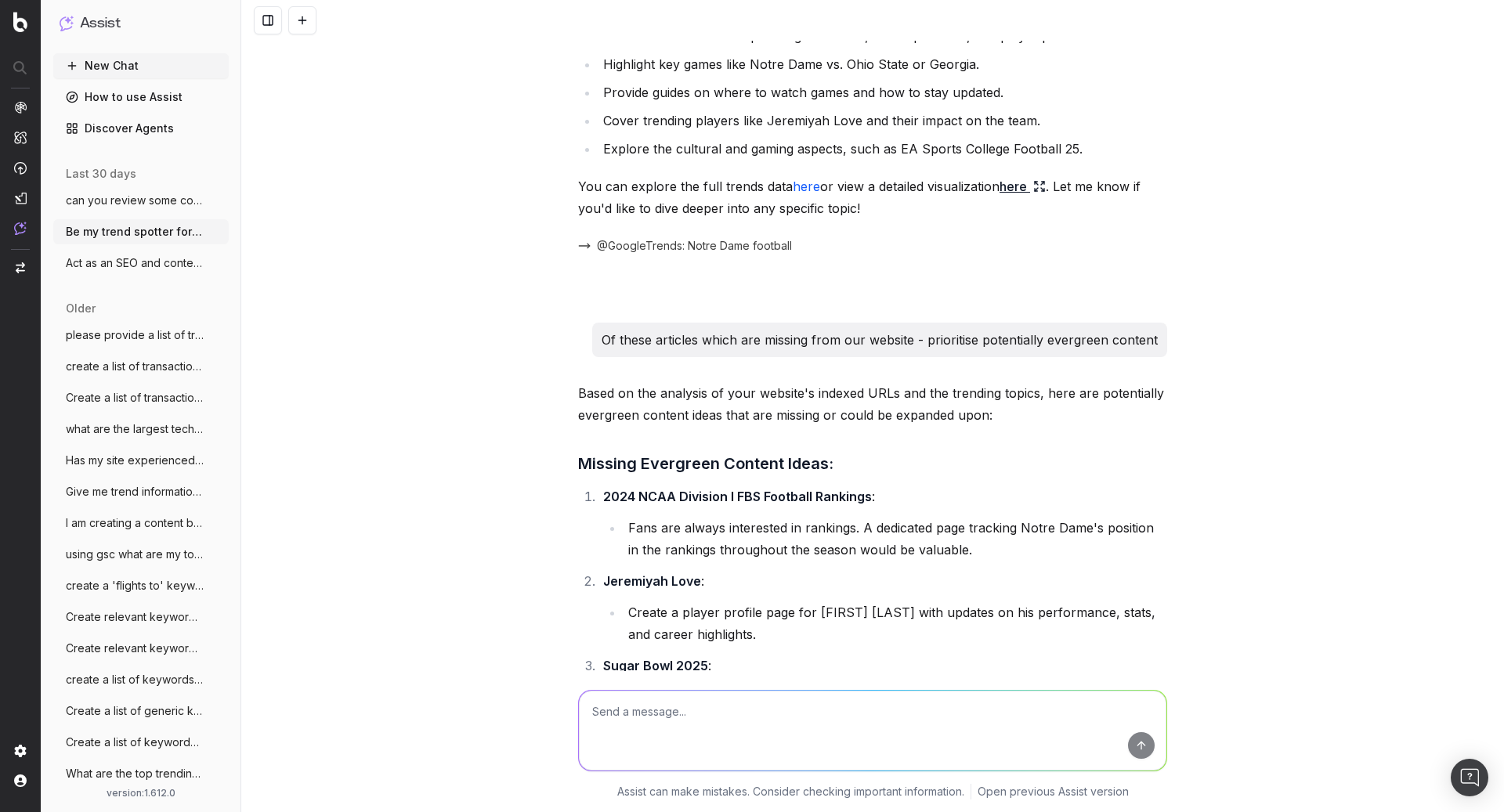 click on "Act as an SEO and content expert. This a" at bounding box center (135, 263) 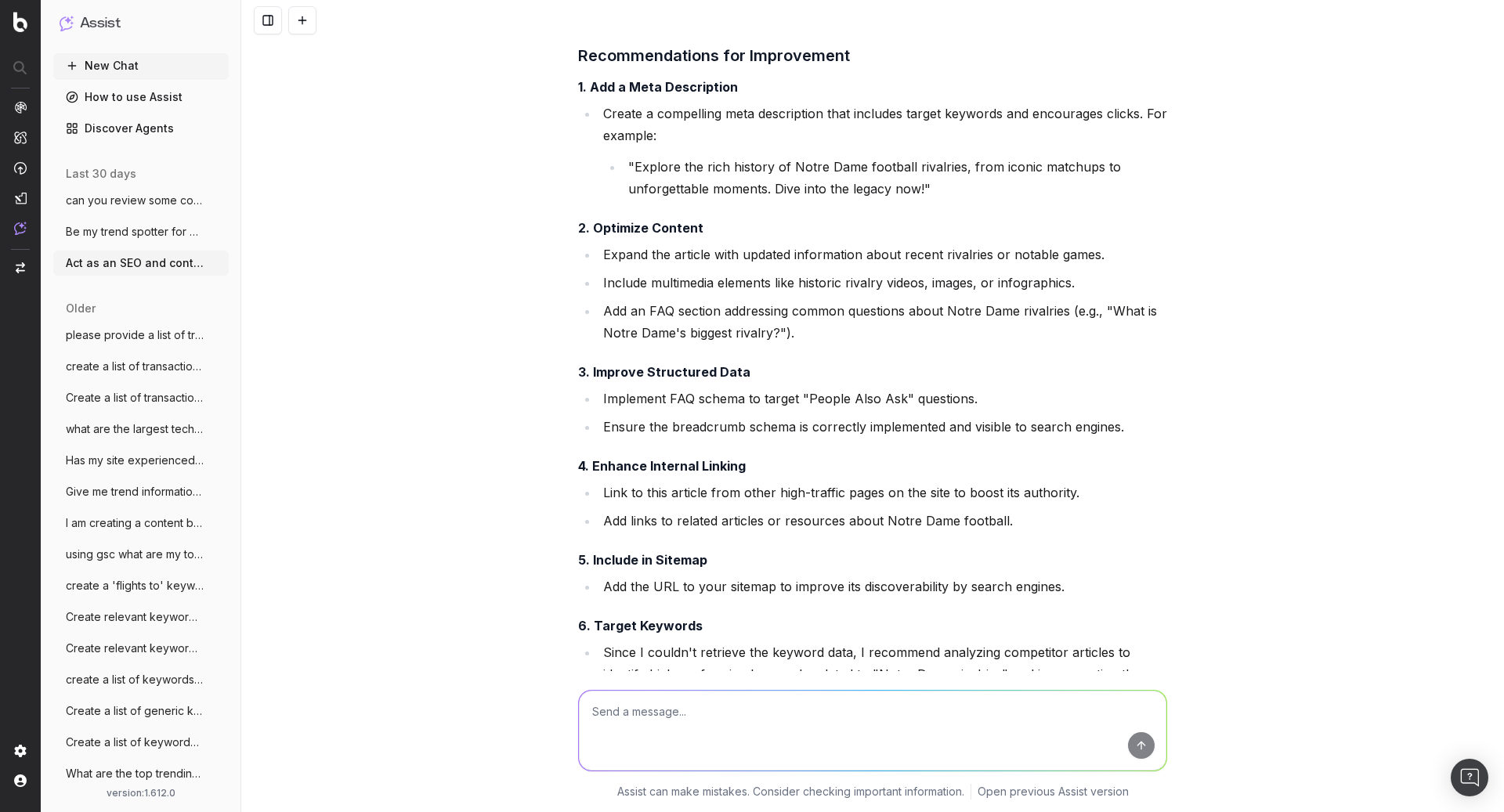 scroll, scrollTop: 0, scrollLeft: 0, axis: both 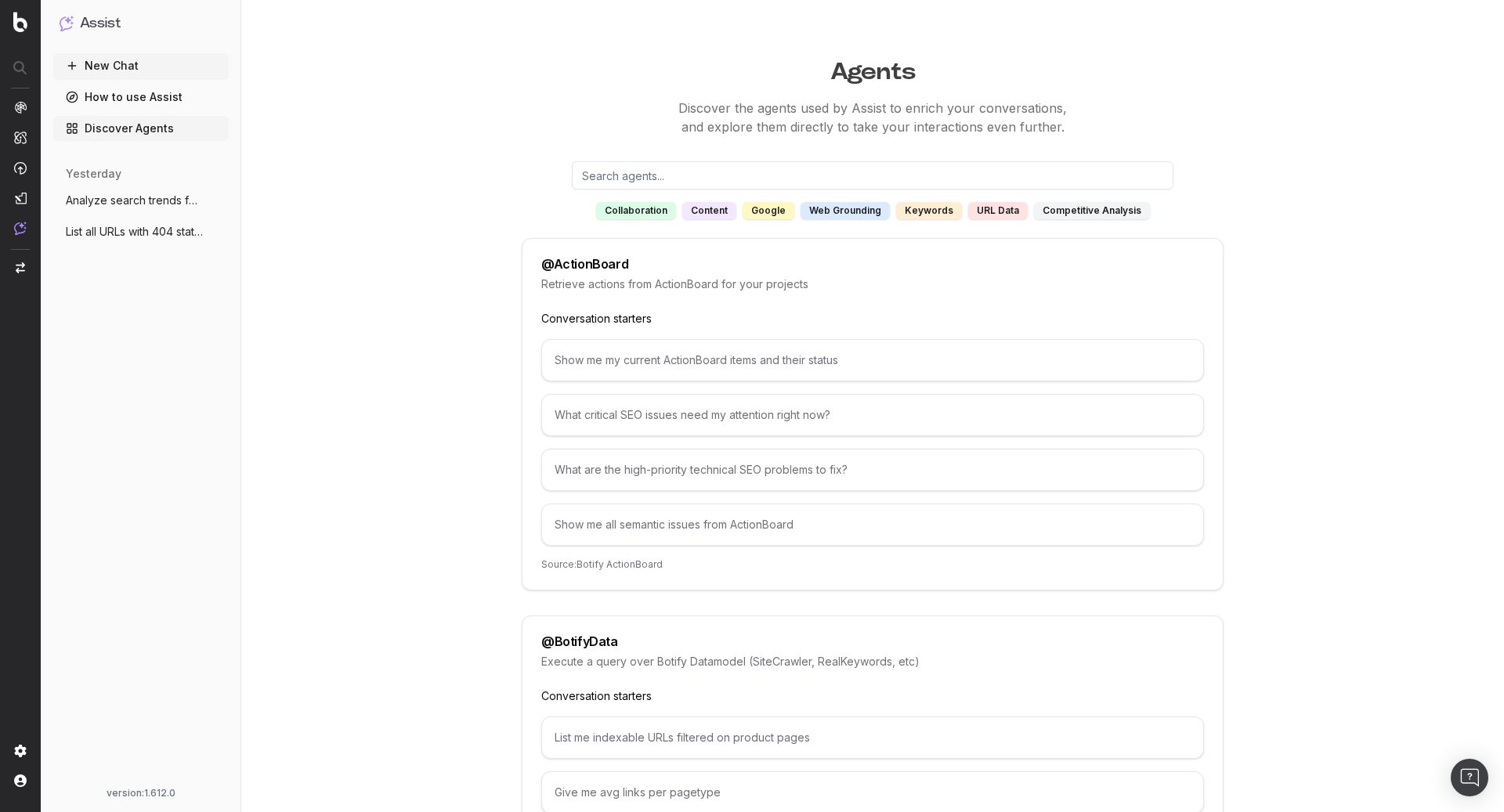 click on "How to use Assist" at bounding box center (141, 97) 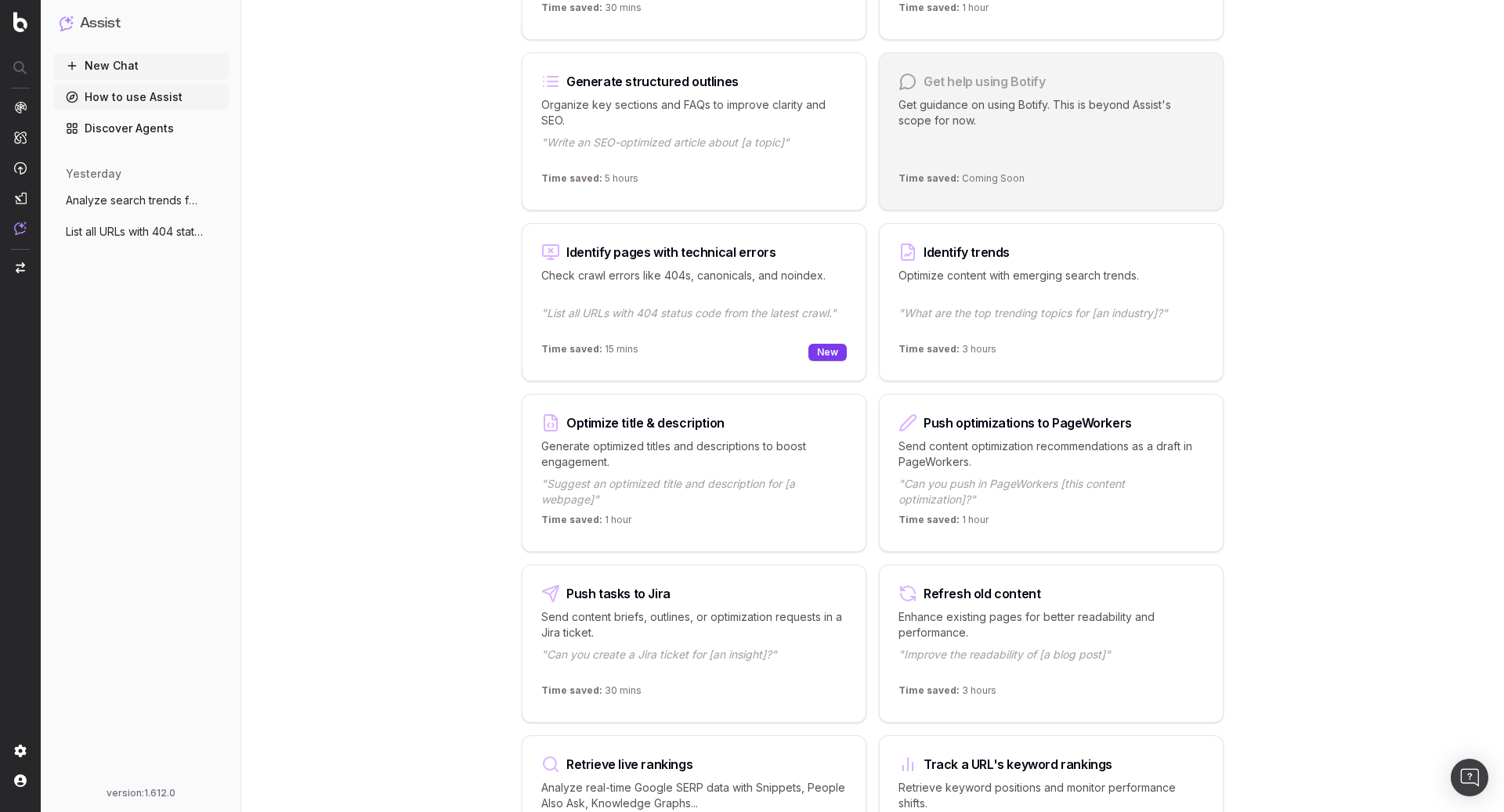scroll, scrollTop: 0, scrollLeft: 0, axis: both 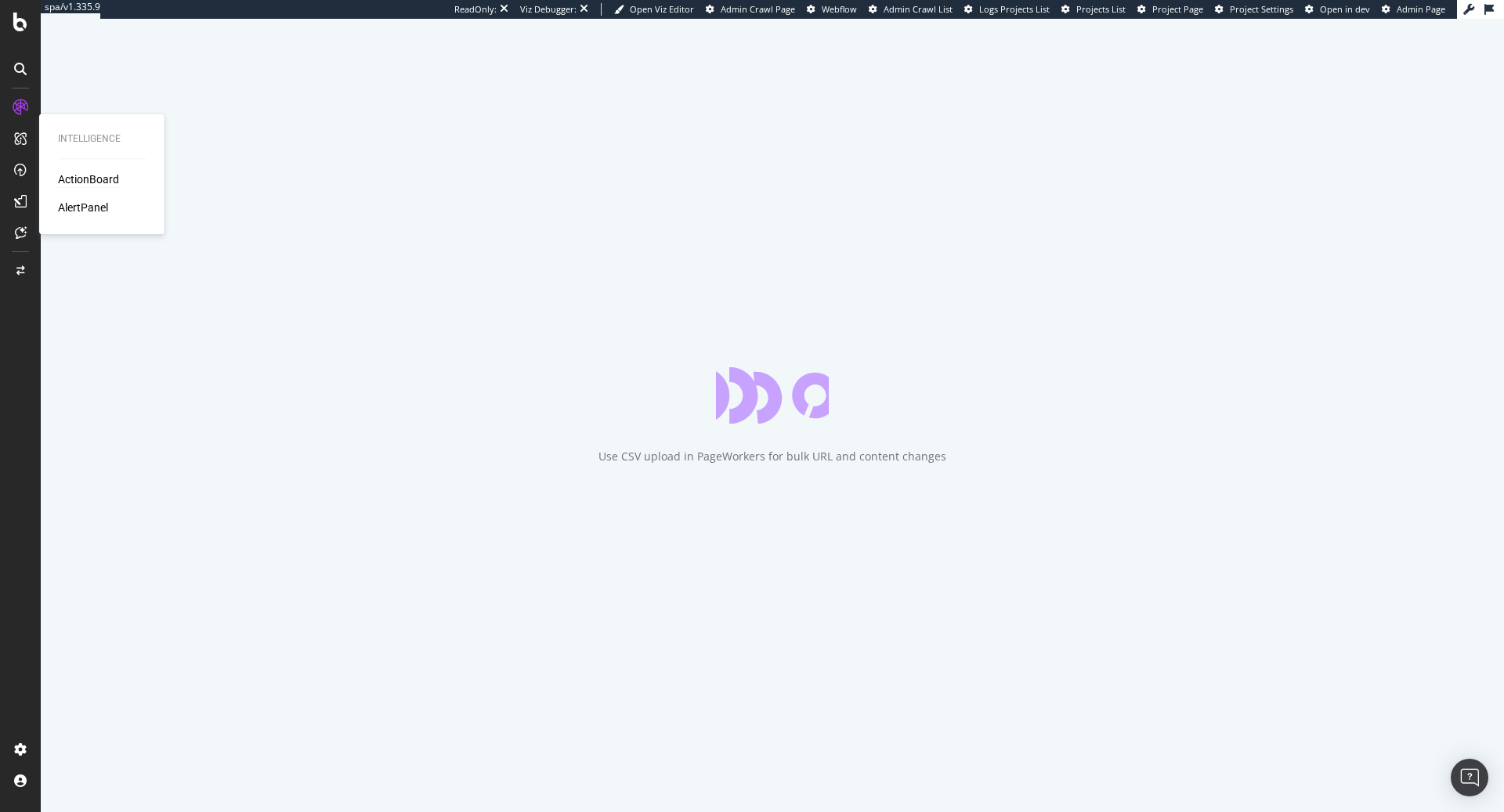 click on "ActionBoard" at bounding box center (89, 179) 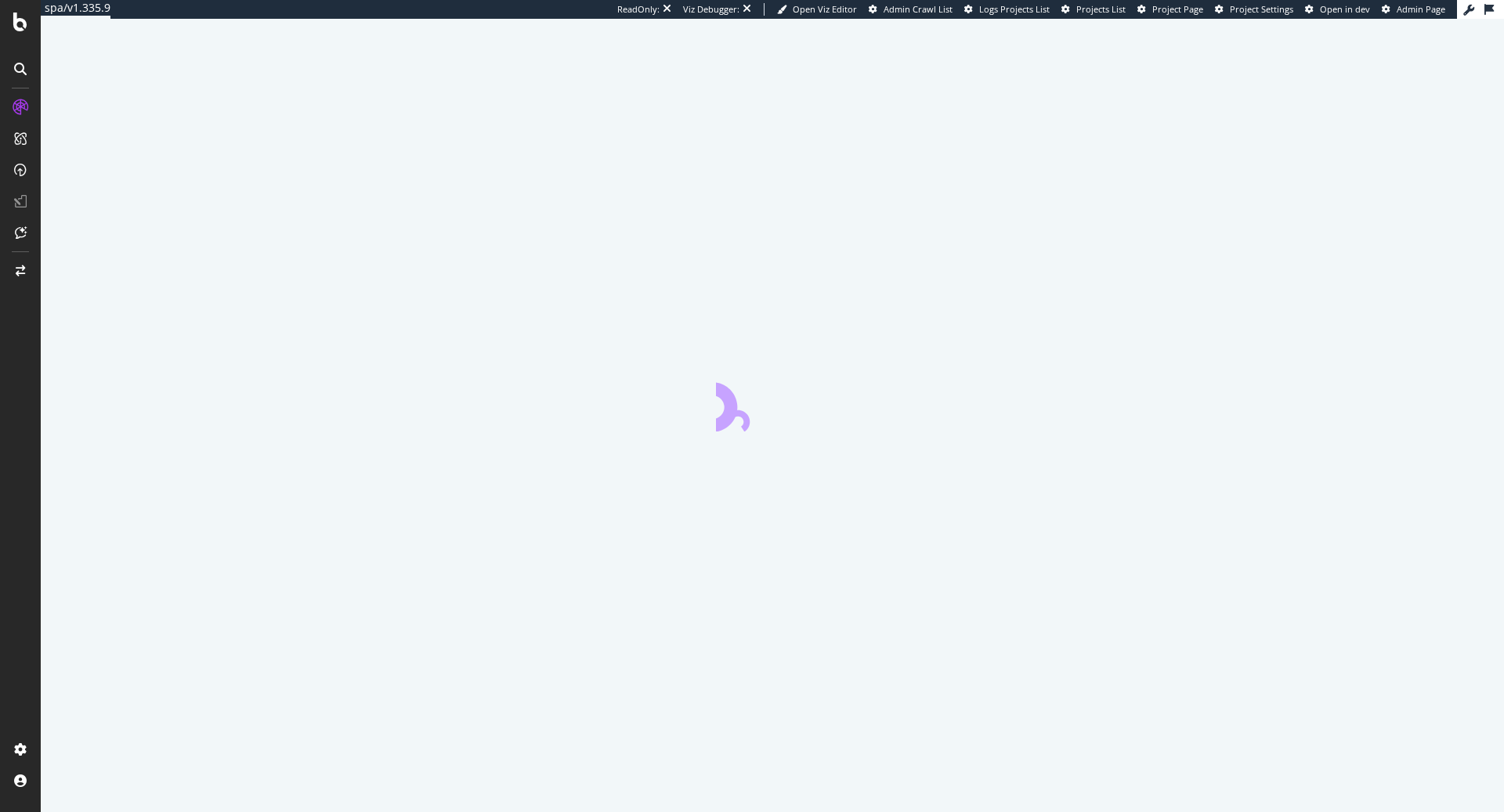 scroll, scrollTop: 0, scrollLeft: 0, axis: both 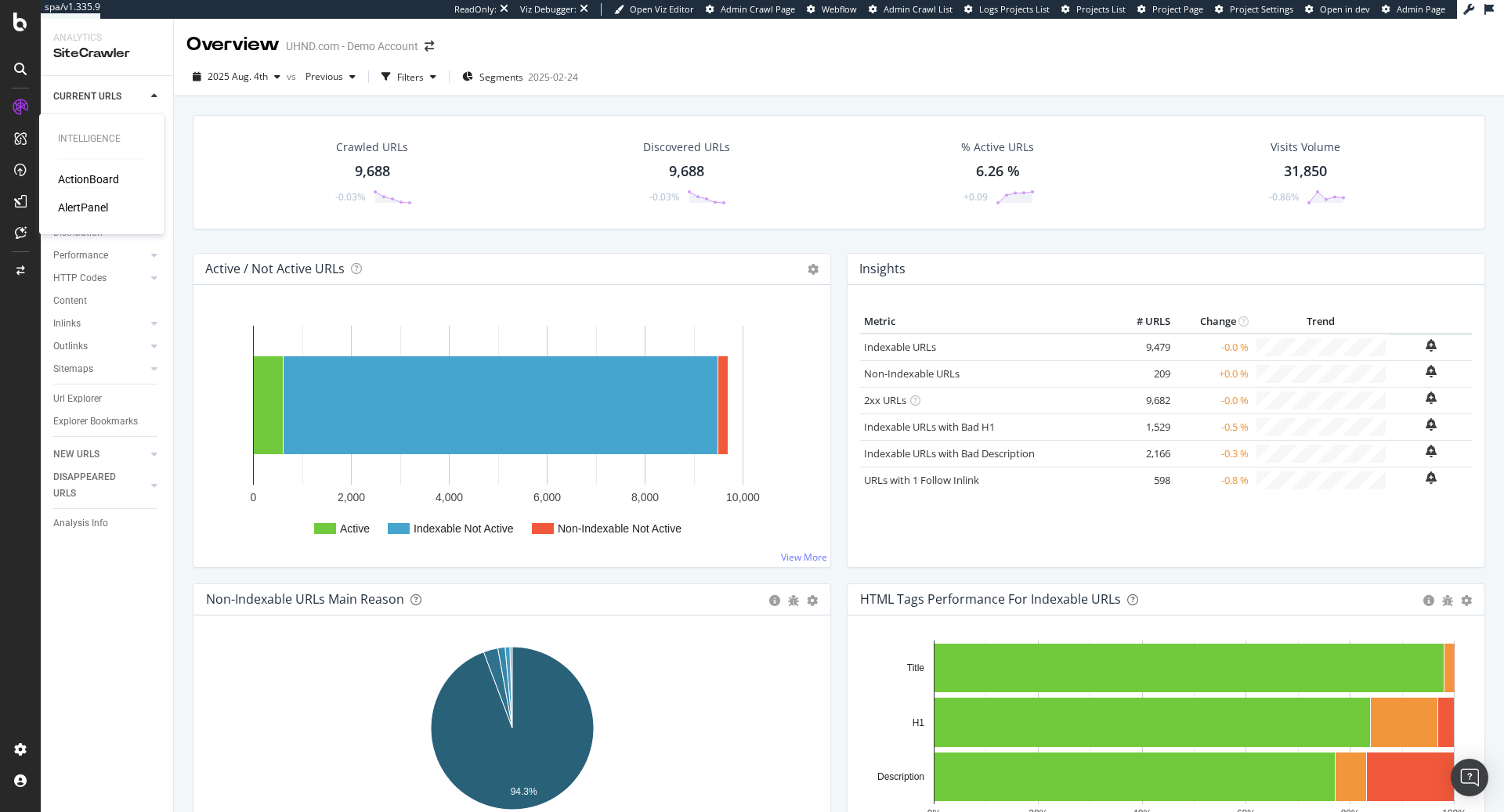 click on "ActionBoard" at bounding box center [89, 179] 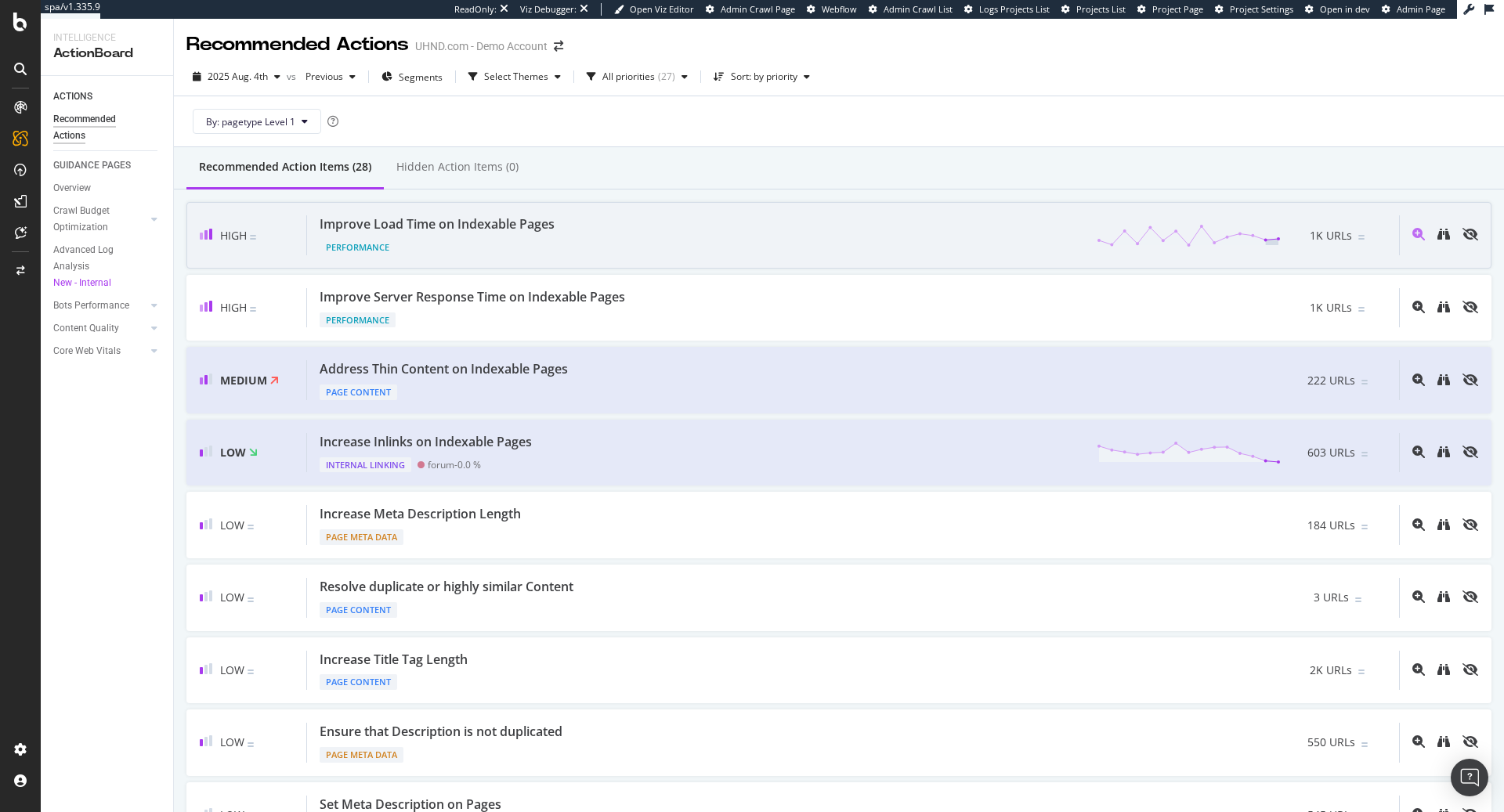 click on "Improve Load Time on Indexable Pages Performance 1K URLs" at bounding box center [853, 235] 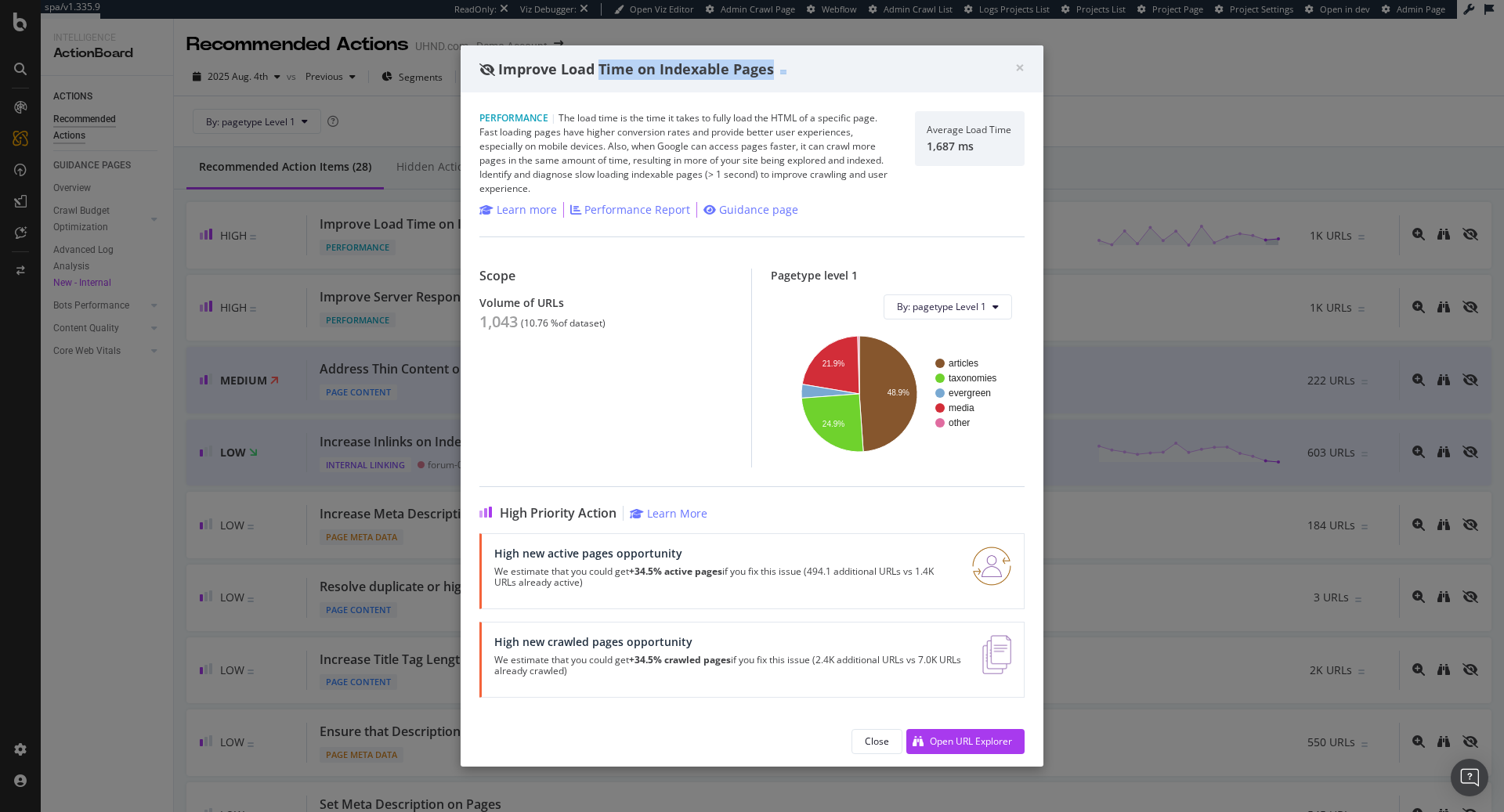 drag, startPoint x: 599, startPoint y: 78, endPoint x: 886, endPoint y: 78, distance: 287 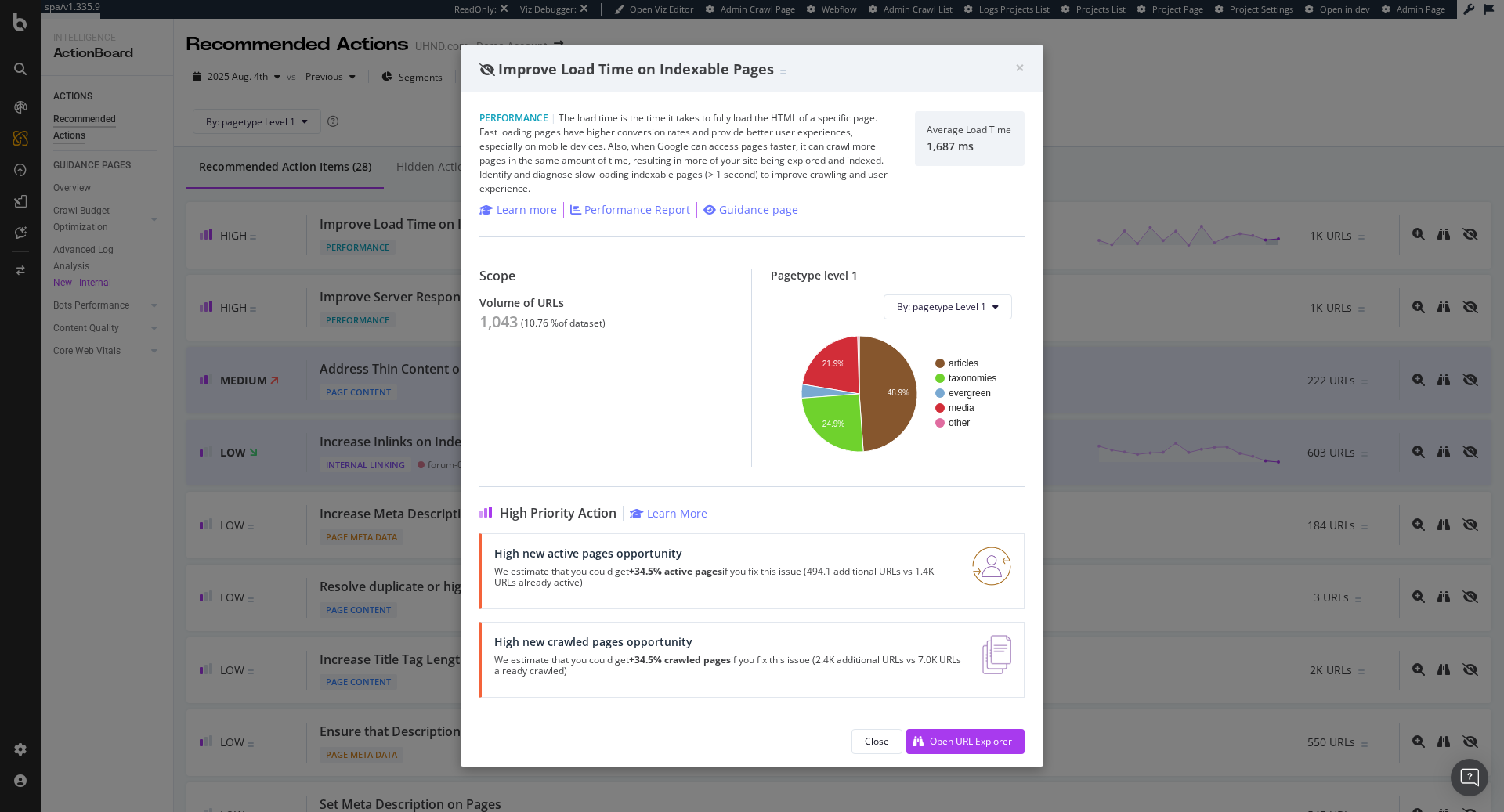 click on "Improve Load Time on Indexable Pages" at bounding box center (747, 70) 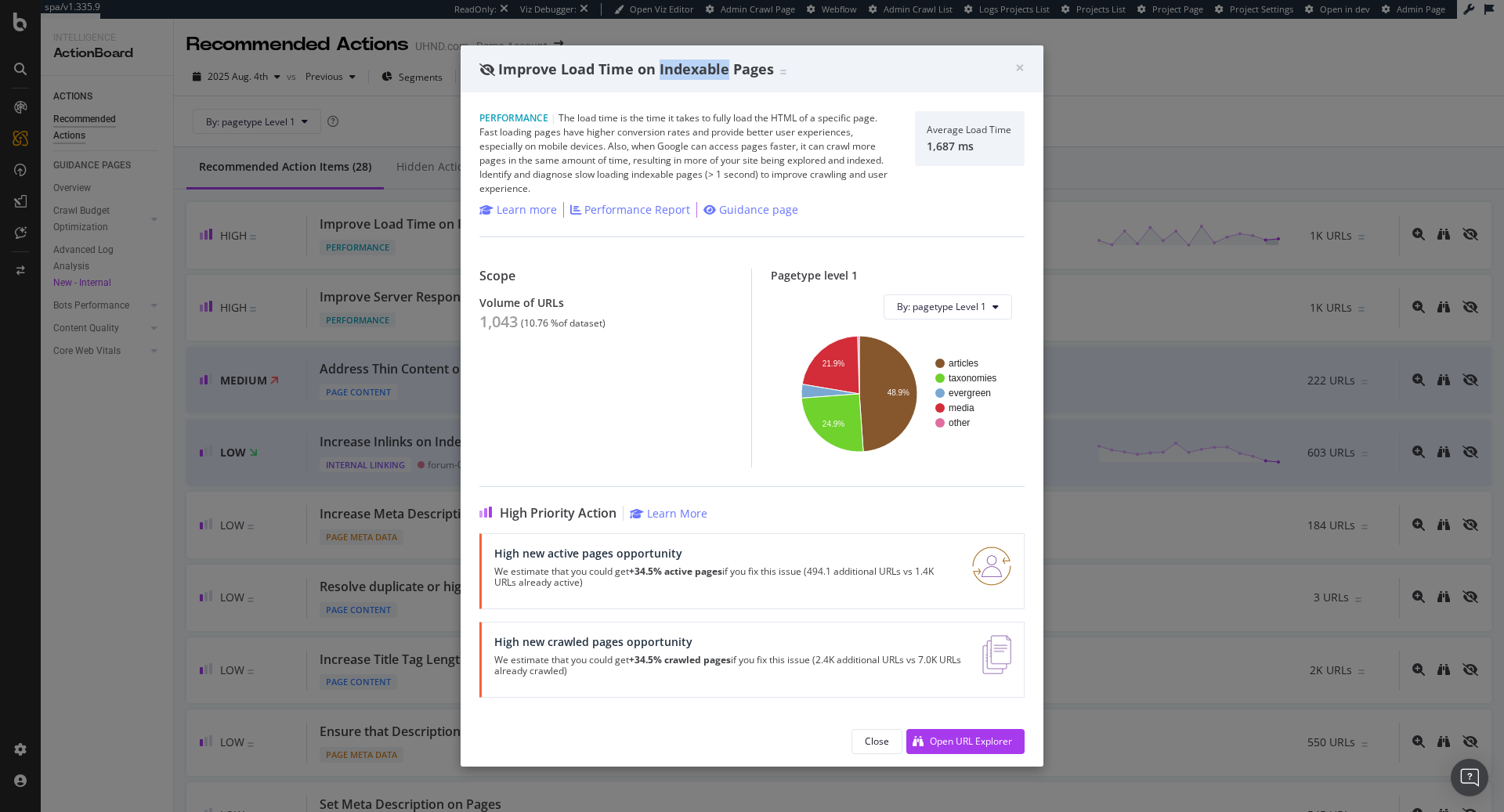 click on "Improve Load Time on Indexable Pages" at bounding box center [636, 69] 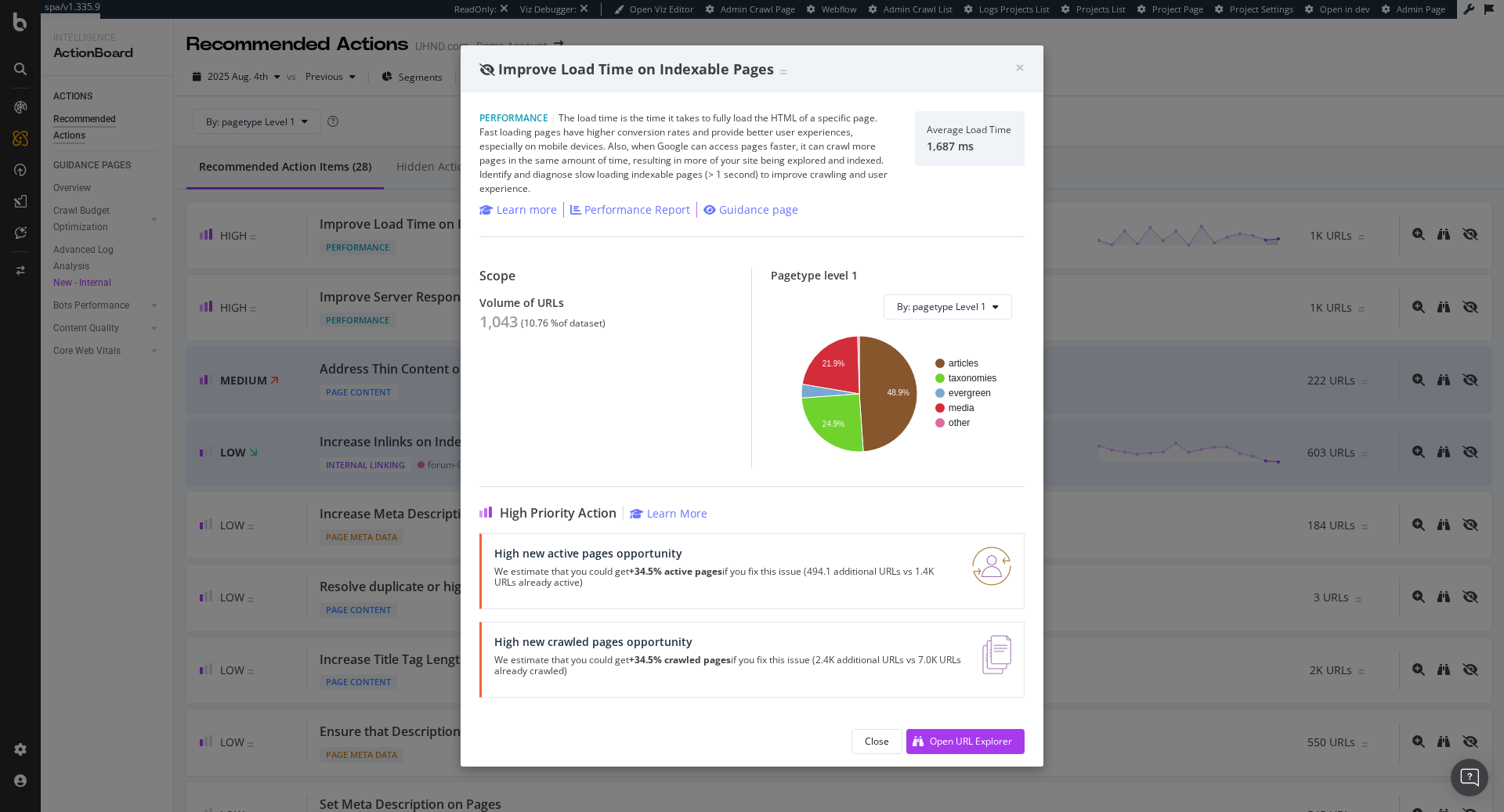click on "Scope" at bounding box center [606, 276] 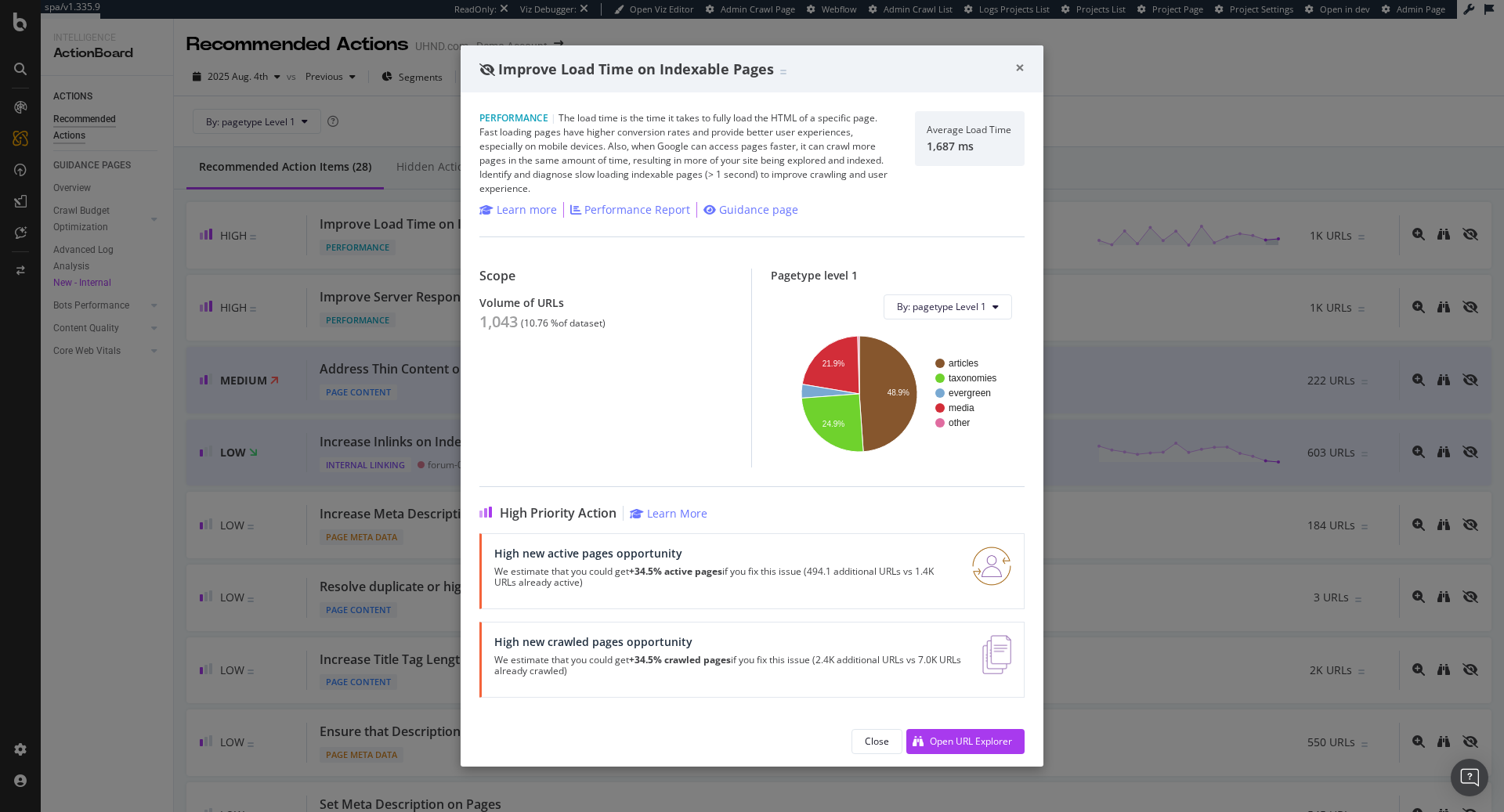 click on "×" at bounding box center (1020, 67) 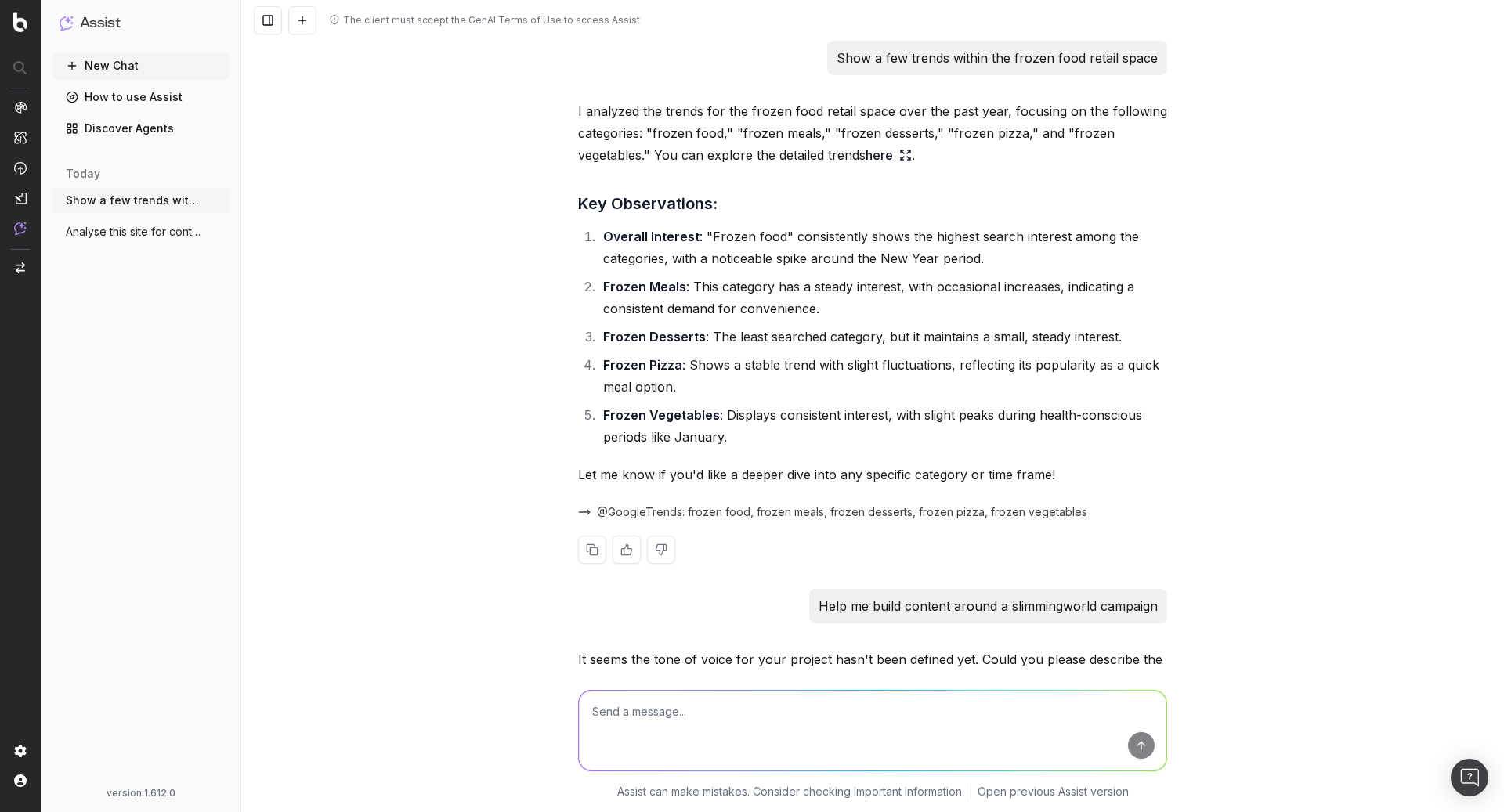scroll, scrollTop: 0, scrollLeft: 0, axis: both 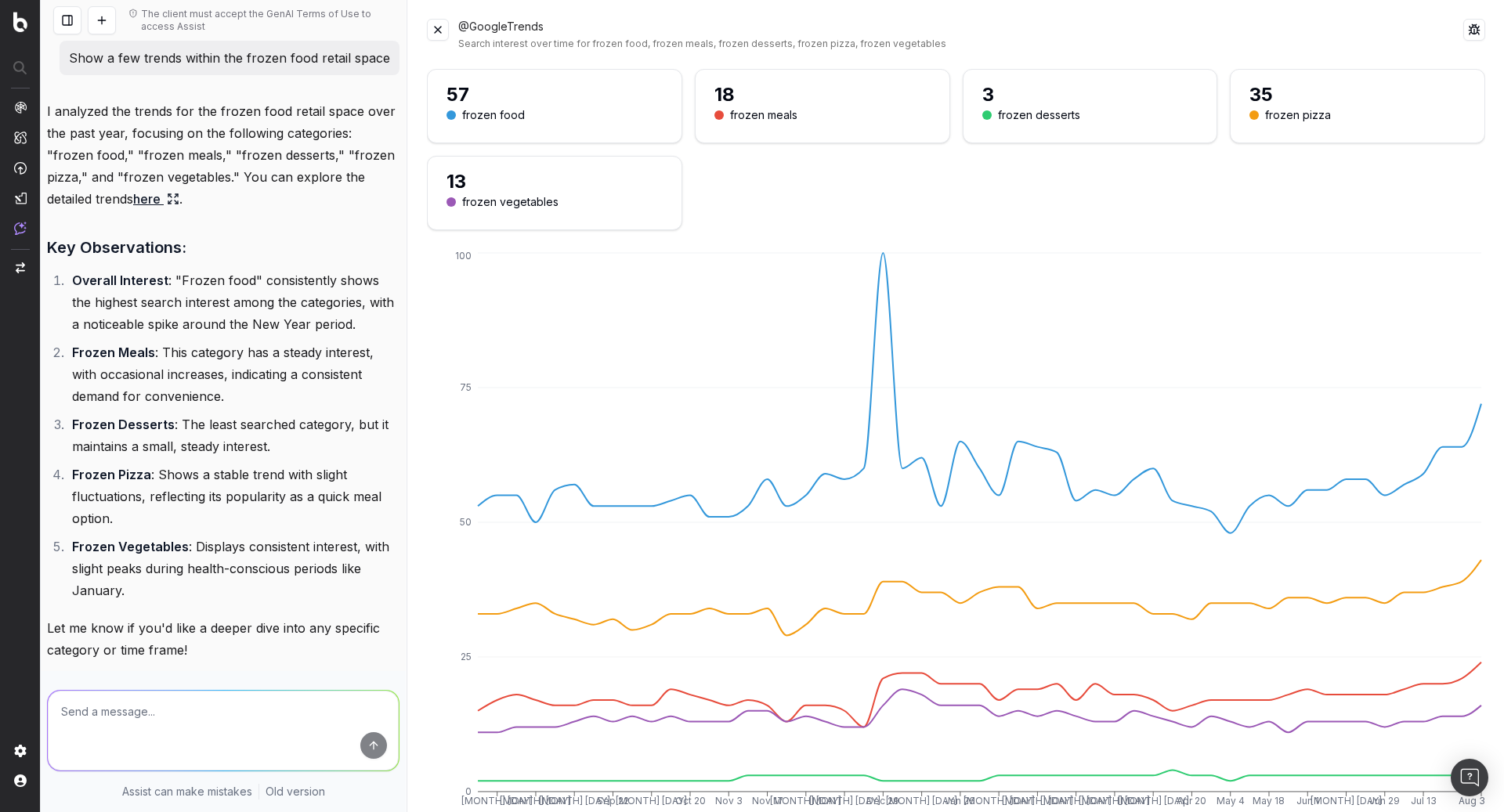 click at bounding box center (438, 30) 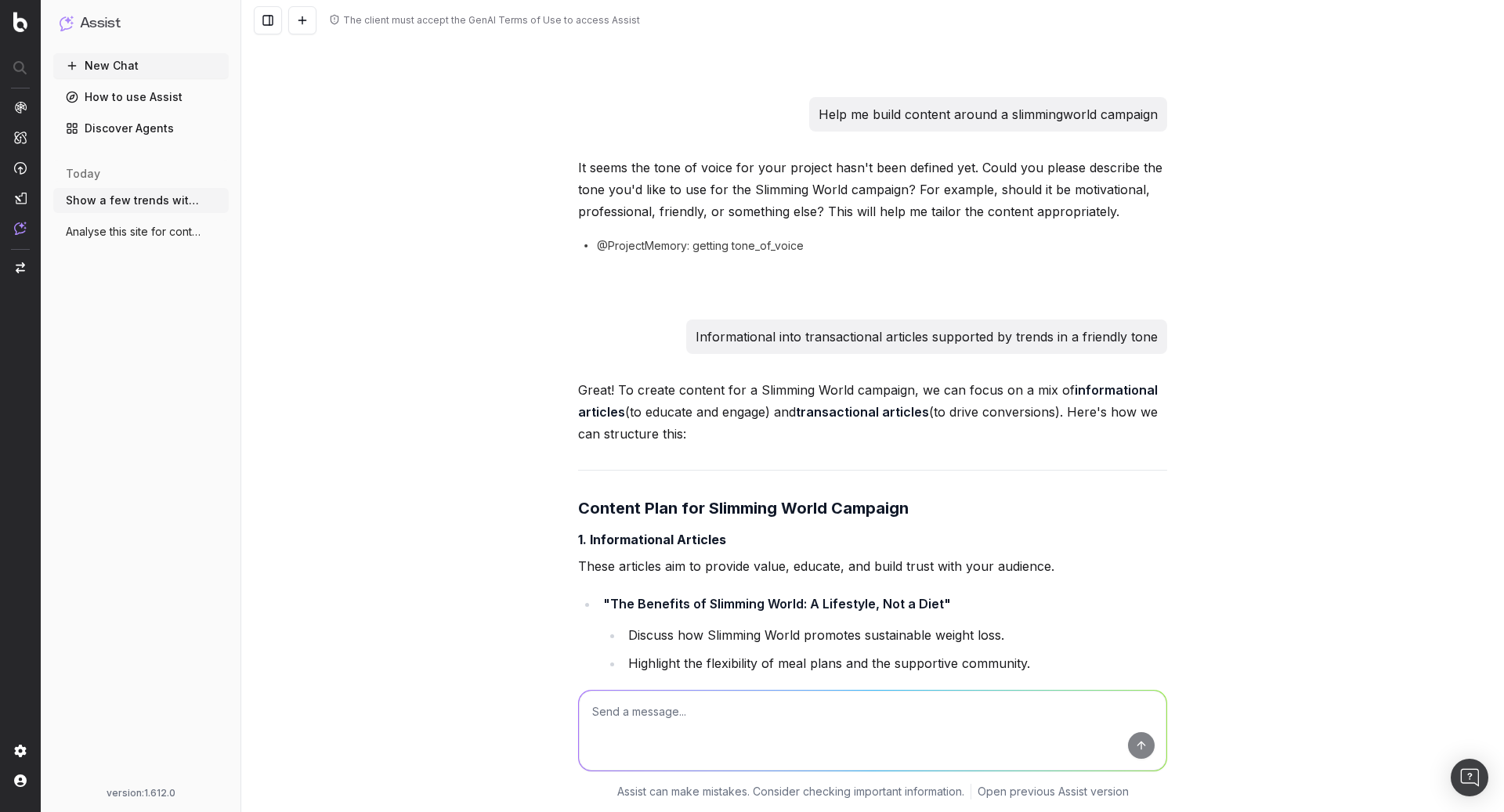 scroll, scrollTop: 496, scrollLeft: 0, axis: vertical 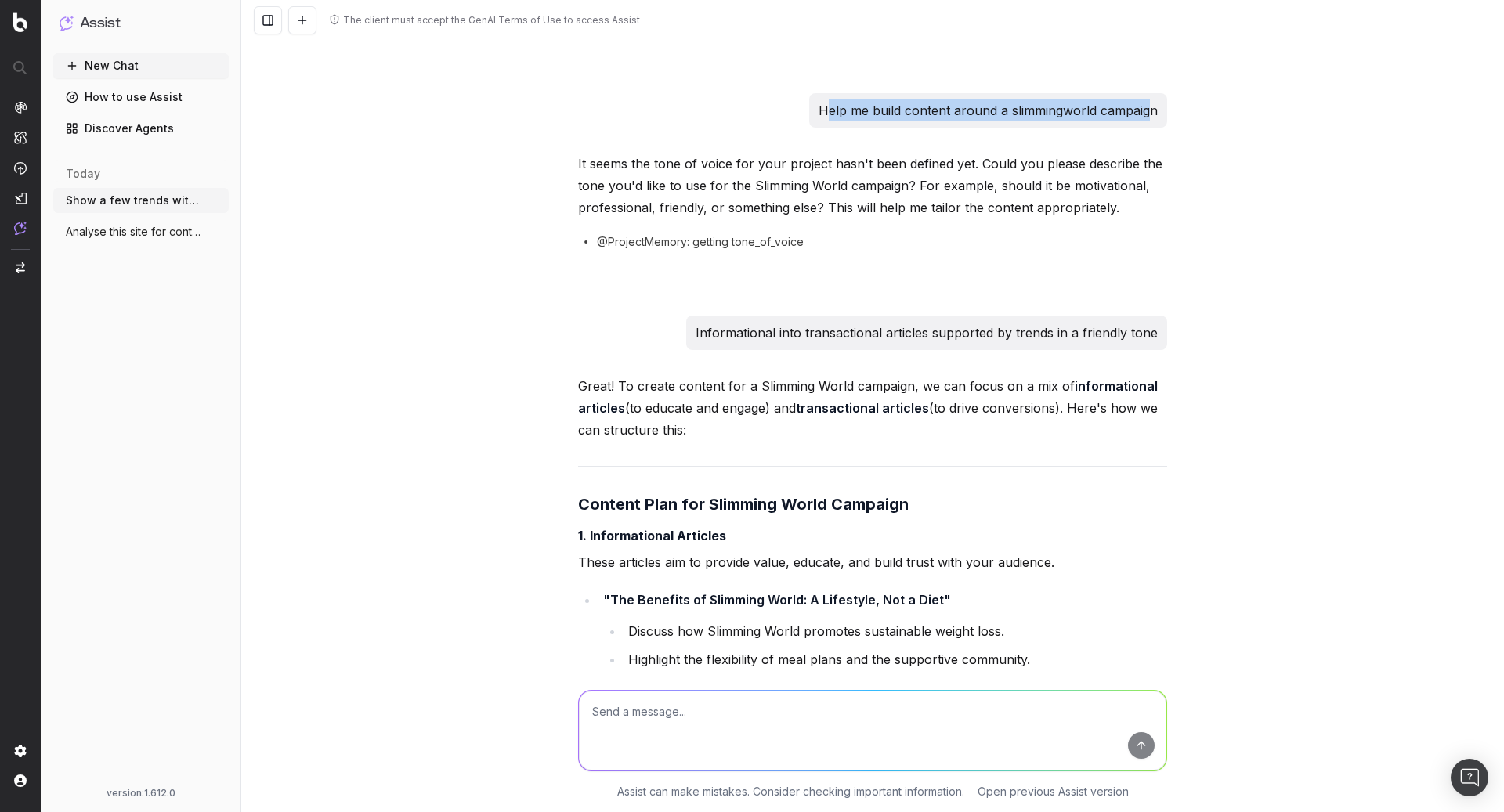 drag, startPoint x: 826, startPoint y: 113, endPoint x: 1153, endPoint y: 114, distance: 327.0015 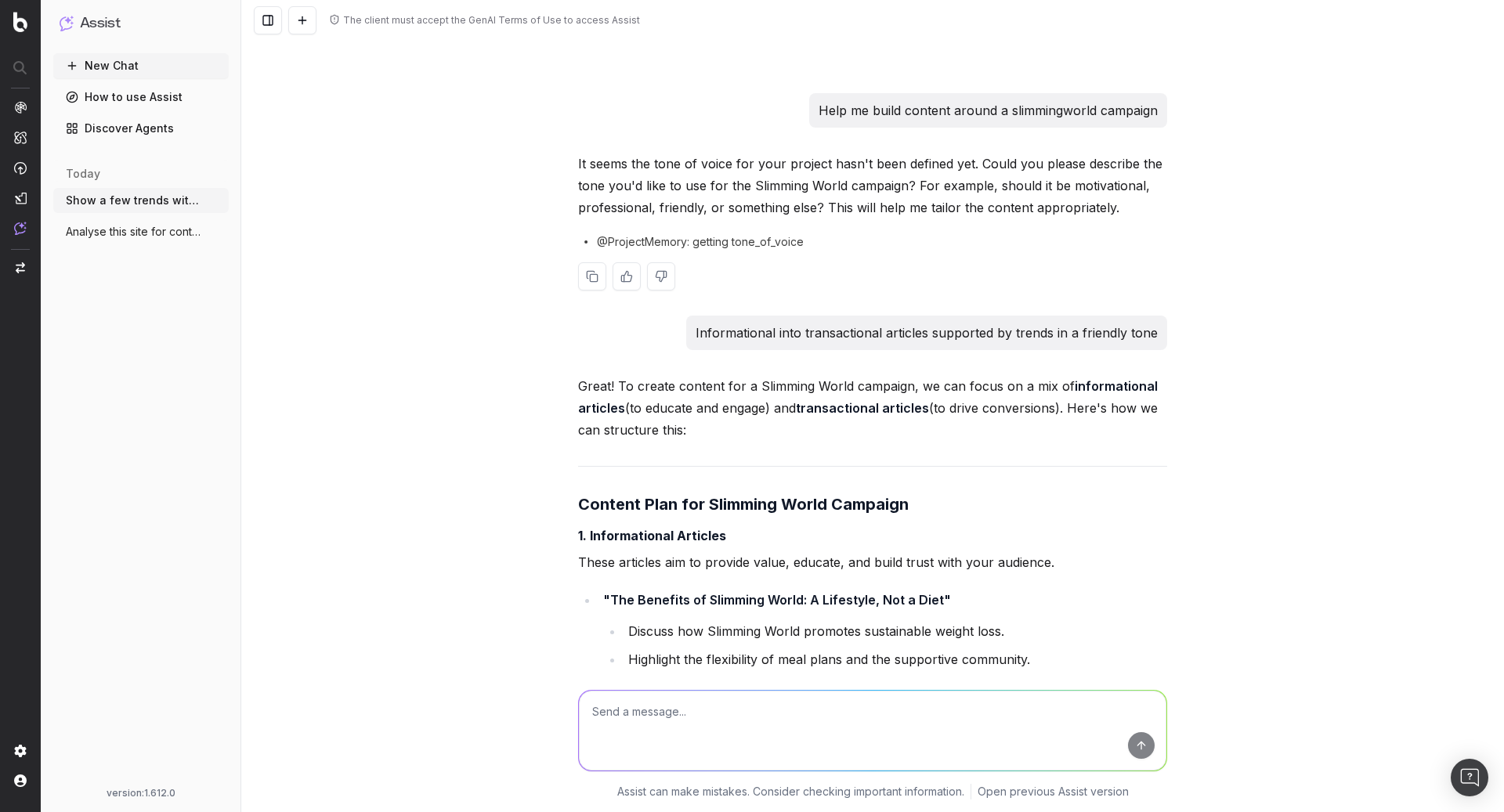 click on "It seems the tone of voice for your project hasn't been defined yet. Could you please describe the tone you'd like to use for the Slimming World campaign? For example, should it be motivational, professional, friendly, or something else? This will help me tailor the content appropriately." at bounding box center [873, 186] 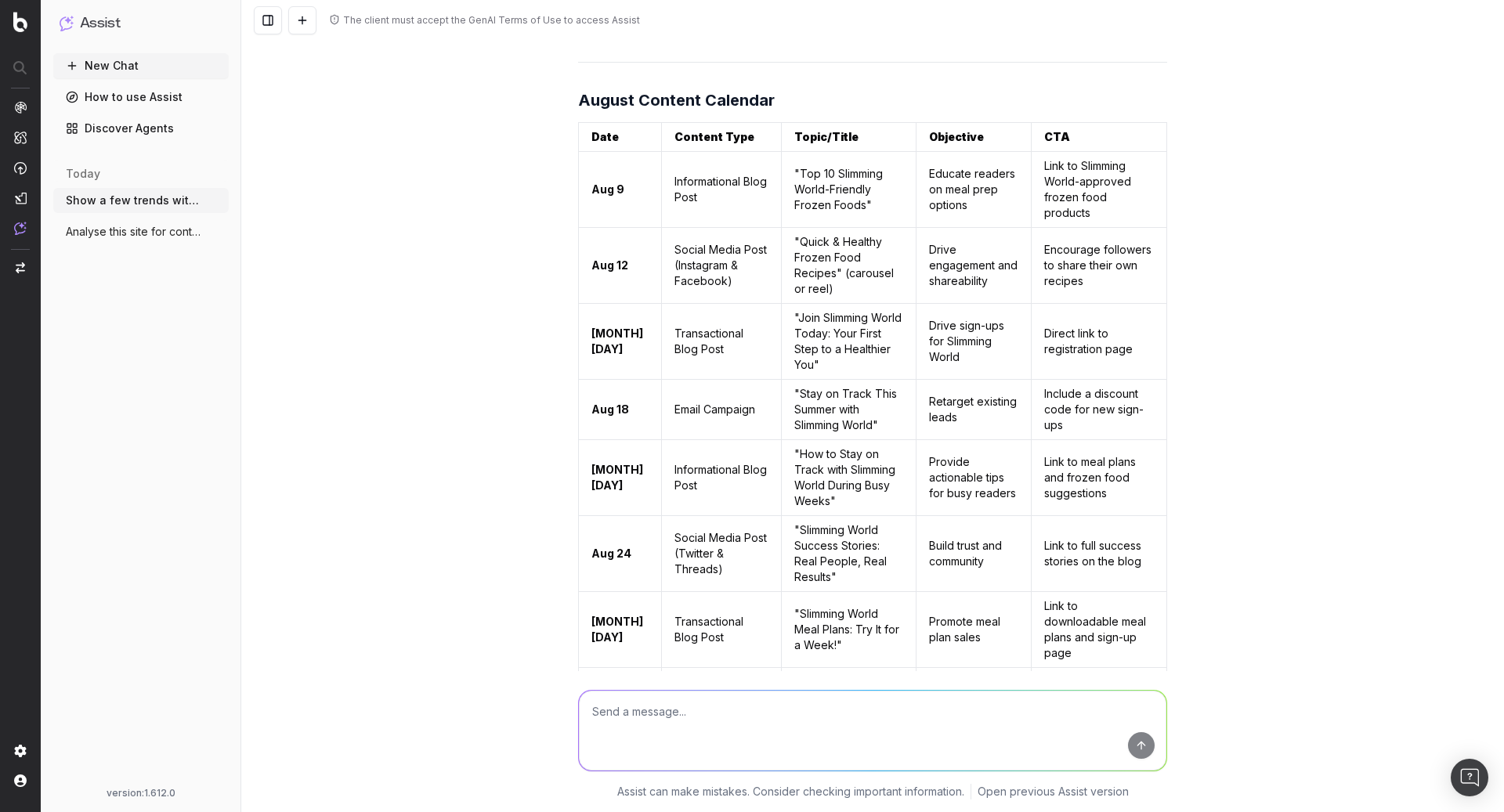 scroll, scrollTop: 3798, scrollLeft: 0, axis: vertical 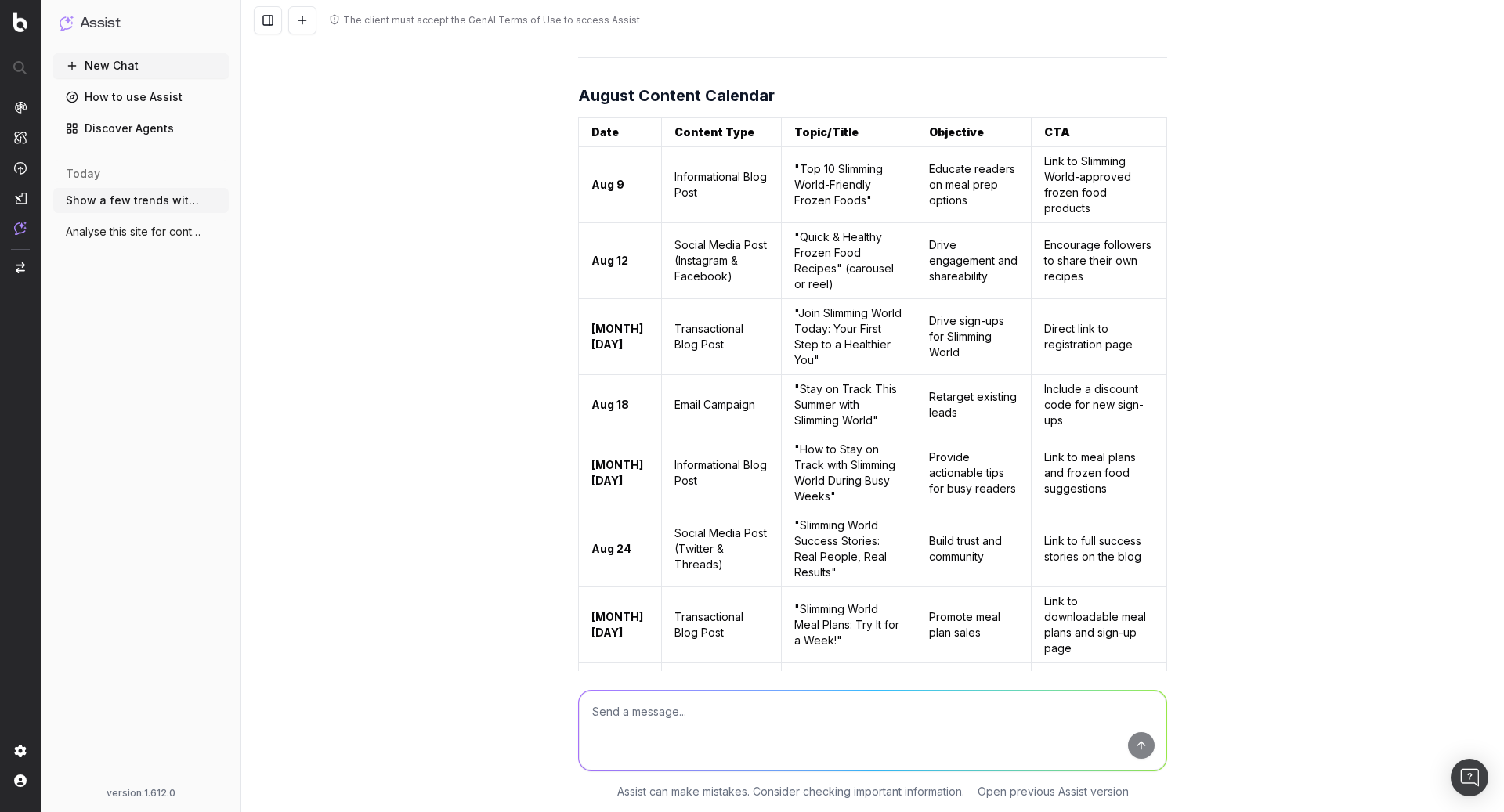 click on "Objective" at bounding box center [956, 132] 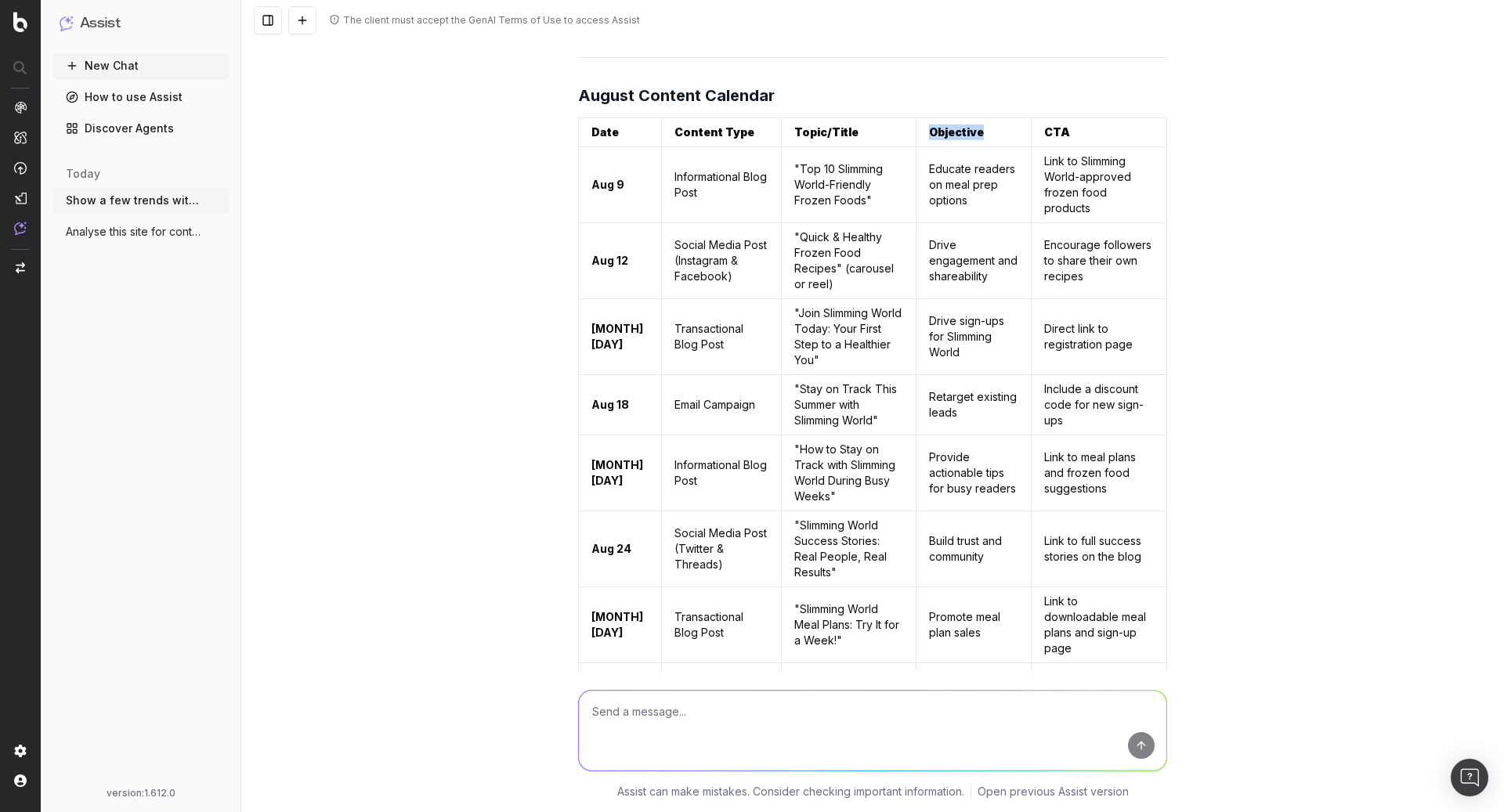 click on "Objective" at bounding box center [956, 132] 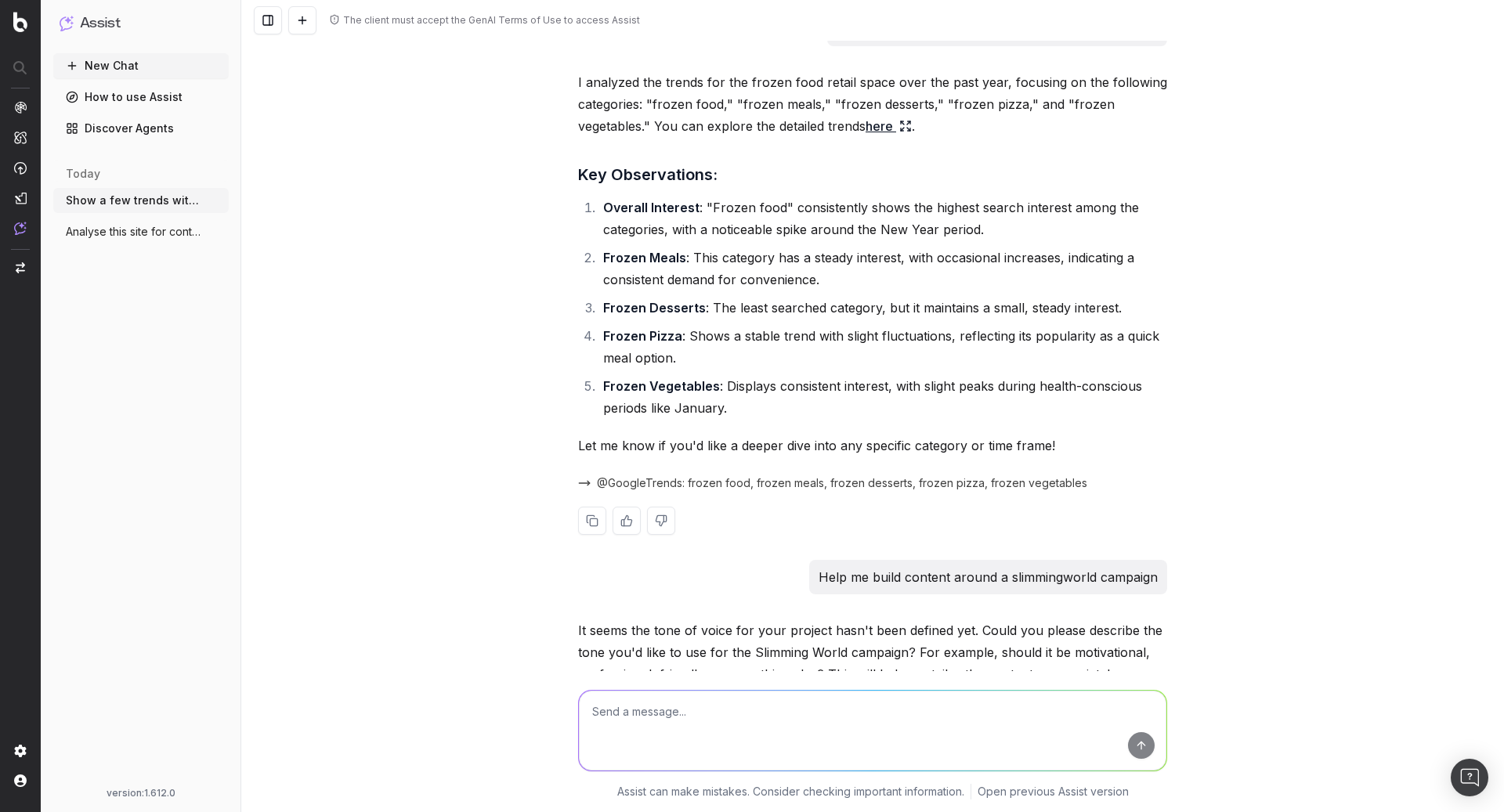 scroll, scrollTop: 0, scrollLeft: 0, axis: both 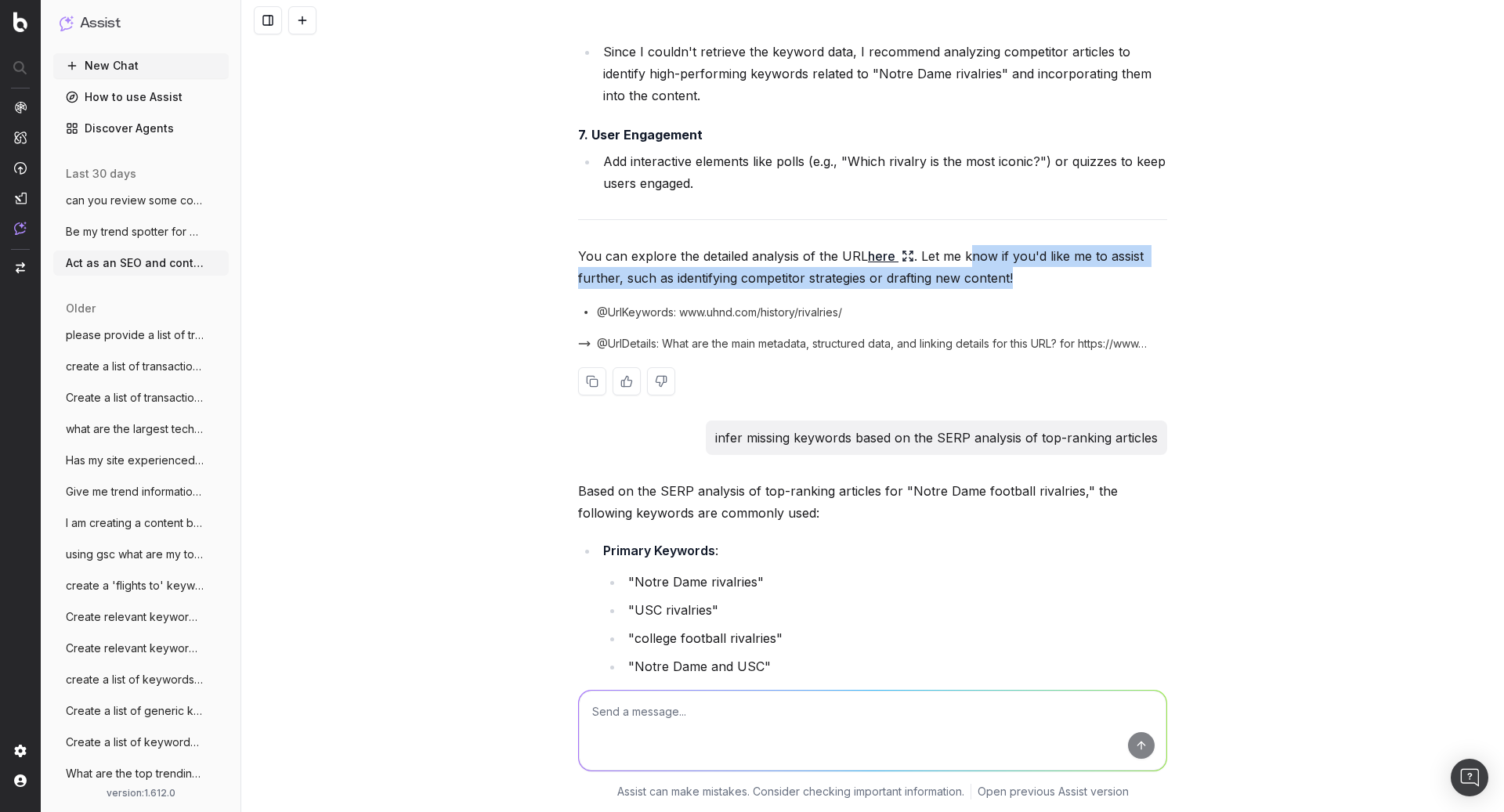 drag, startPoint x: 969, startPoint y: 233, endPoint x: 1058, endPoint y: 249, distance: 90.42677 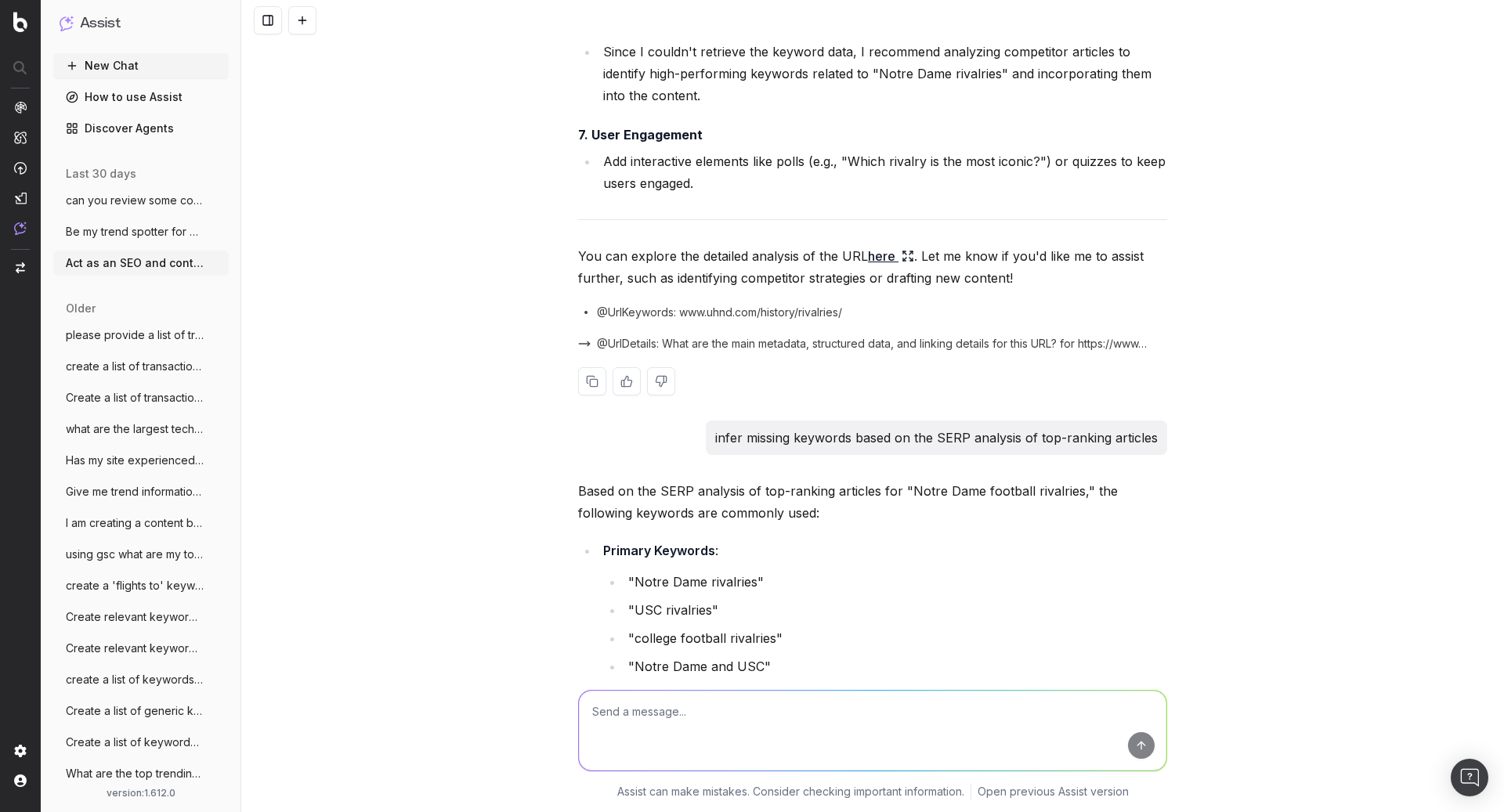 click on "You can explore the detailed analysis of the URL  here   . Let me know if you'd like me to assist further, such as identifying competitor strategies or drafting new content!" at bounding box center (873, 267) 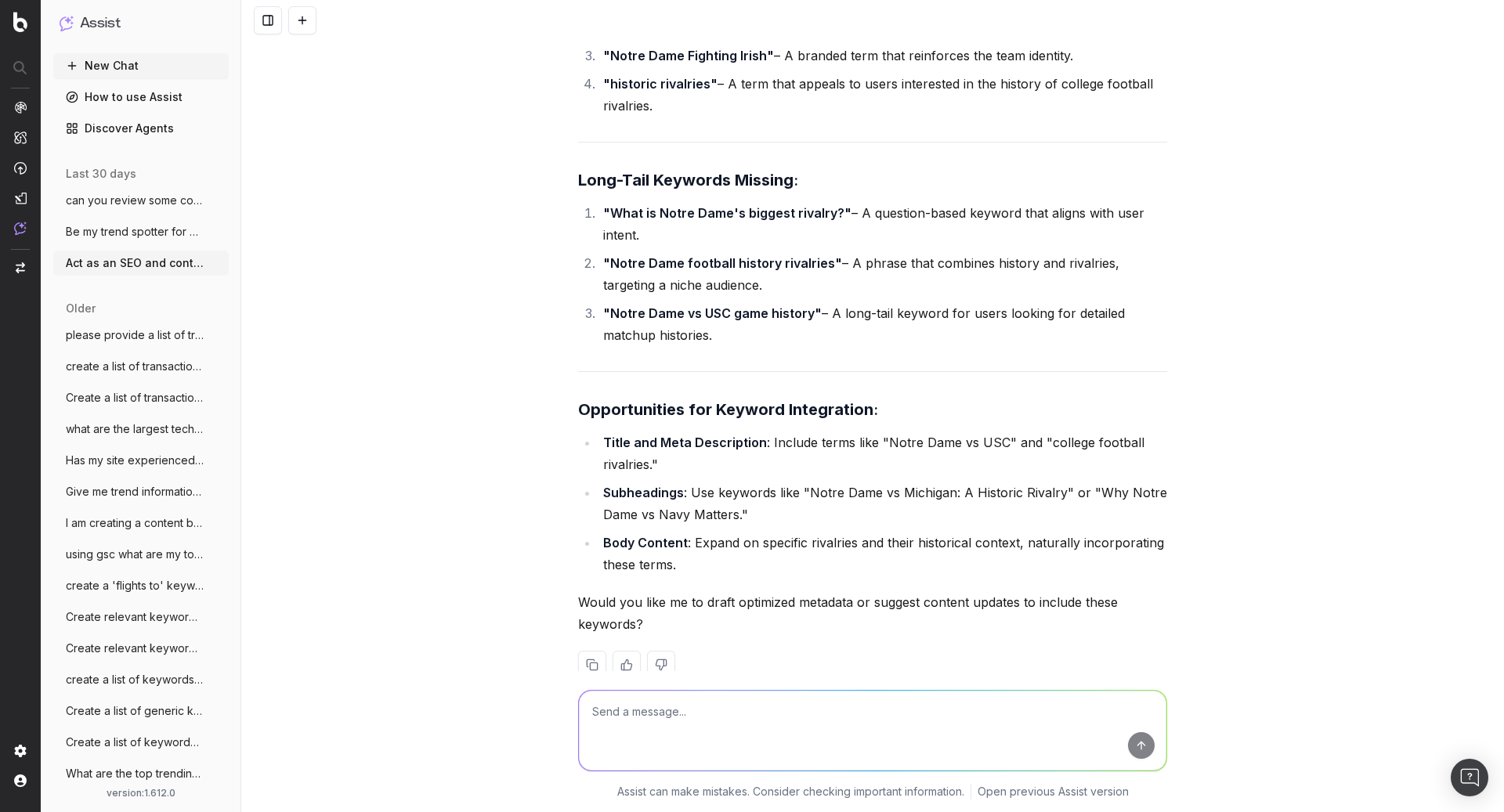 scroll, scrollTop: 3313, scrollLeft: 0, axis: vertical 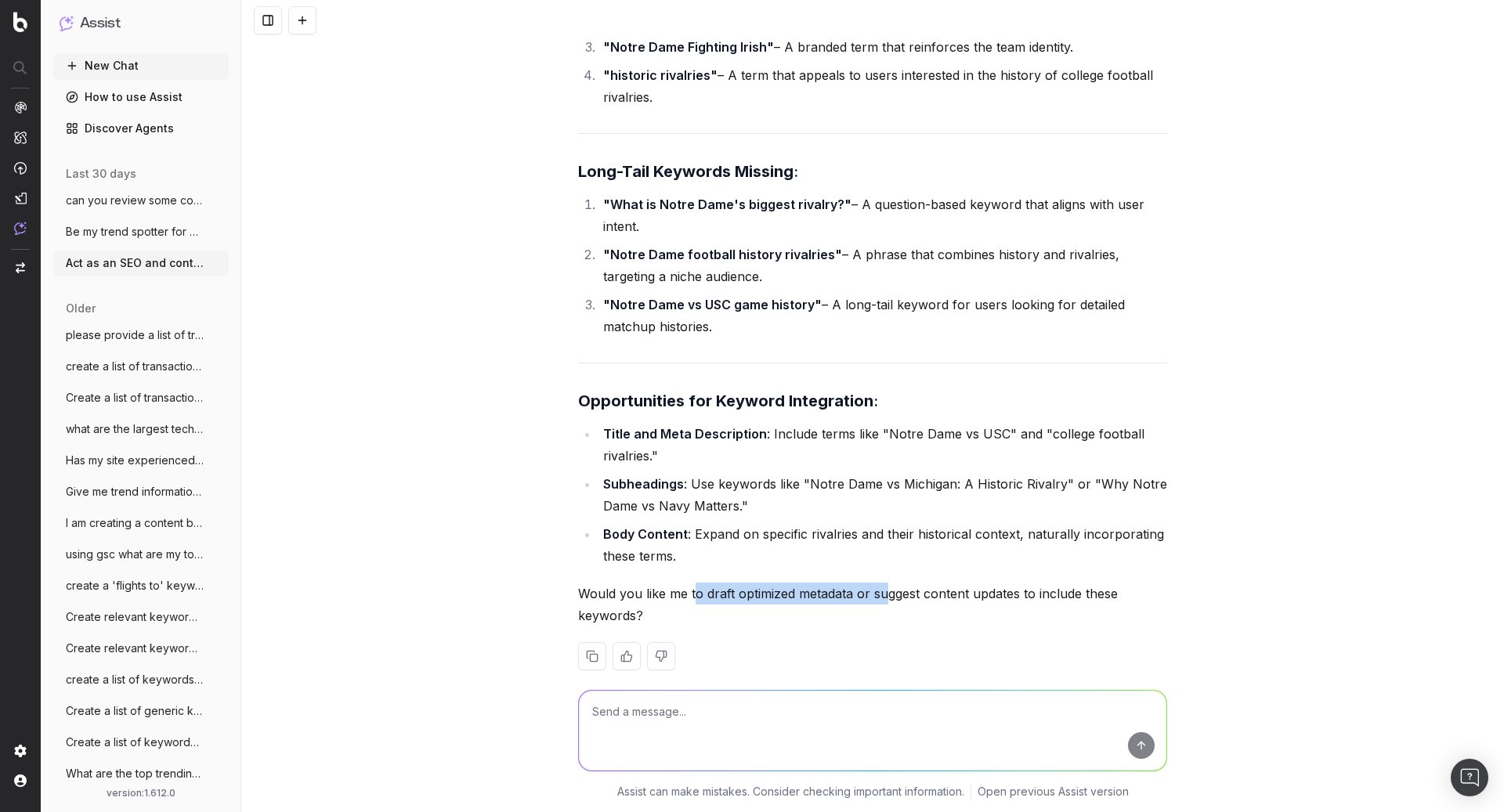 drag, startPoint x: 697, startPoint y: 566, endPoint x: 885, endPoint y: 567, distance: 188.00266 